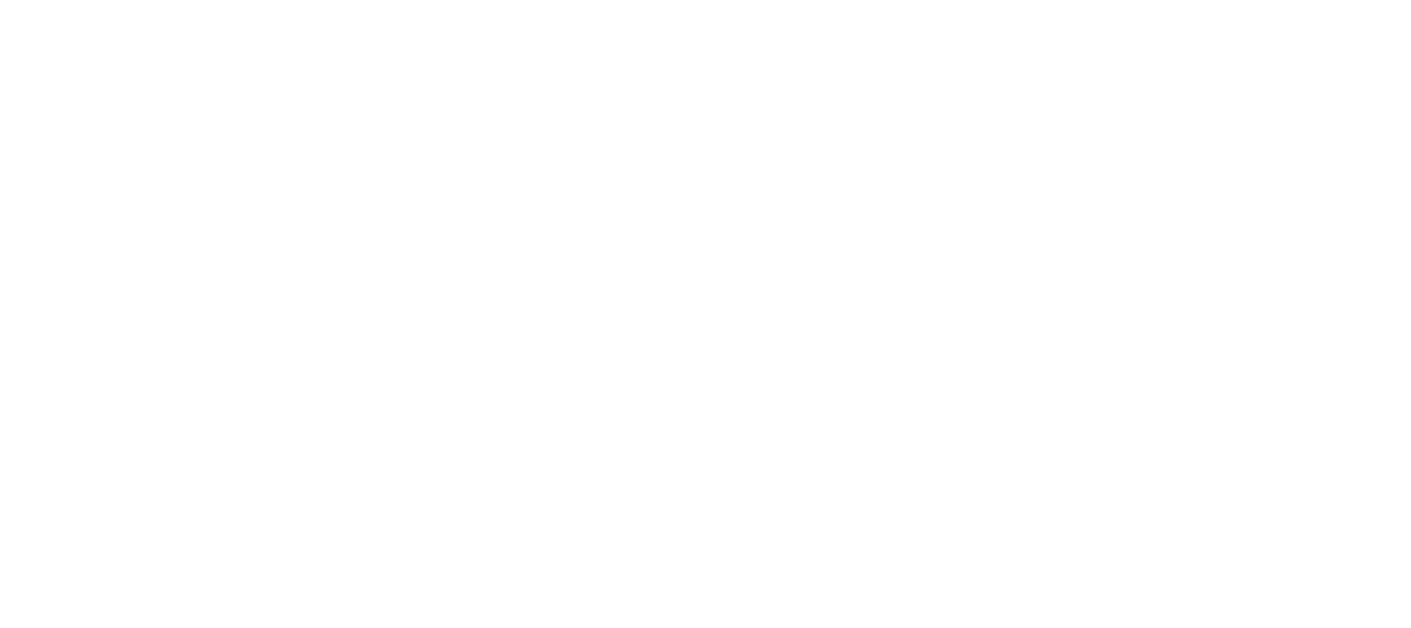 scroll, scrollTop: 0, scrollLeft: 0, axis: both 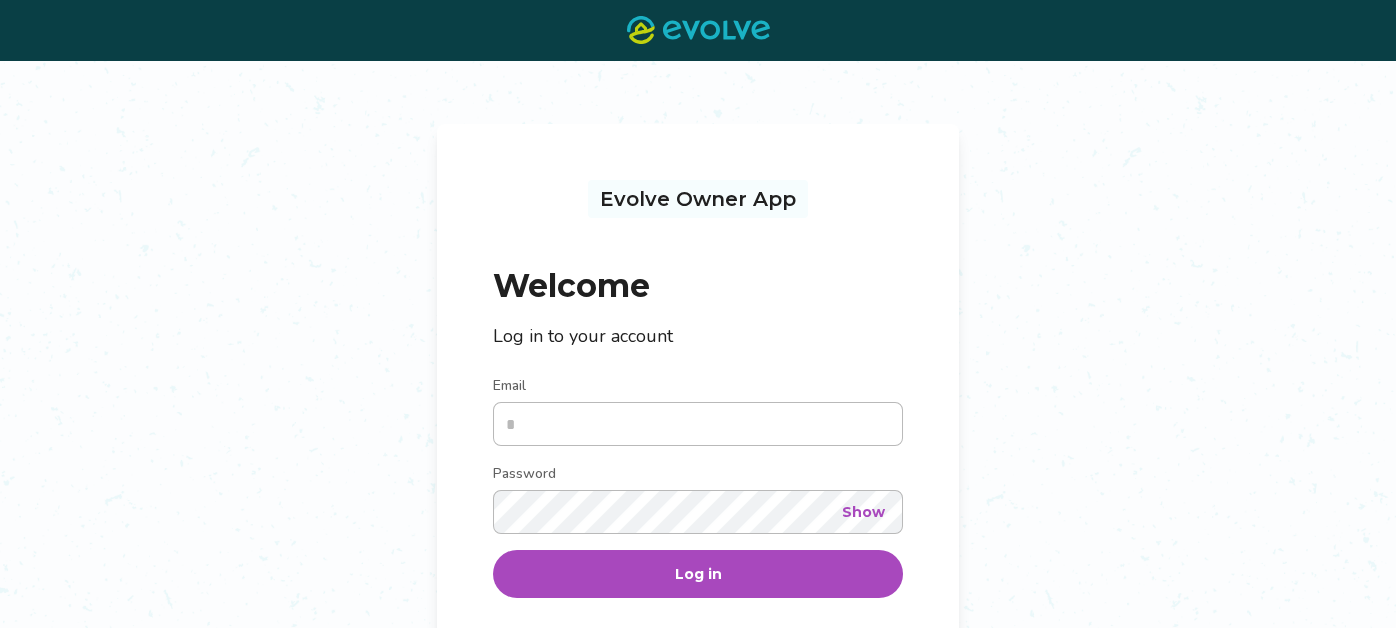 type on "**********" 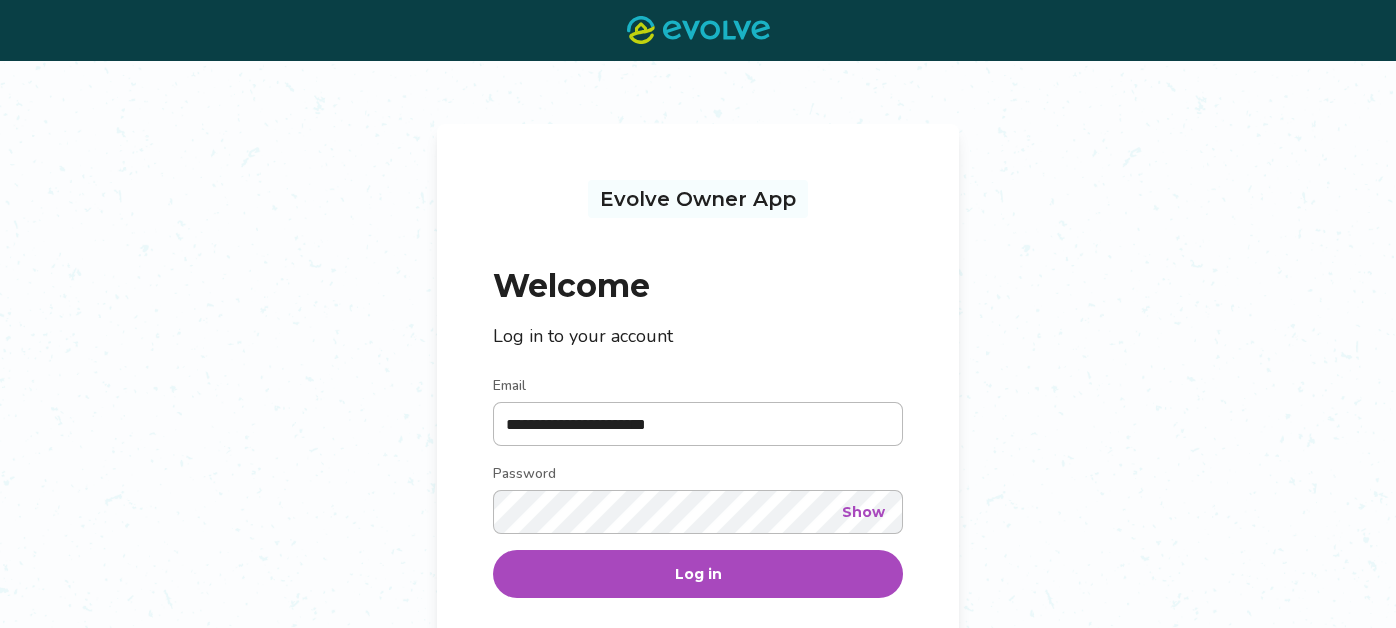 click on "Log in" at bounding box center [698, 574] 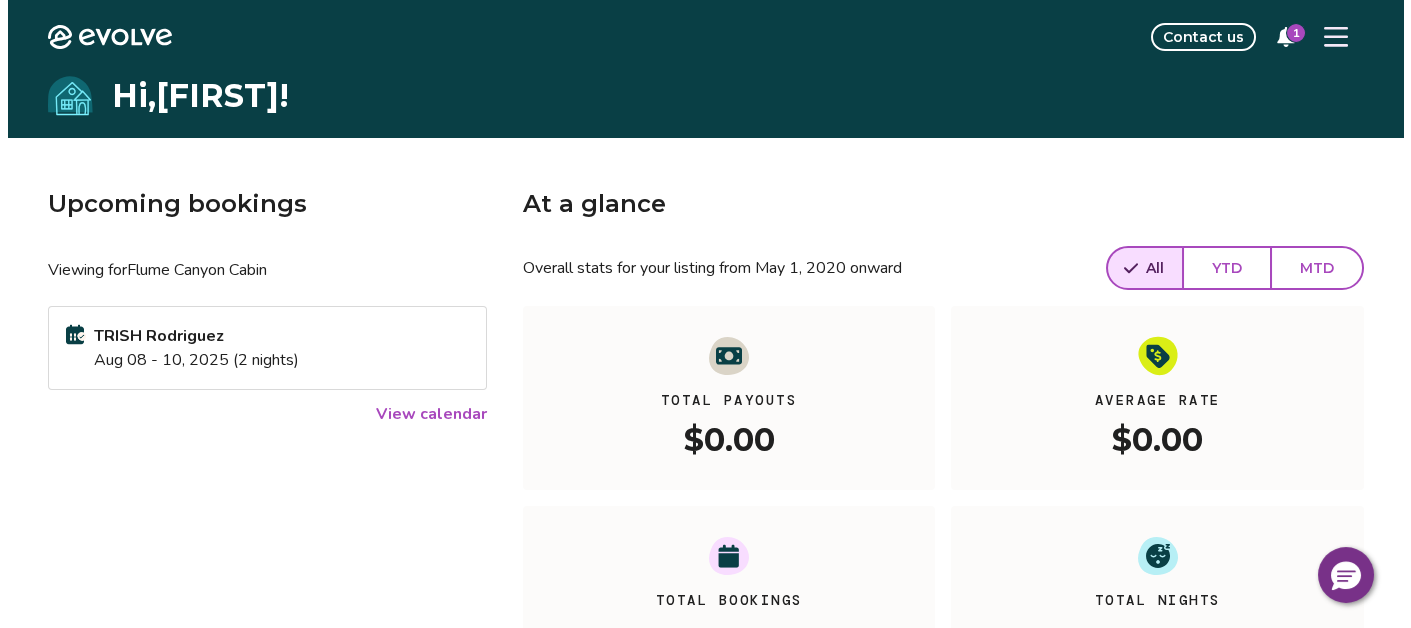 scroll, scrollTop: 0, scrollLeft: 0, axis: both 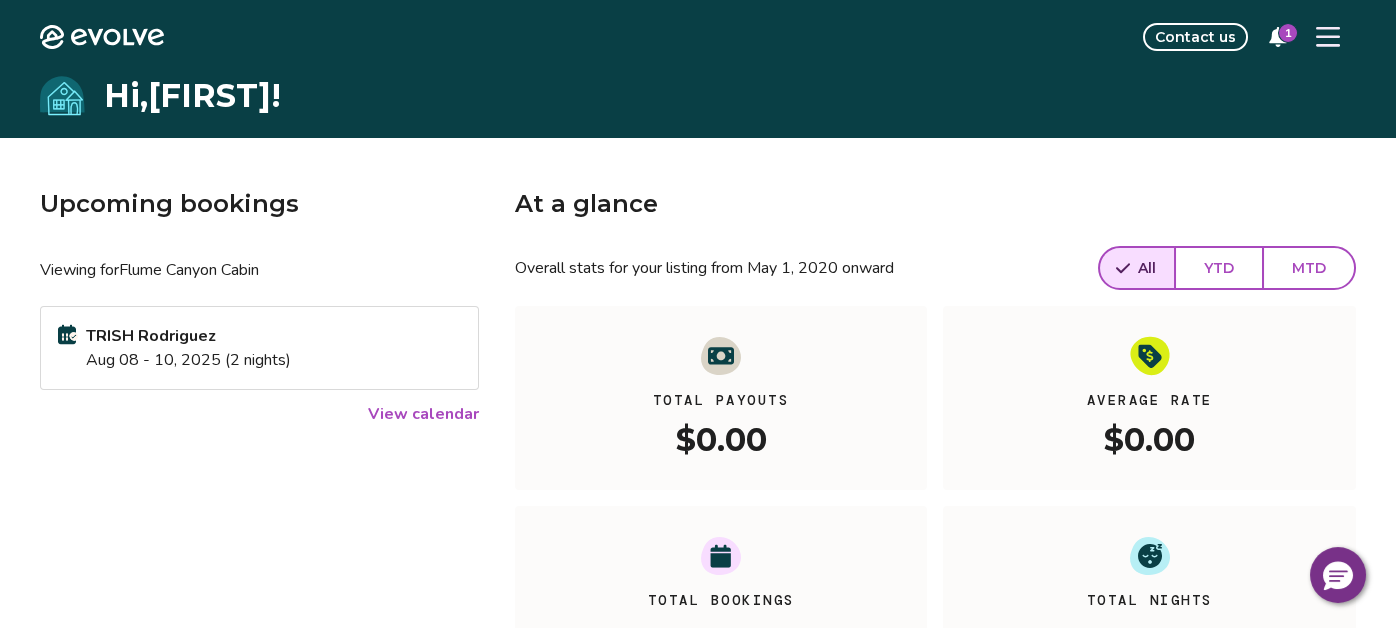 click 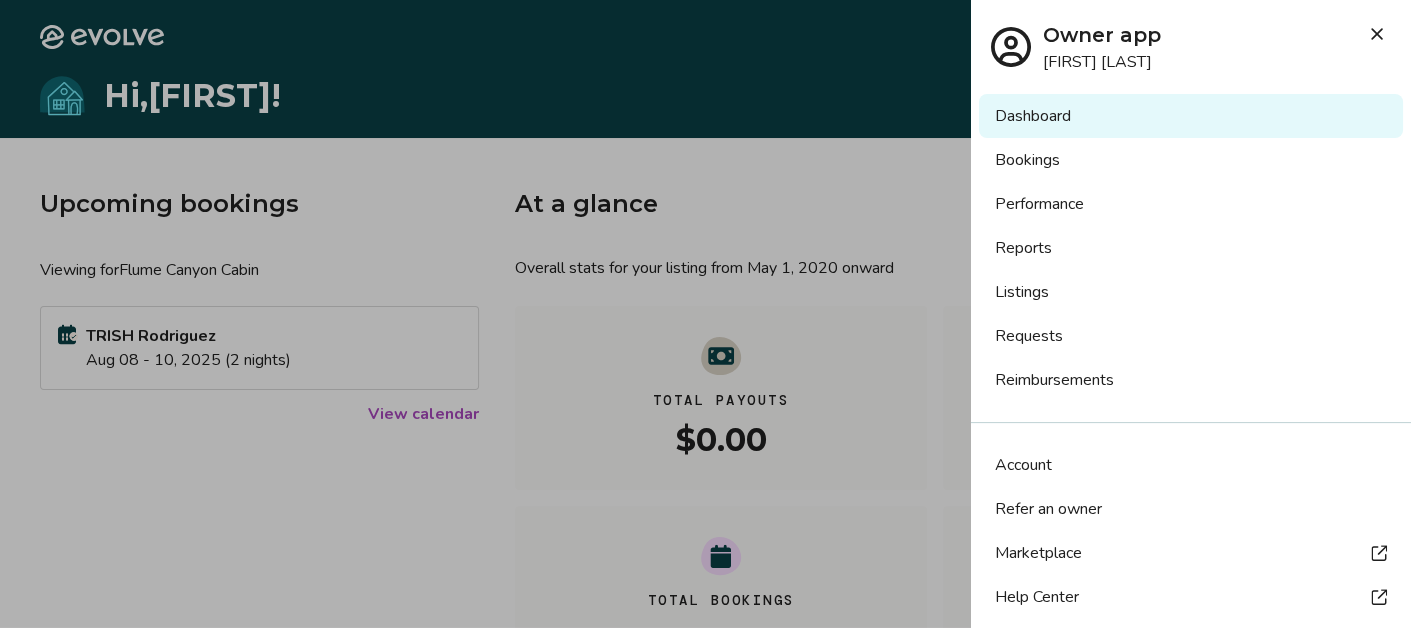 click on "Bookings" at bounding box center [1191, 160] 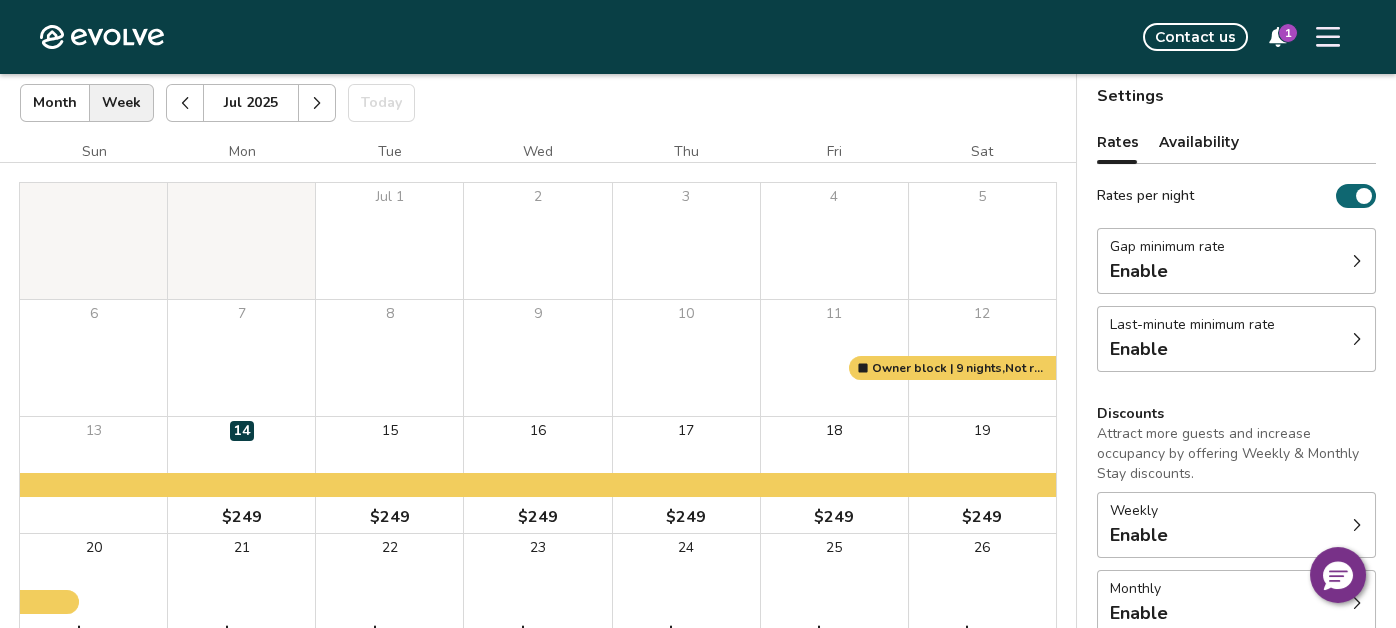 scroll, scrollTop: 0, scrollLeft: 0, axis: both 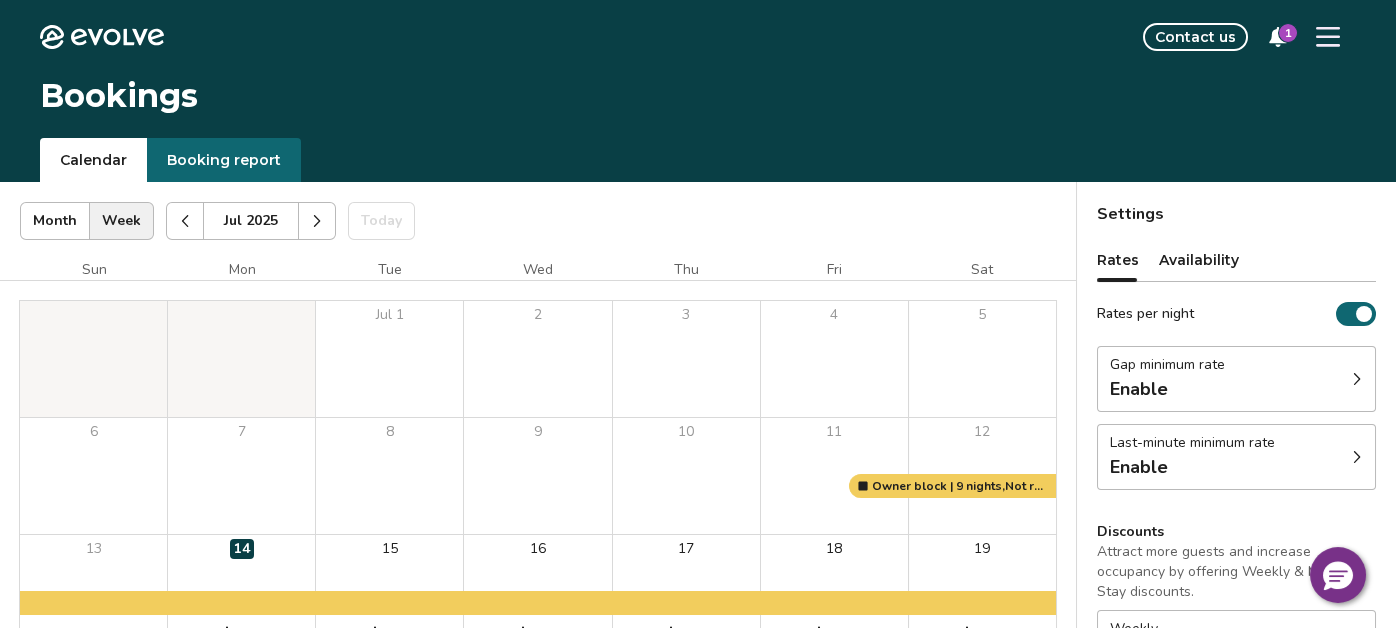 click 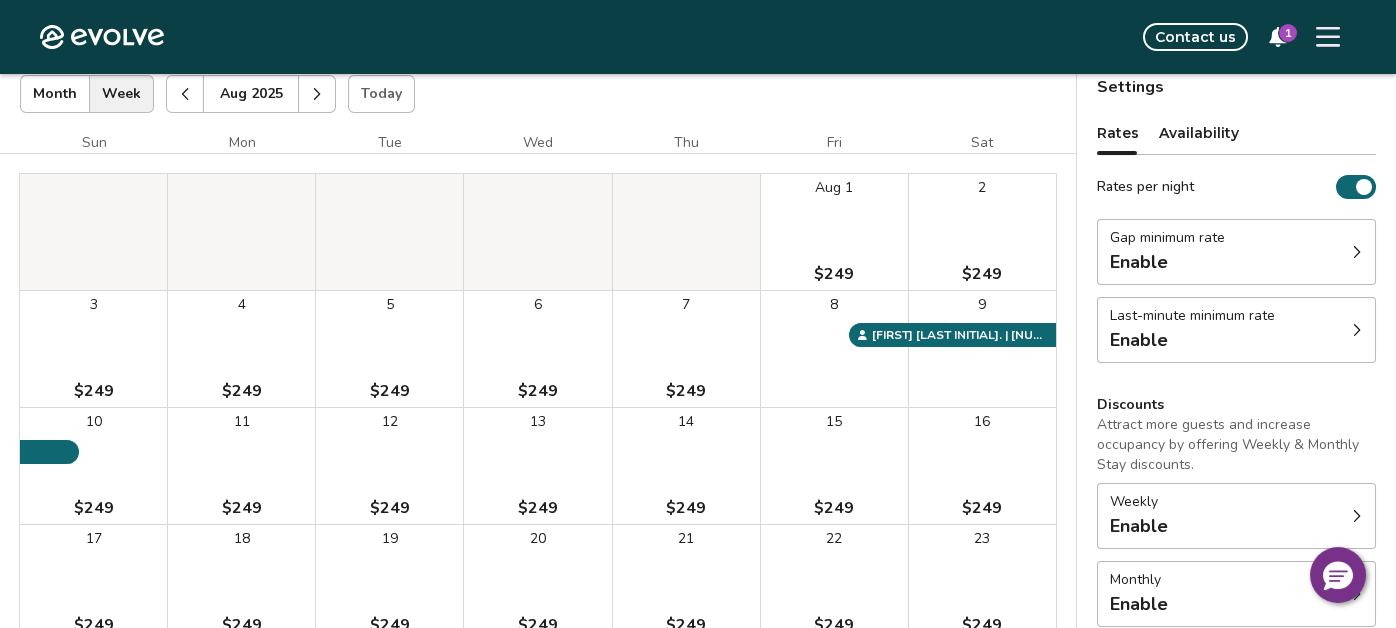 scroll, scrollTop: 99, scrollLeft: 0, axis: vertical 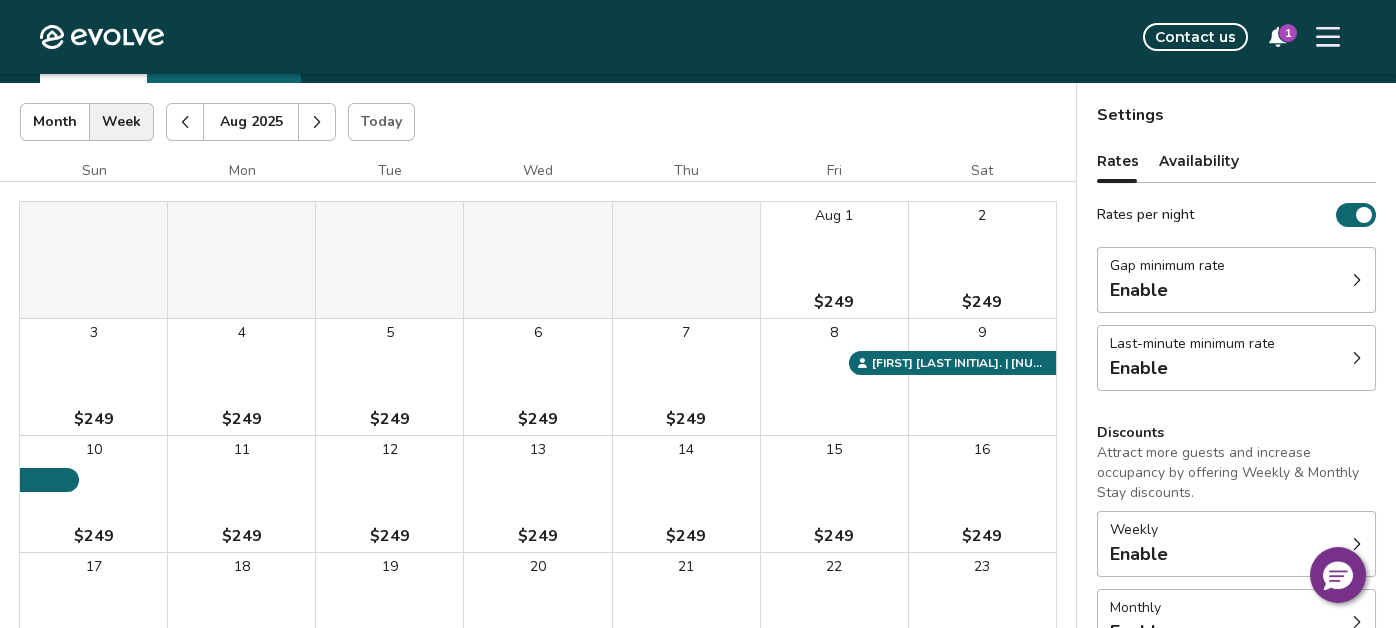 click on "Availability" at bounding box center [1199, 161] 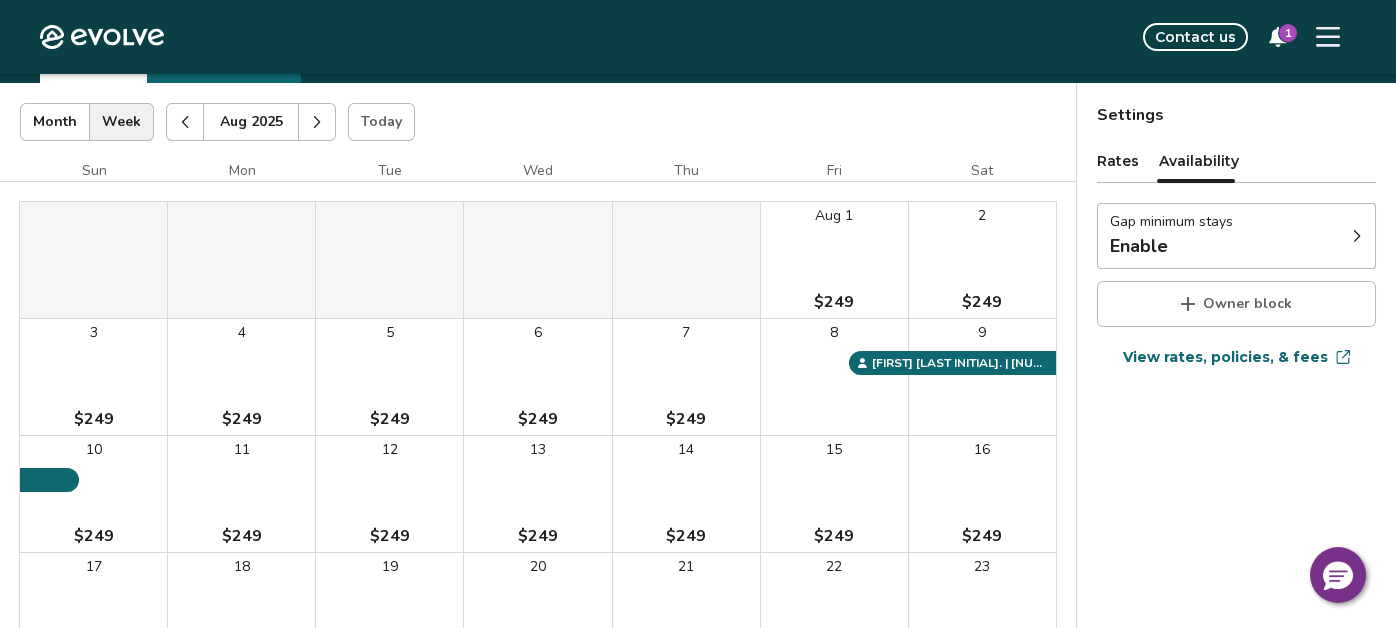click on "Rates" at bounding box center [1118, 161] 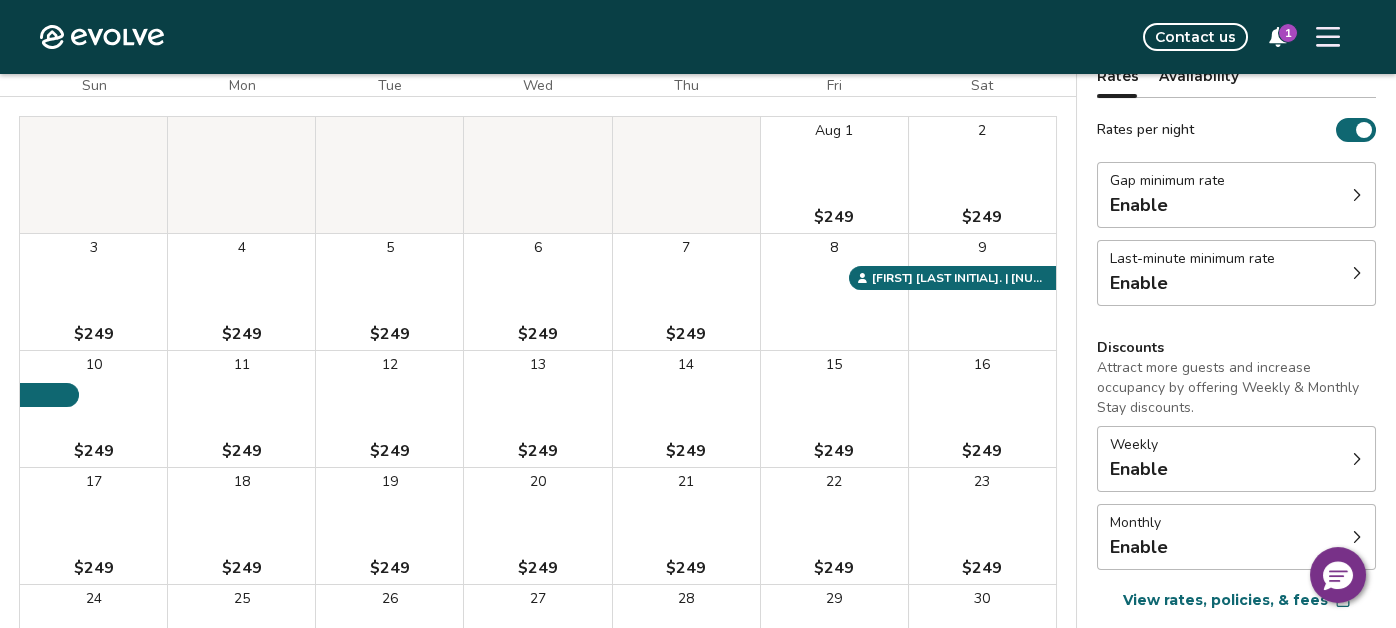 scroll, scrollTop: 300, scrollLeft: 0, axis: vertical 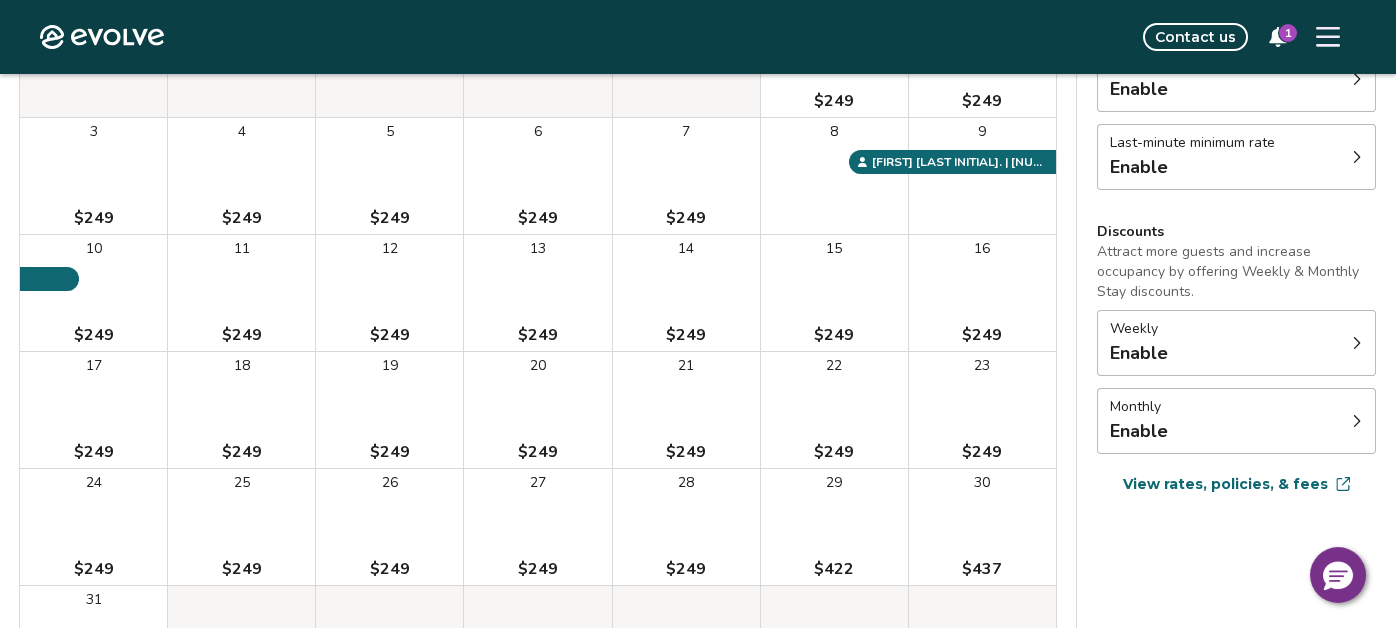 click on "Weekly Enable" at bounding box center [1236, 343] 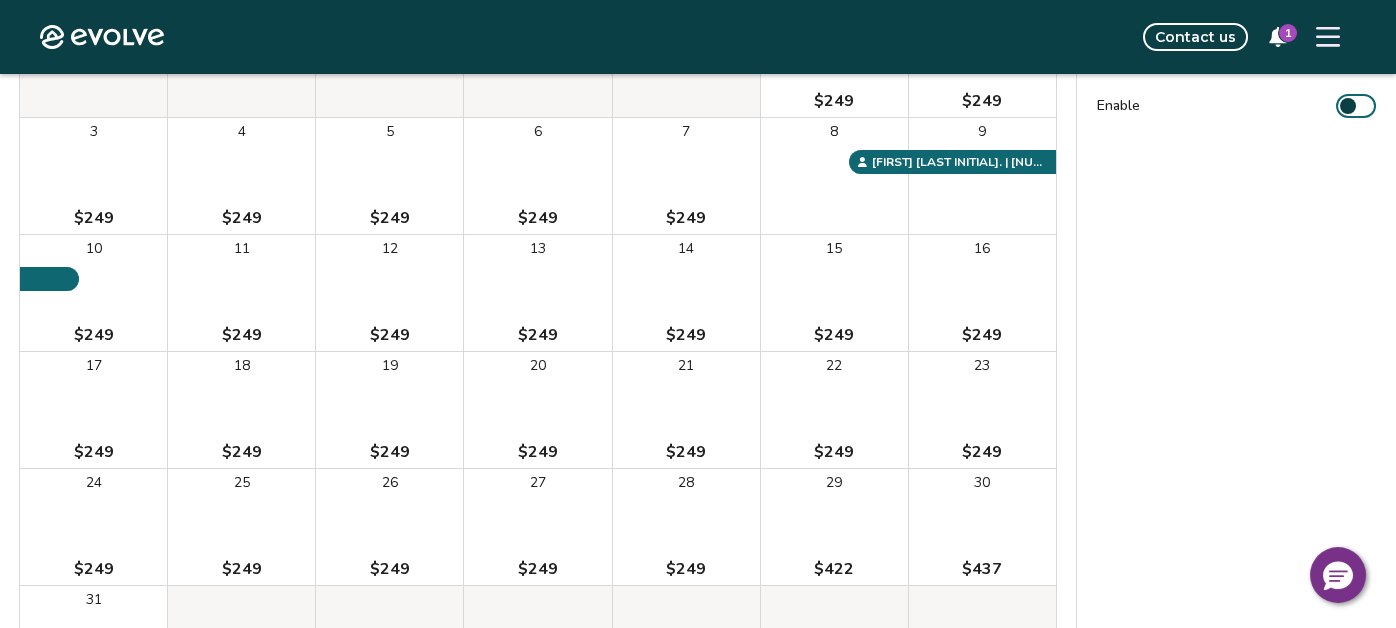 click on "Weekly discount Set a max-discount  % between 5% – 60%.  Your discount may bring your nightly rate below your minimum rates in some instances.   Learn more Enable" at bounding box center [1236, 322] 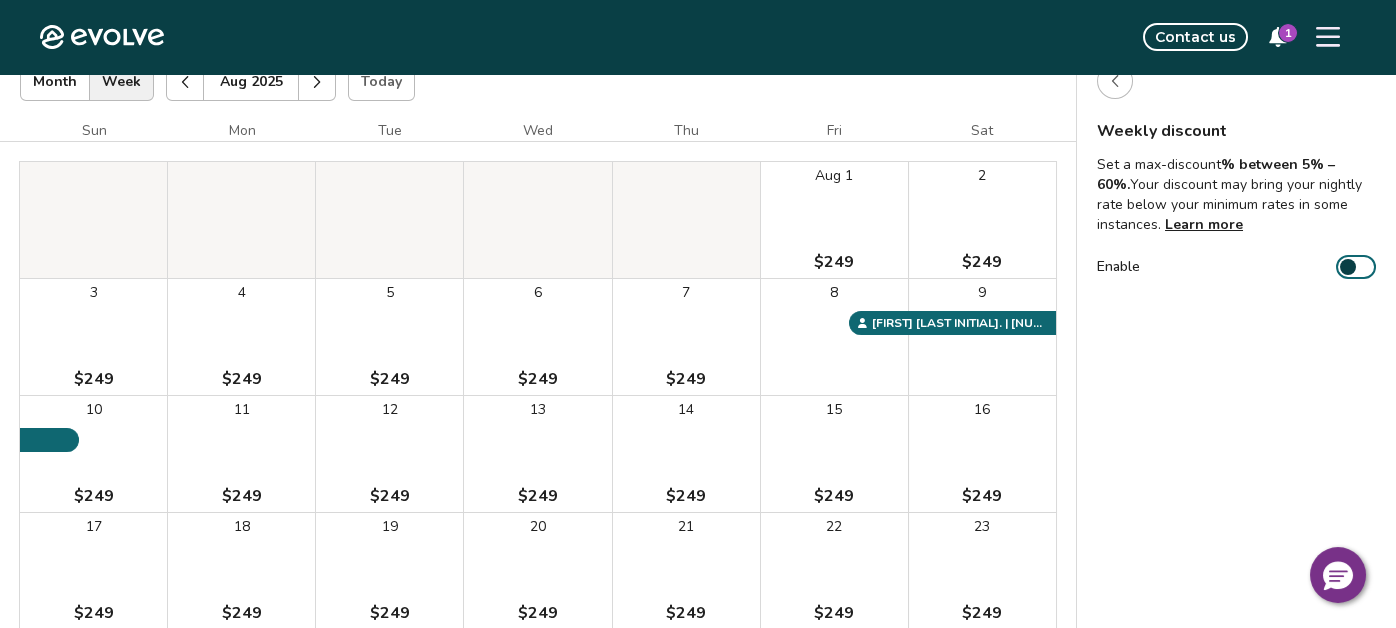 scroll, scrollTop: 0, scrollLeft: 0, axis: both 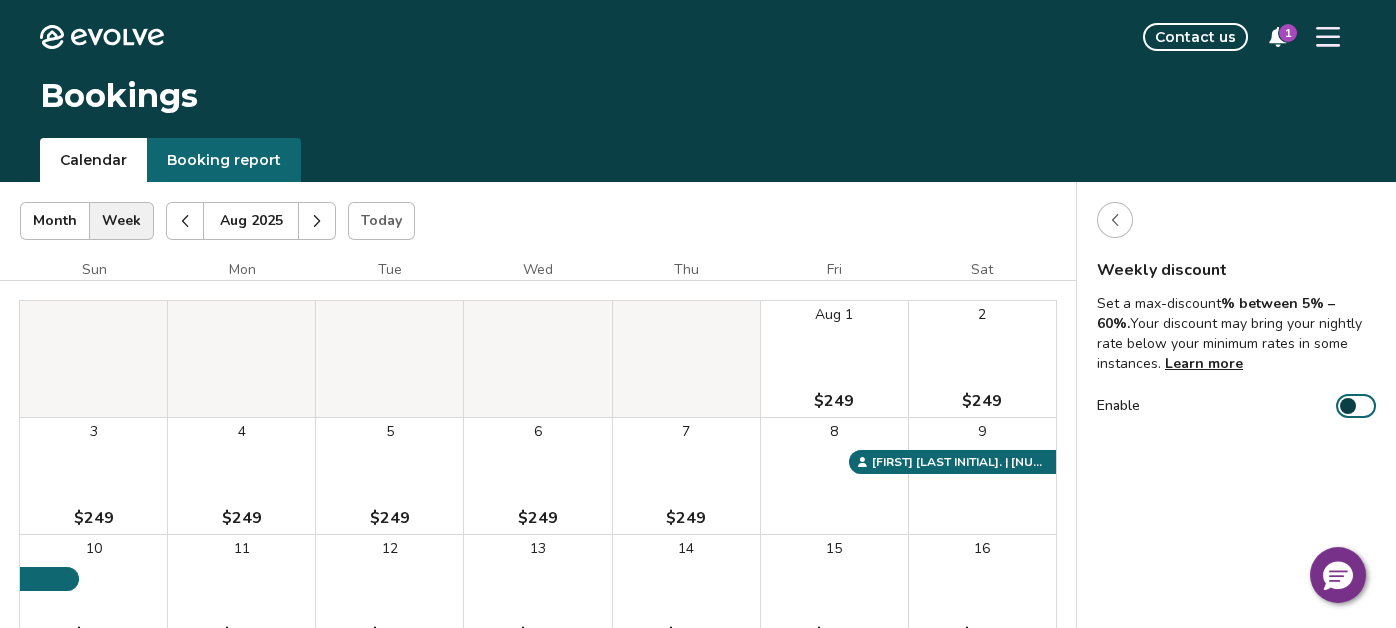 click at bounding box center [1115, 220] 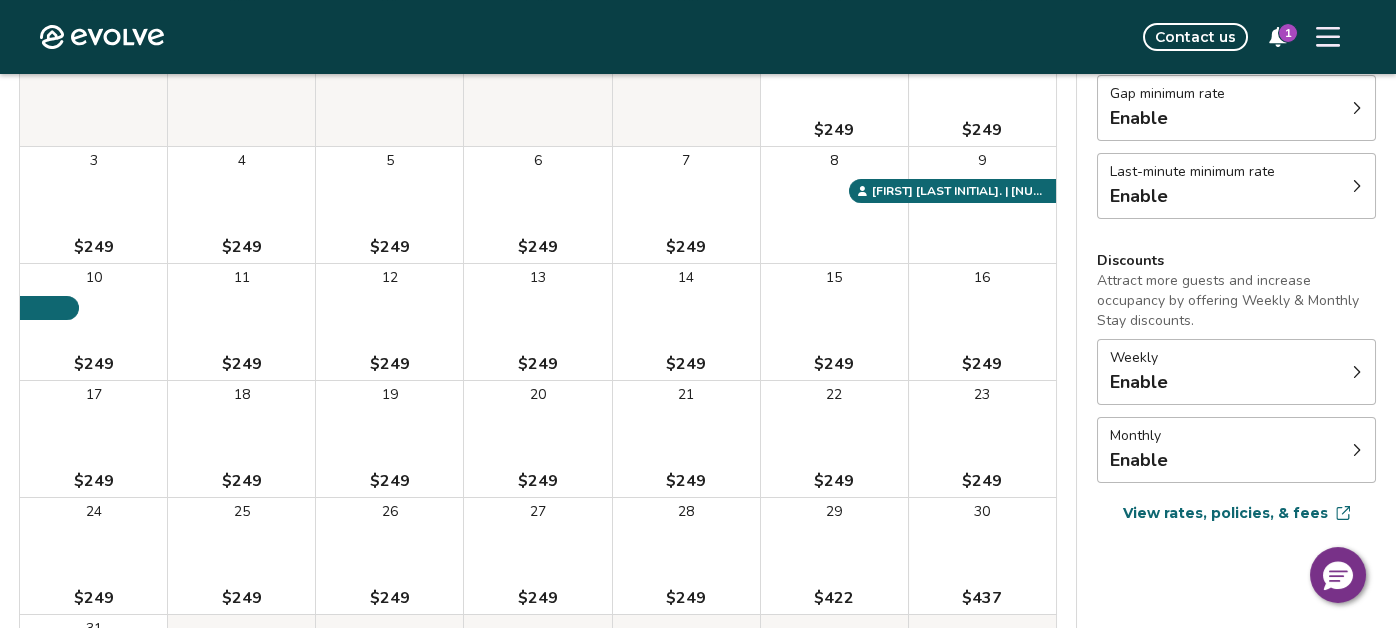 scroll, scrollTop: 300, scrollLeft: 0, axis: vertical 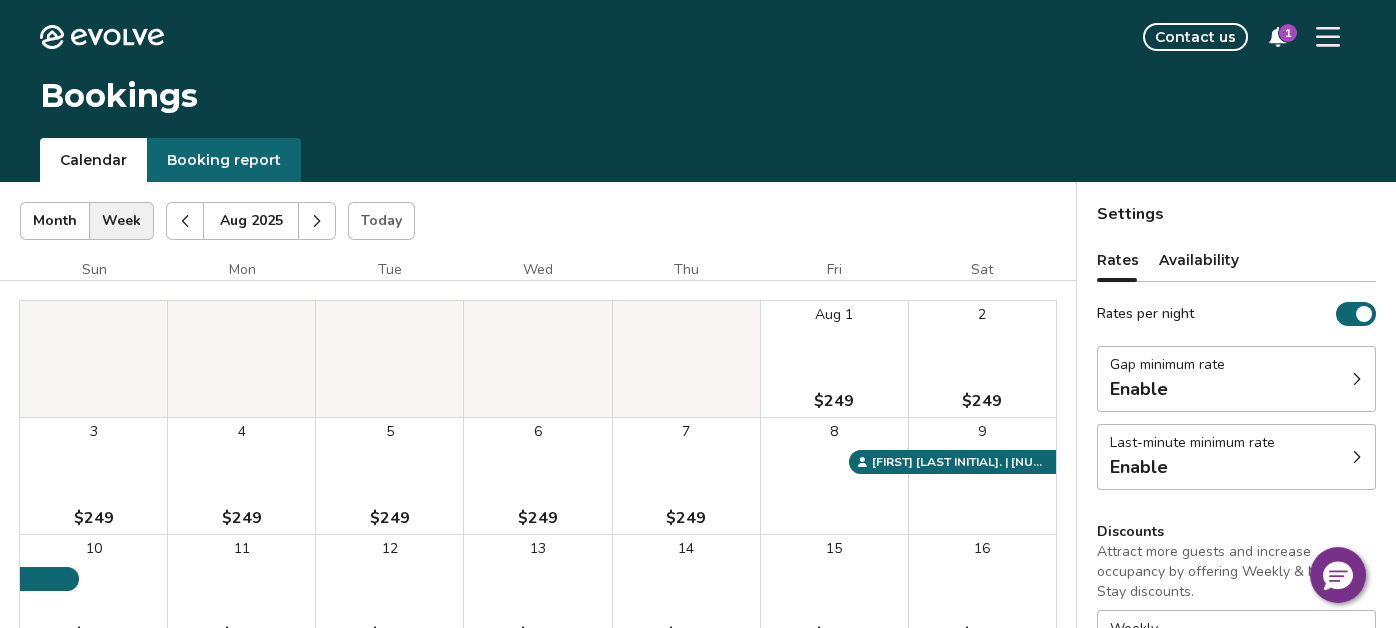 click 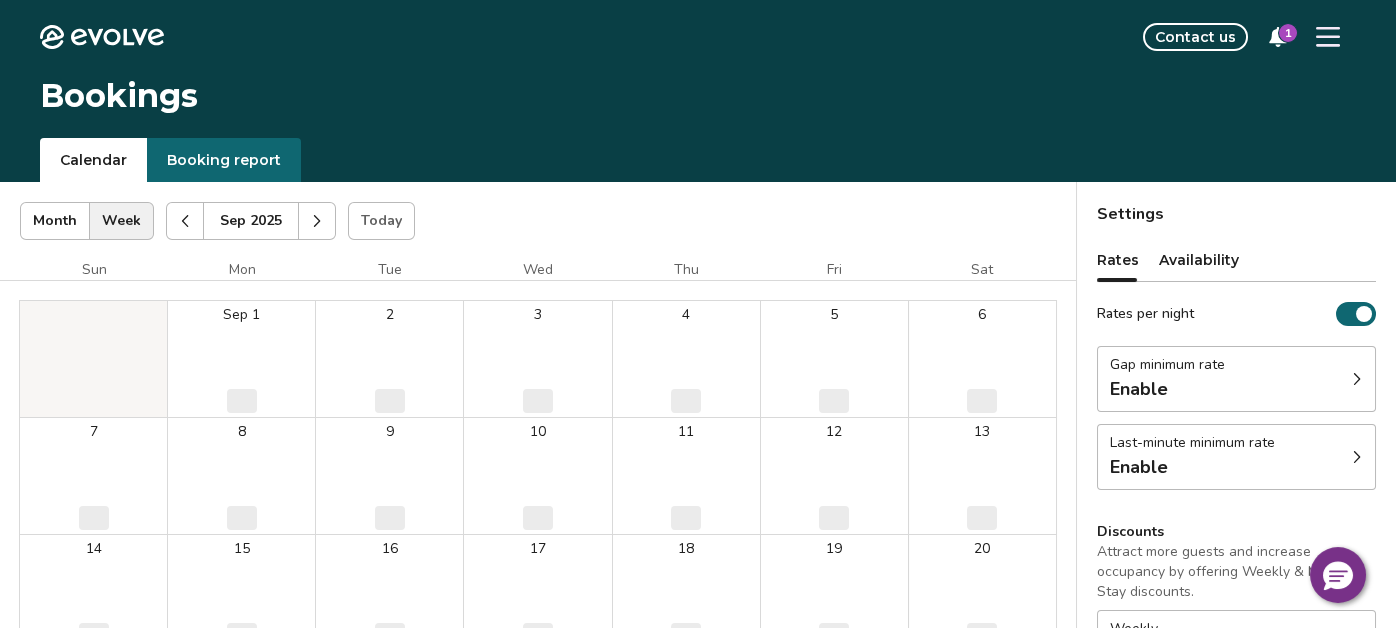 click 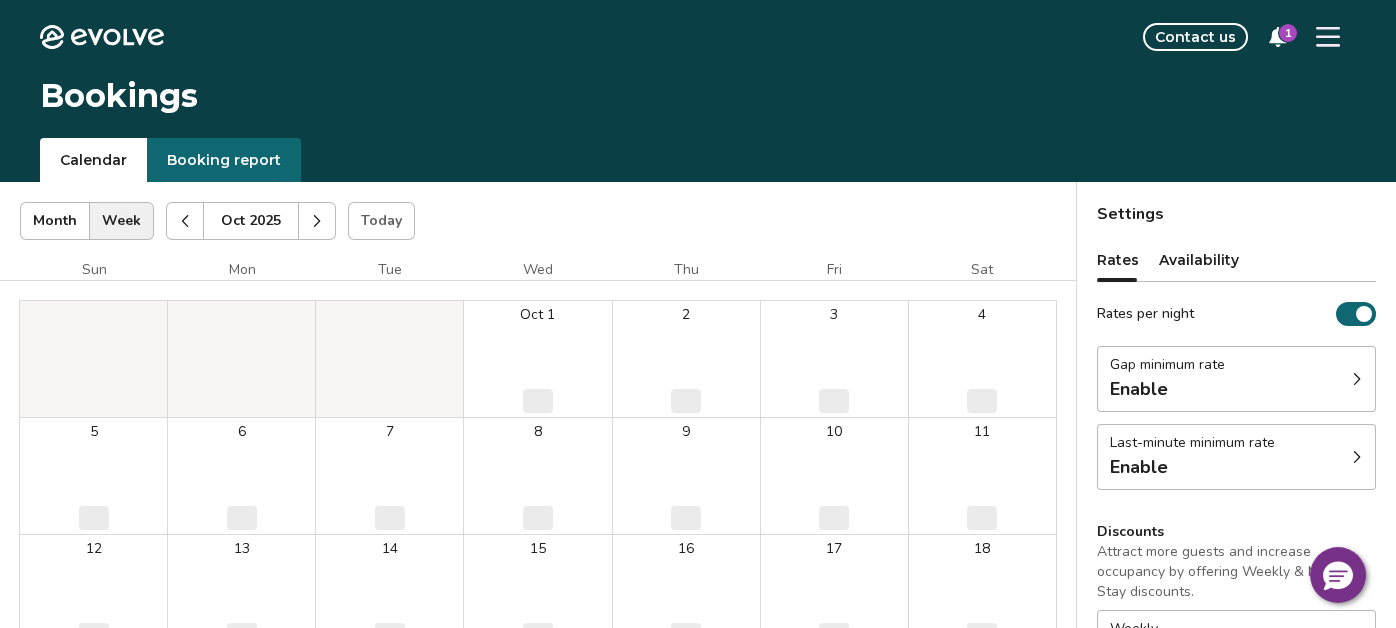 click 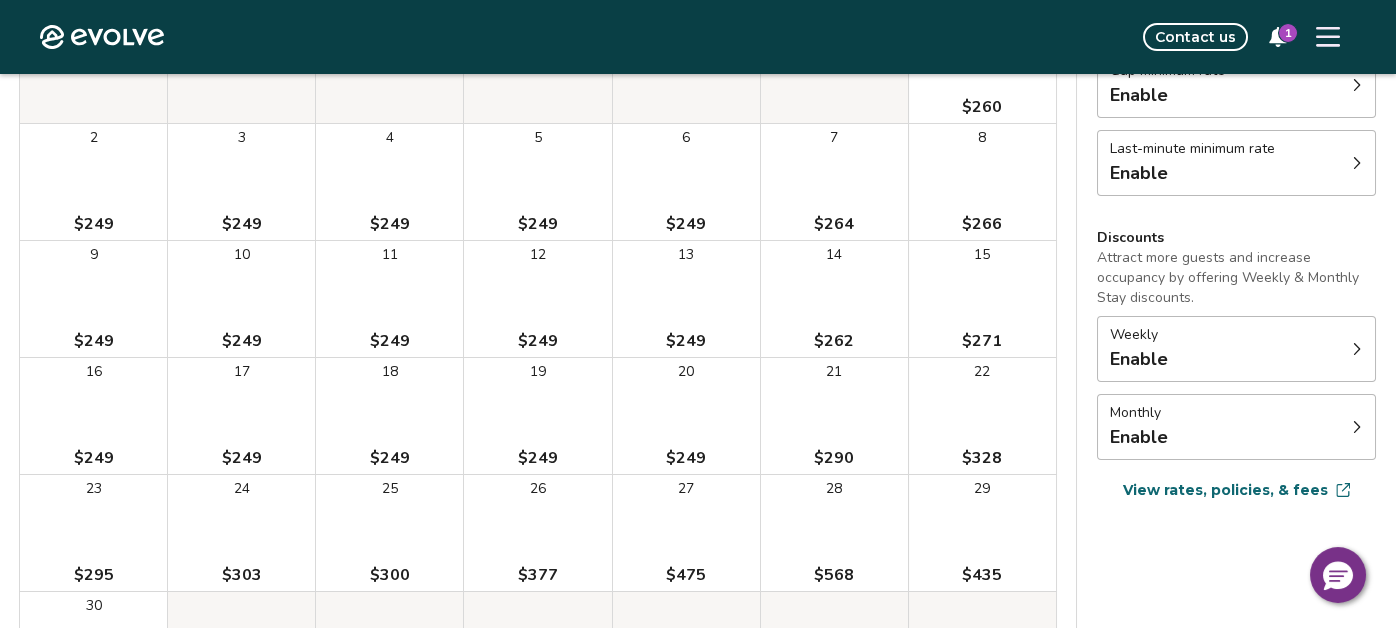scroll, scrollTop: 300, scrollLeft: 0, axis: vertical 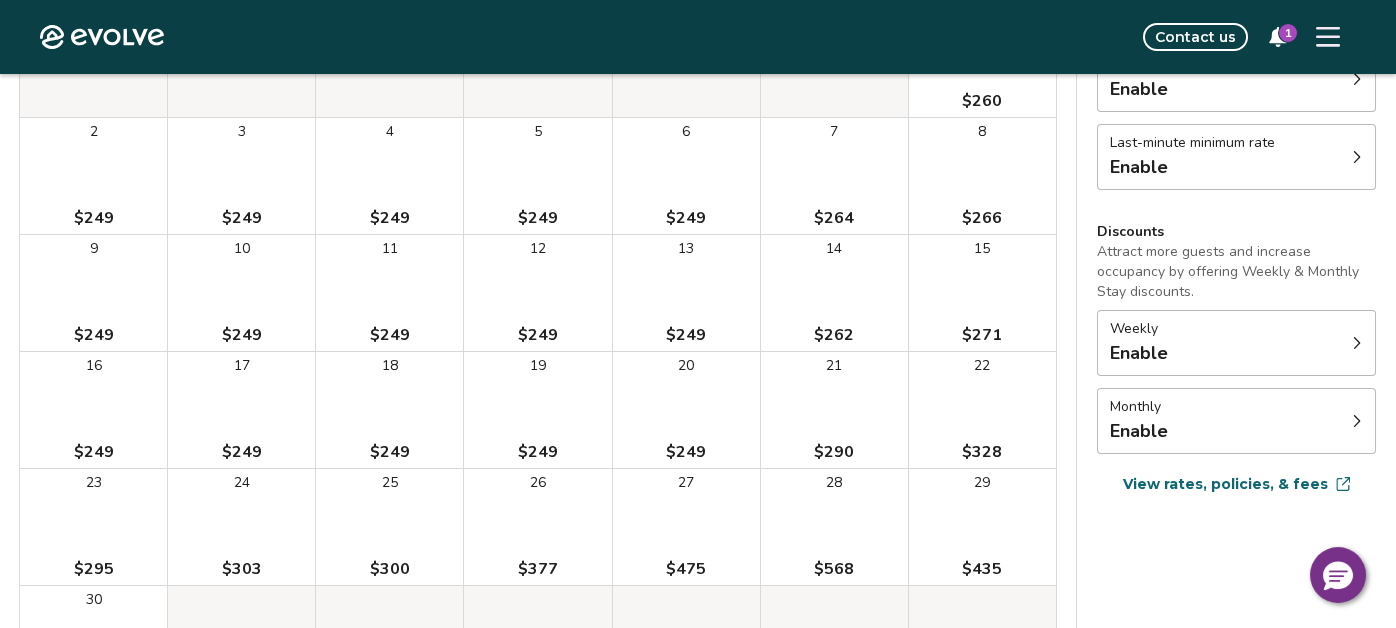 click on "27 $475" at bounding box center [686, 527] 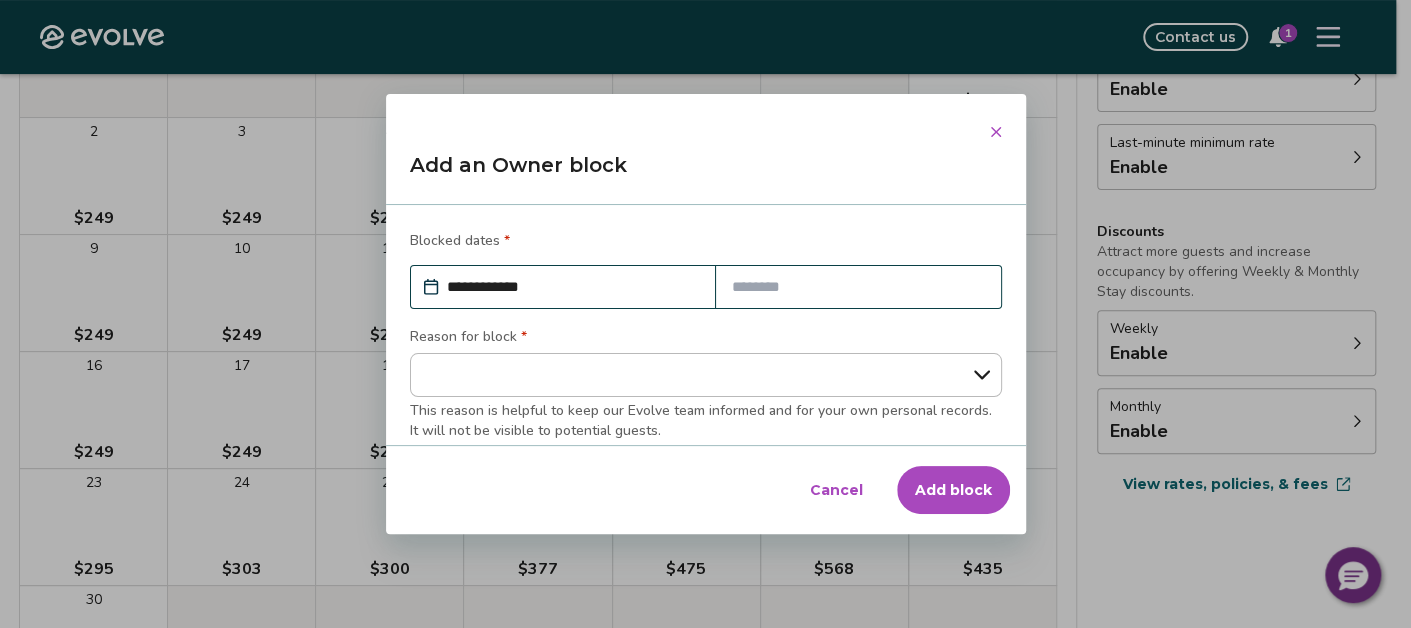 click at bounding box center [858, 287] 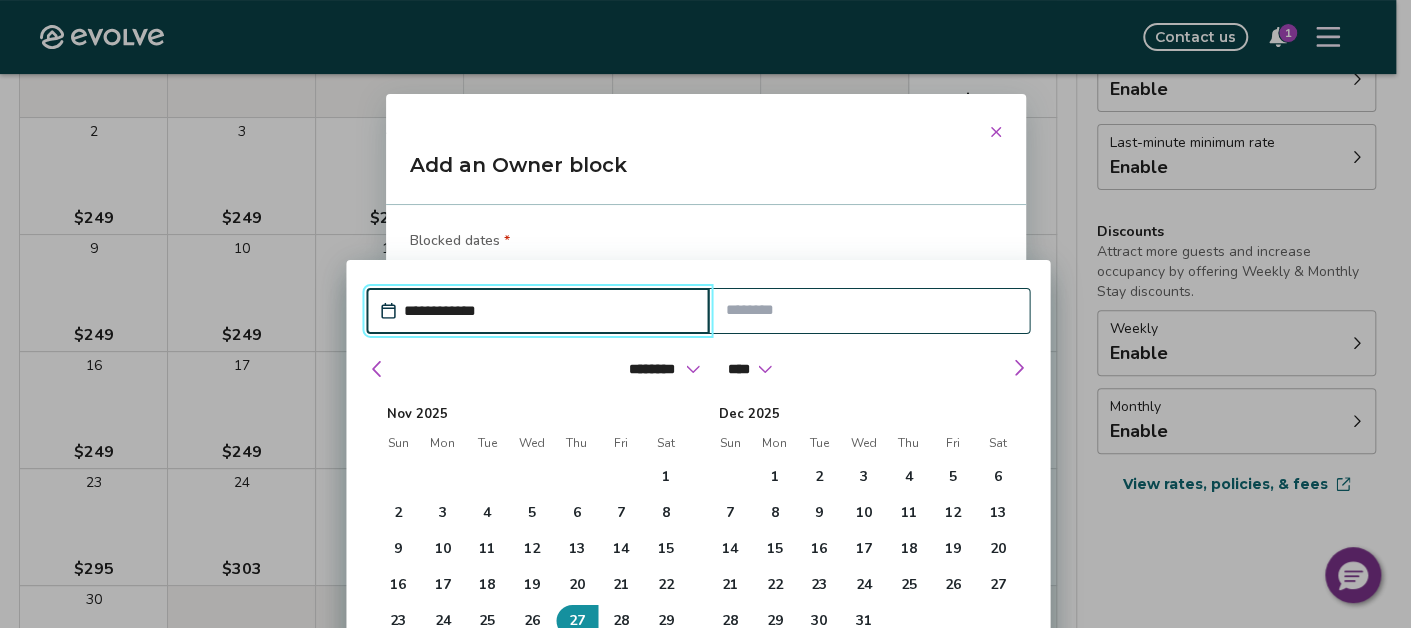 drag, startPoint x: 662, startPoint y: 276, endPoint x: 666, endPoint y: 255, distance: 21.377558 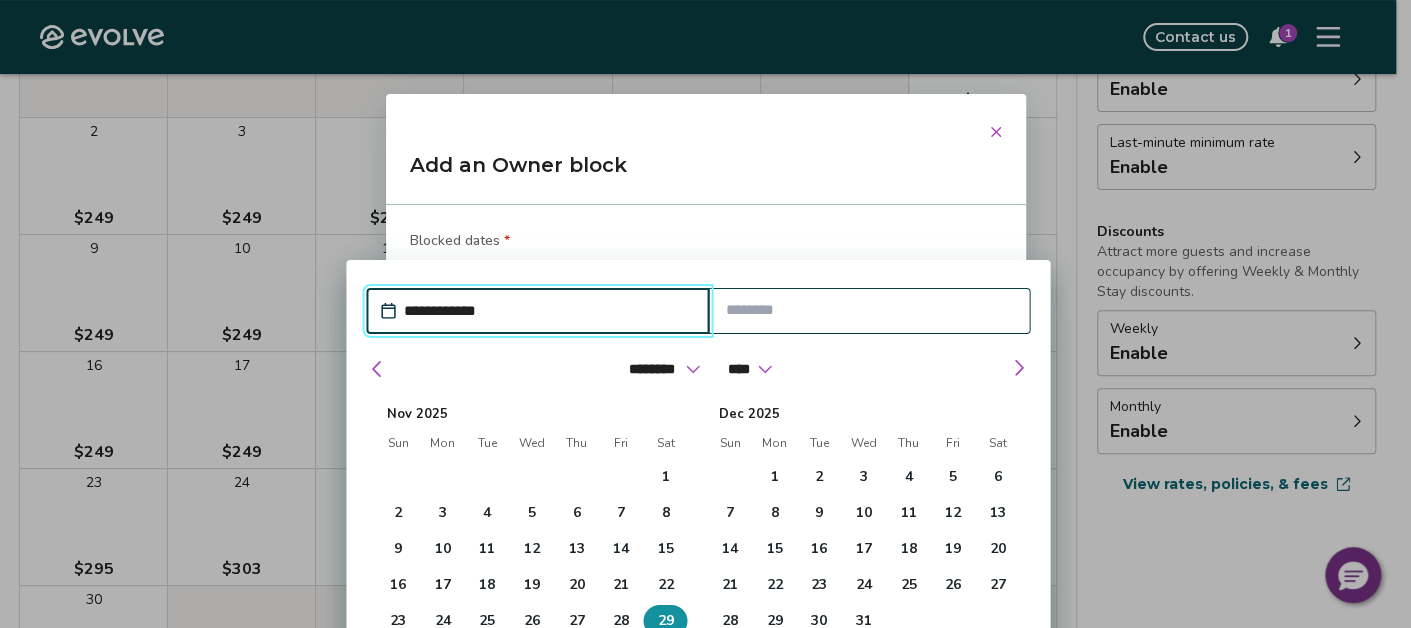 click on "29" at bounding box center [666, 621] 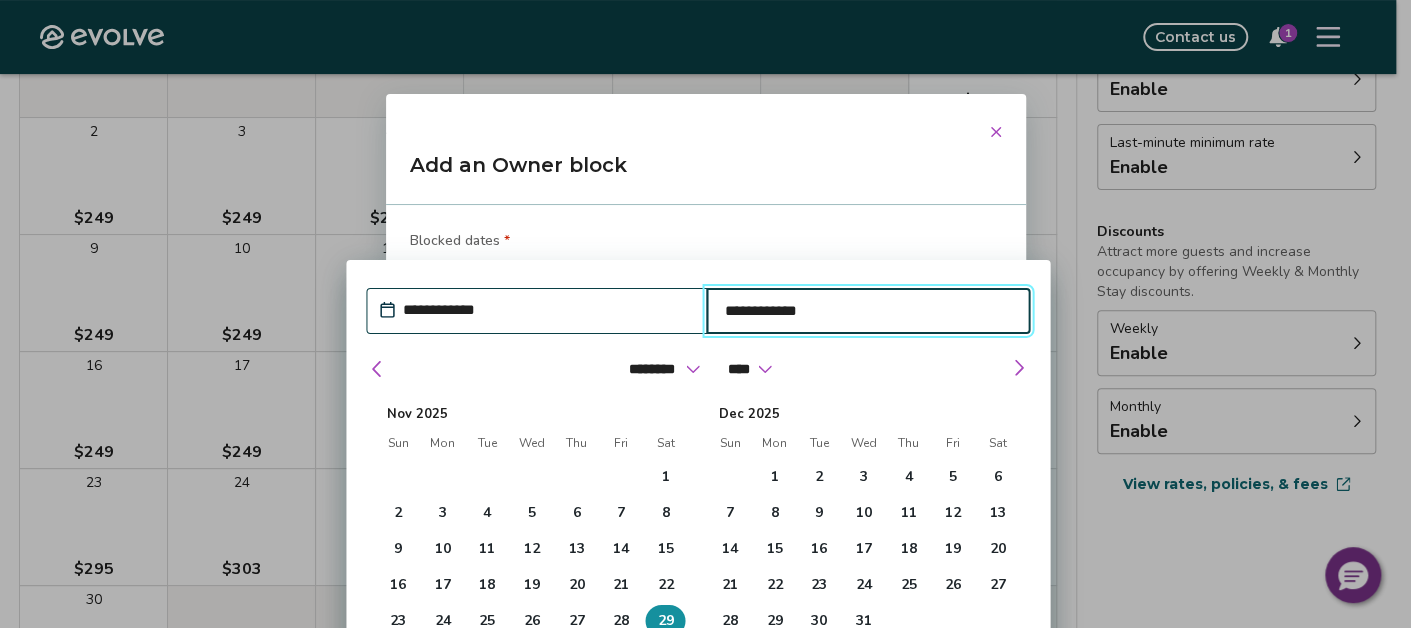 click on "**********" at bounding box center [867, 311] 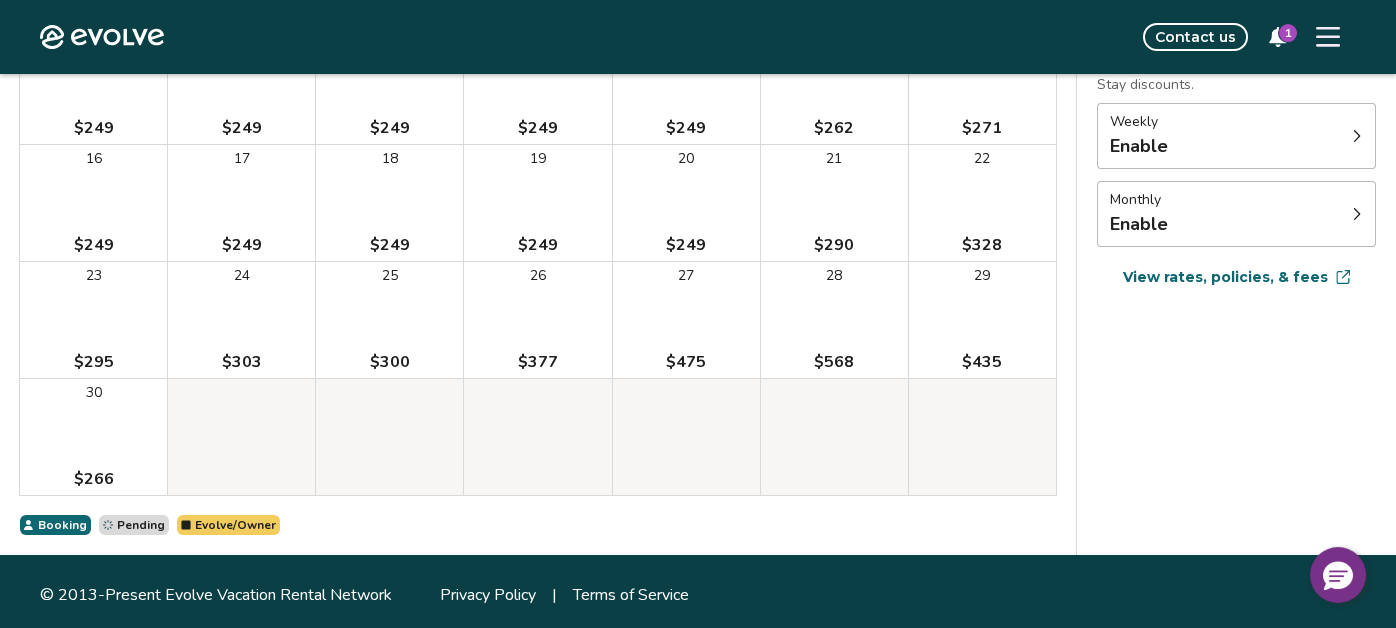 scroll, scrollTop: 513, scrollLeft: 0, axis: vertical 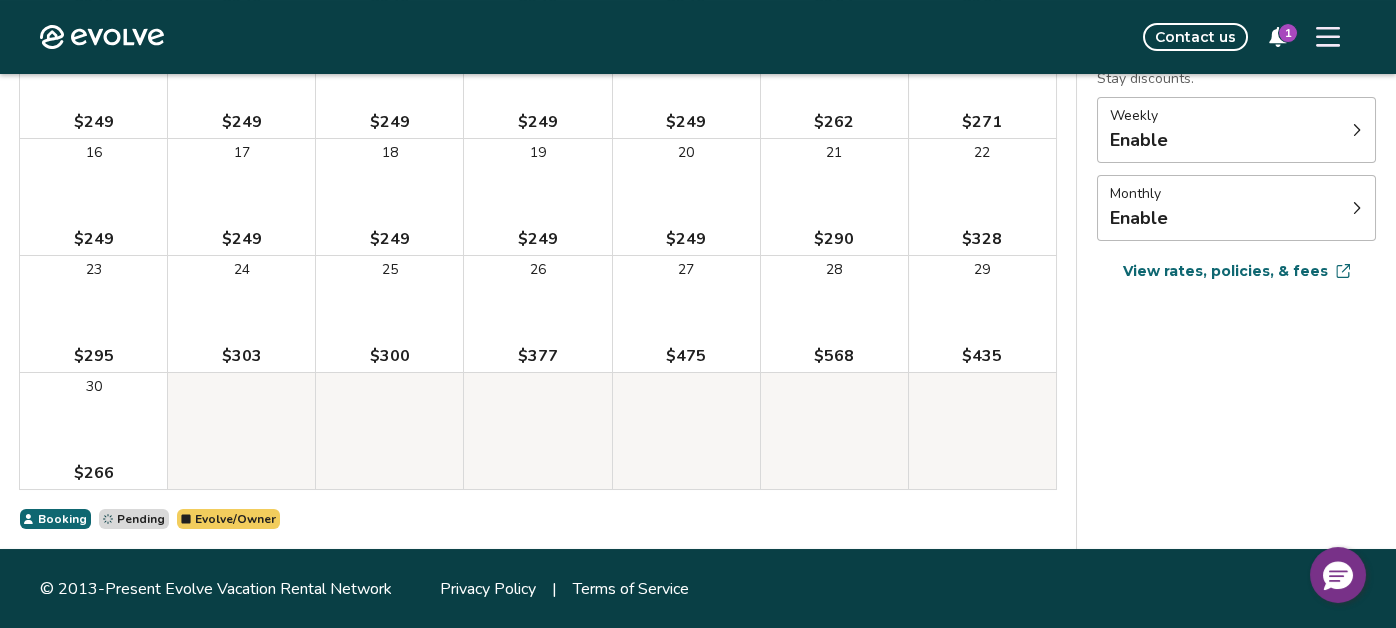 click on "27 $475" at bounding box center (686, 314) 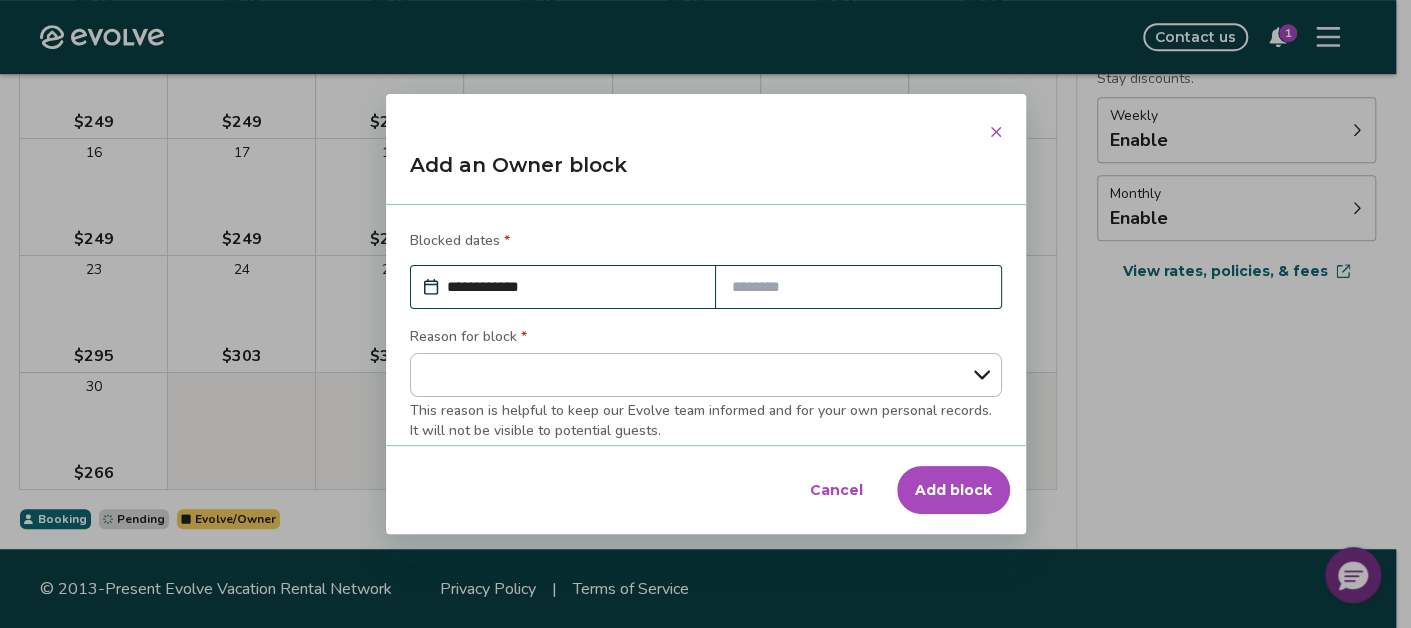 click at bounding box center (858, 287) 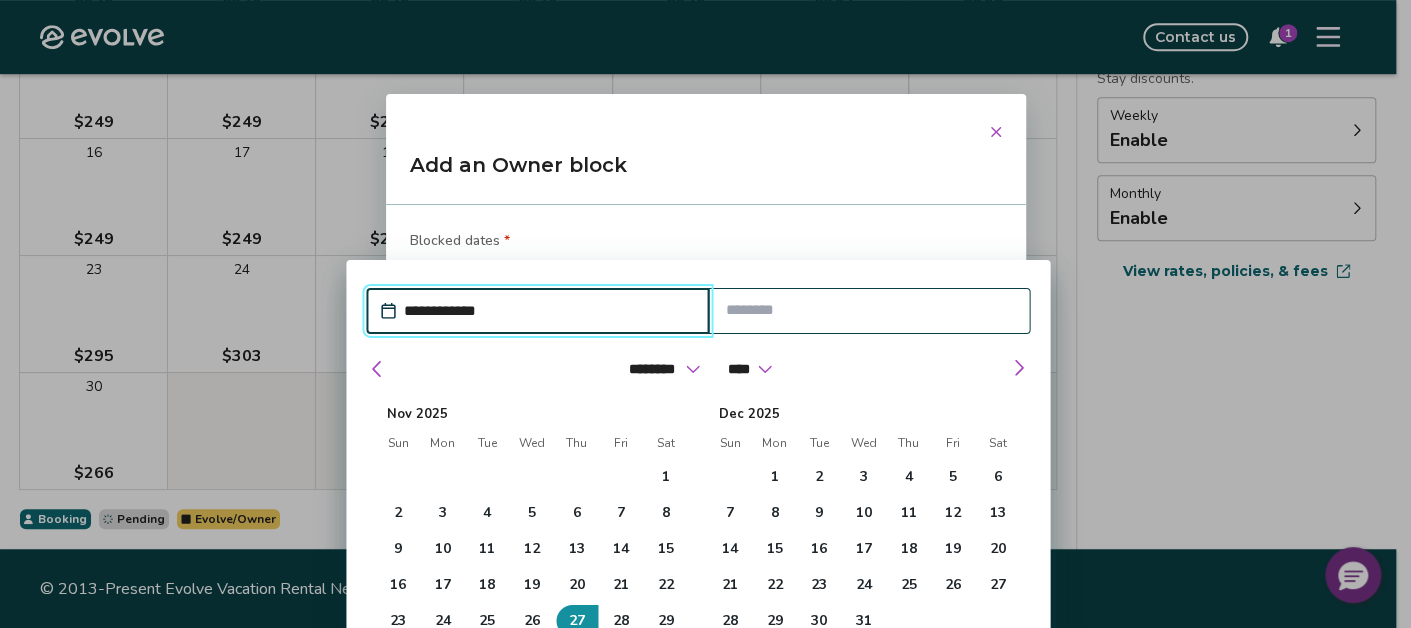 drag, startPoint x: 650, startPoint y: 270, endPoint x: 553, endPoint y: 205, distance: 116.76472 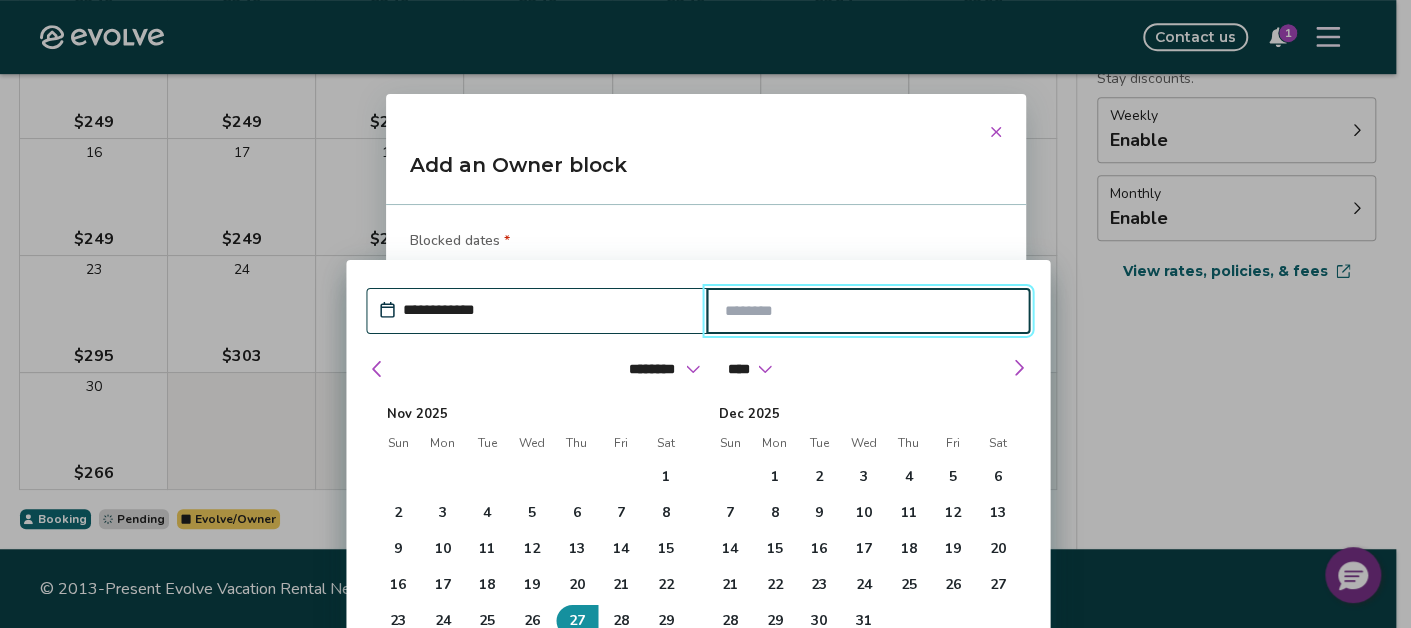 click at bounding box center (867, 311) 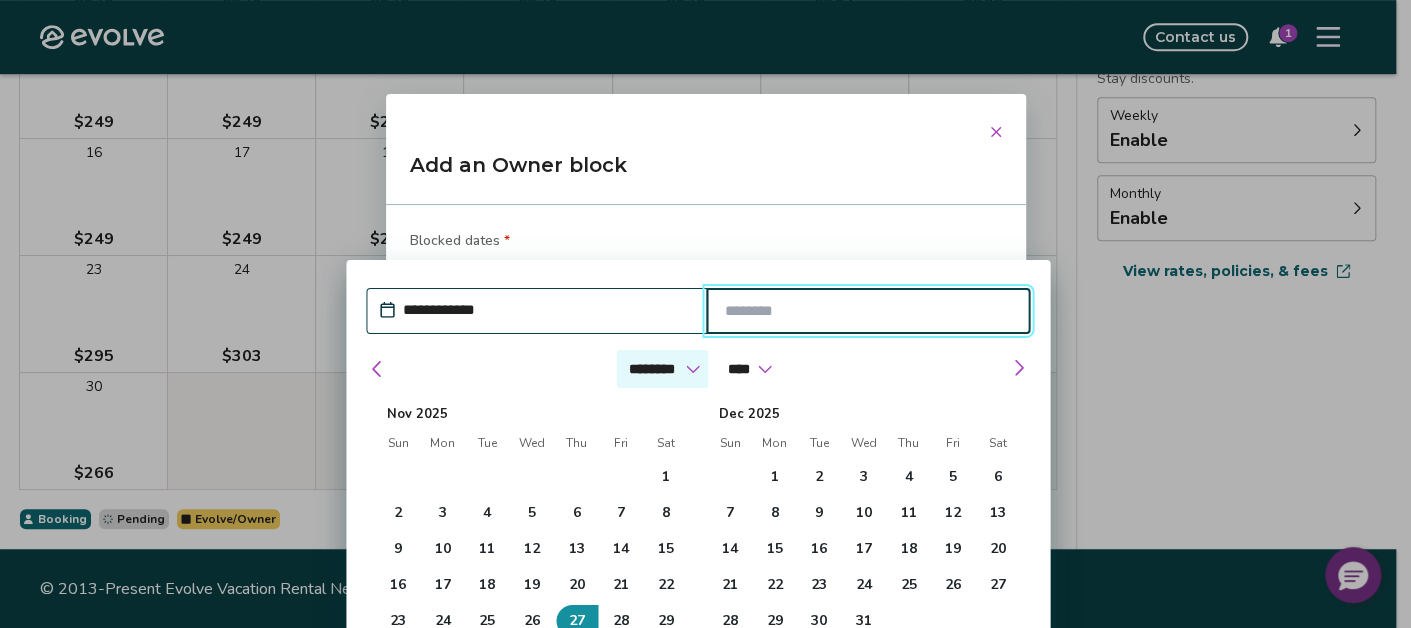 click on "******* ******** ***** ***** *** **** **** ****** ********* ******* ******** ********" at bounding box center (662, 369) 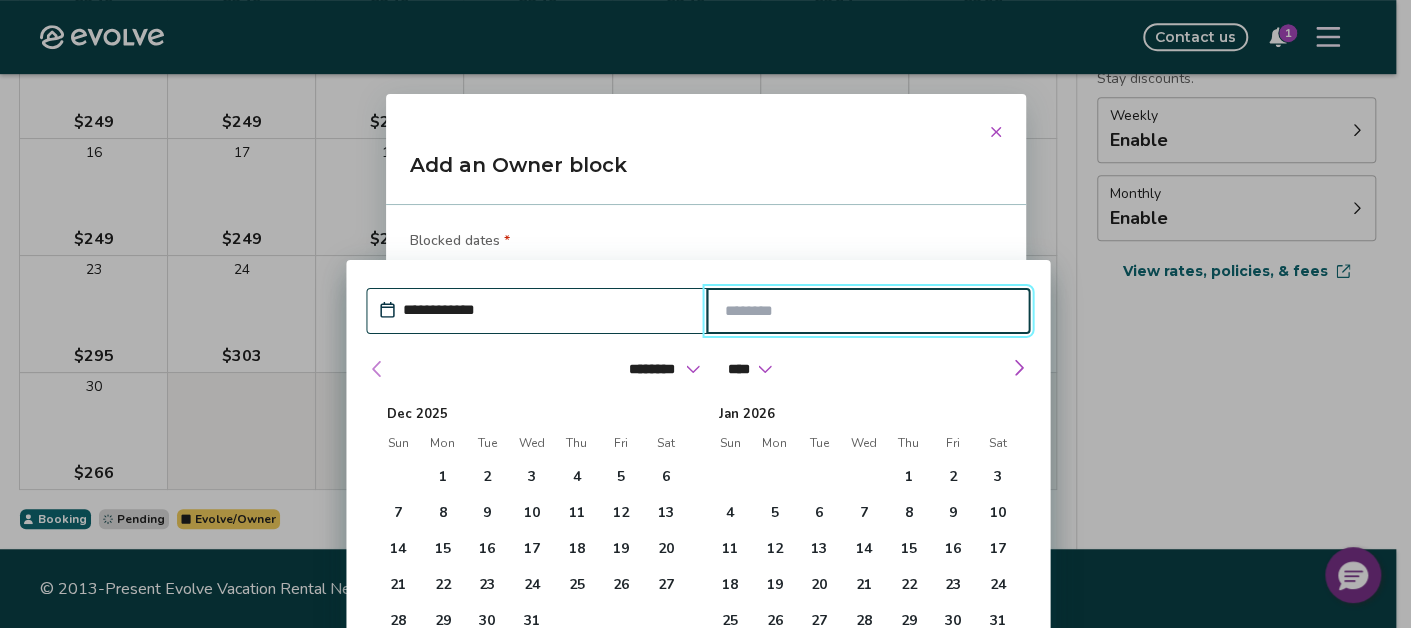click at bounding box center (378, 369) 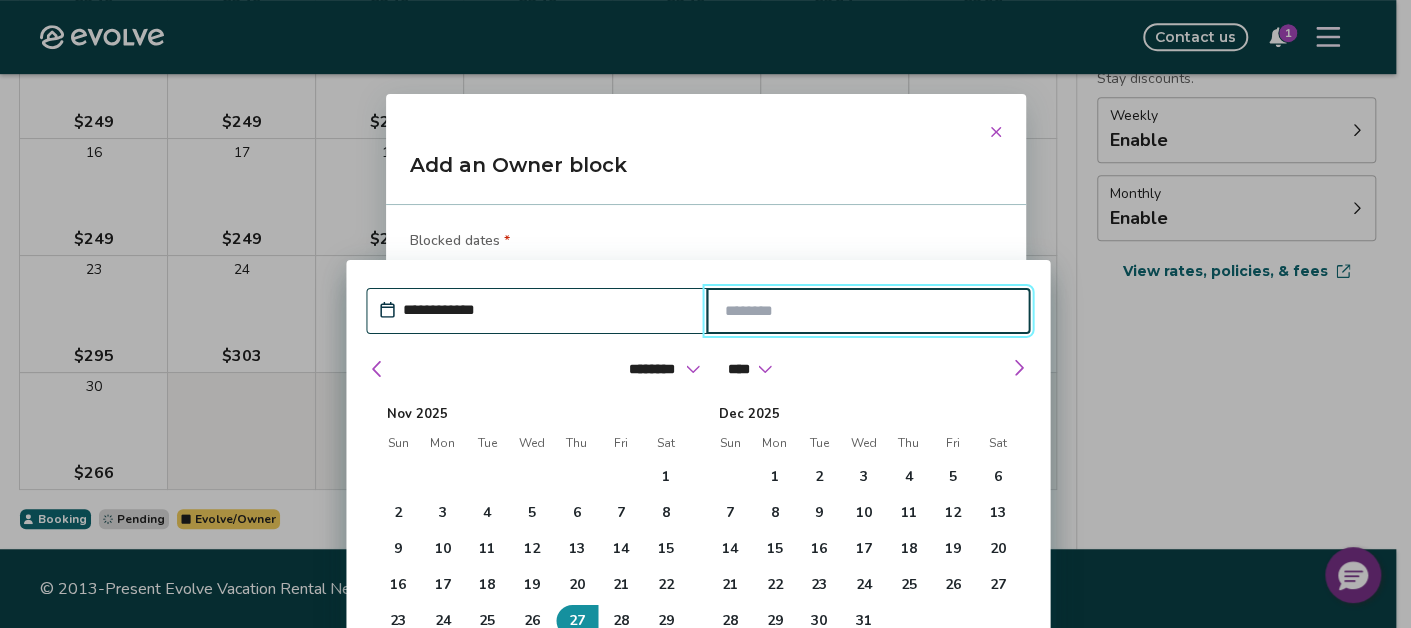 drag, startPoint x: 981, startPoint y: 272, endPoint x: 1021, endPoint y: 247, distance: 47.169907 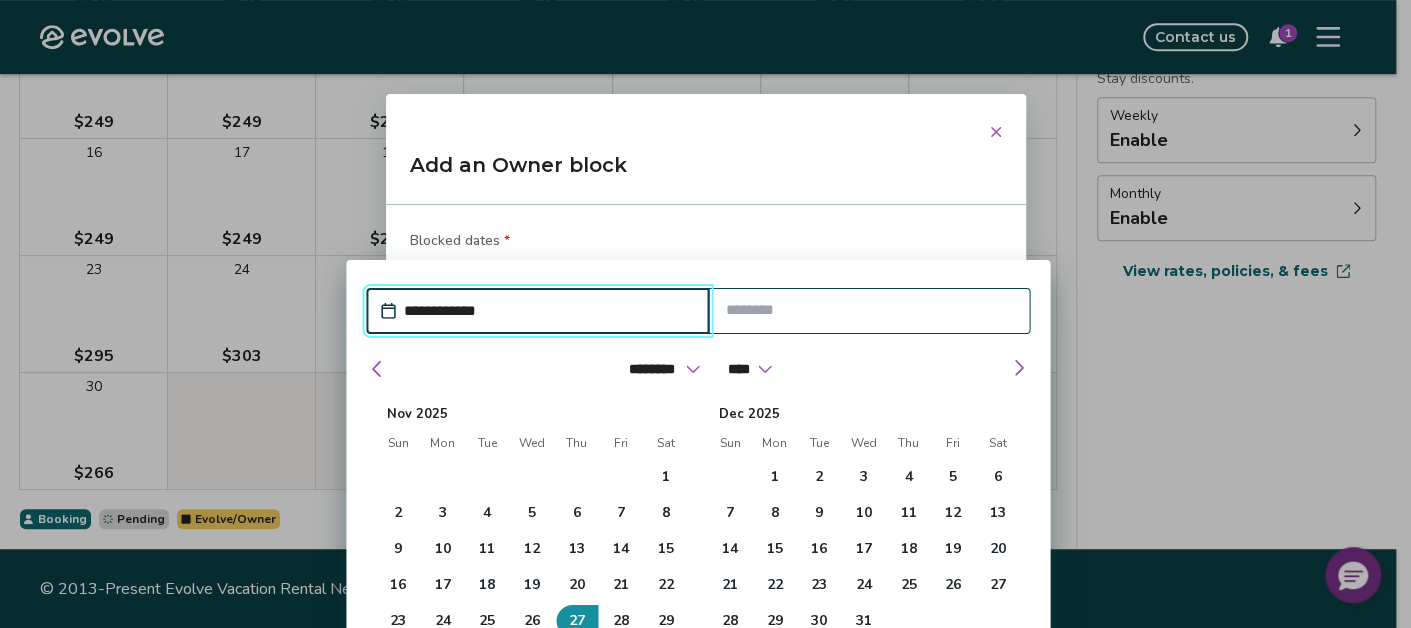 drag, startPoint x: 502, startPoint y: 308, endPoint x: 430, endPoint y: 309, distance: 72.00694 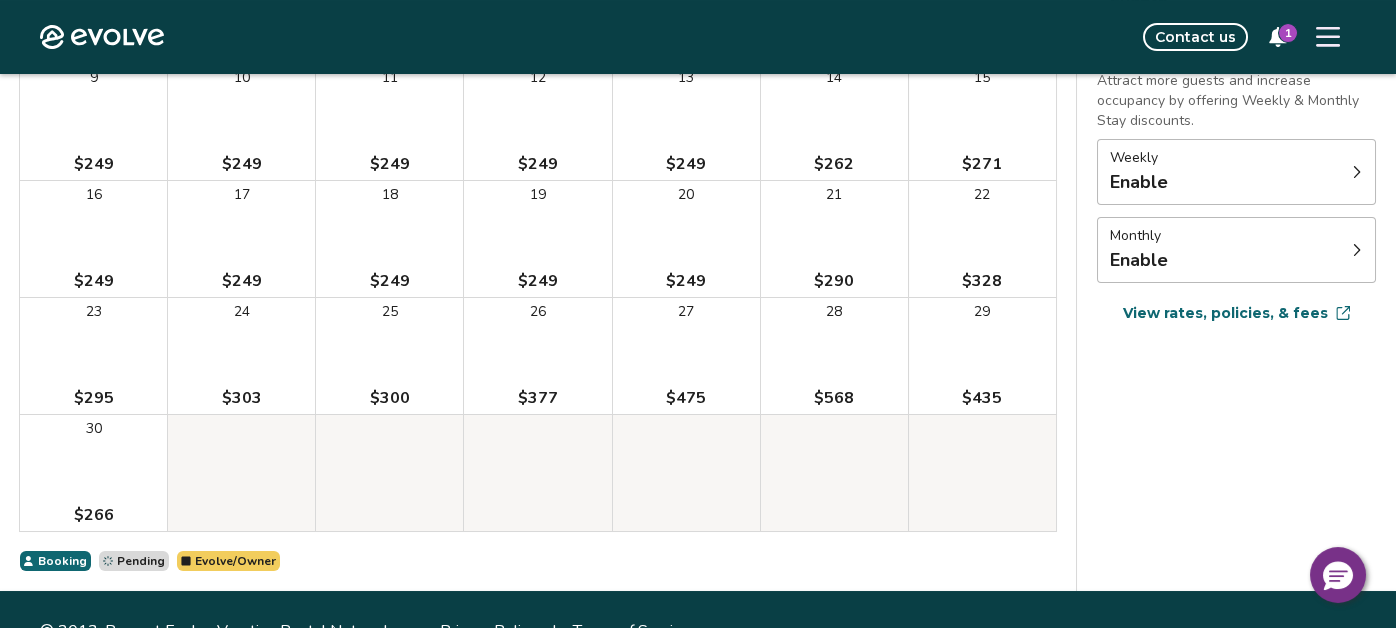 scroll, scrollTop: 513, scrollLeft: 0, axis: vertical 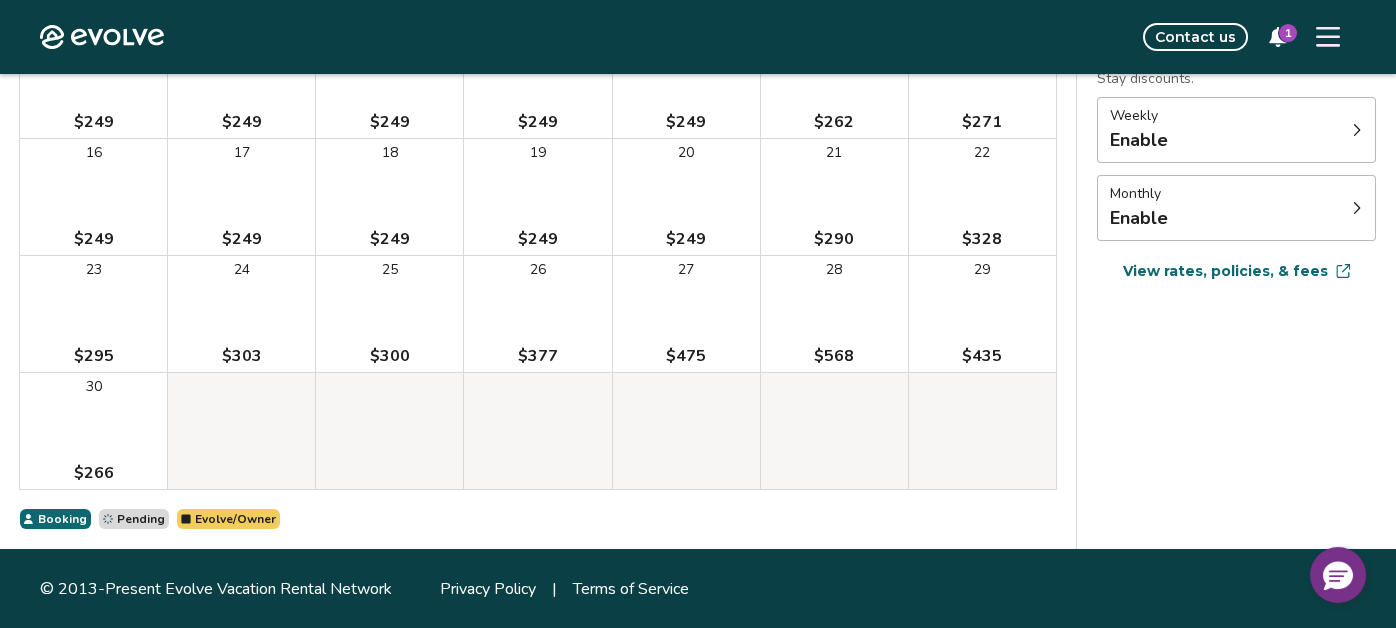 click on "27 $475" at bounding box center [686, 314] 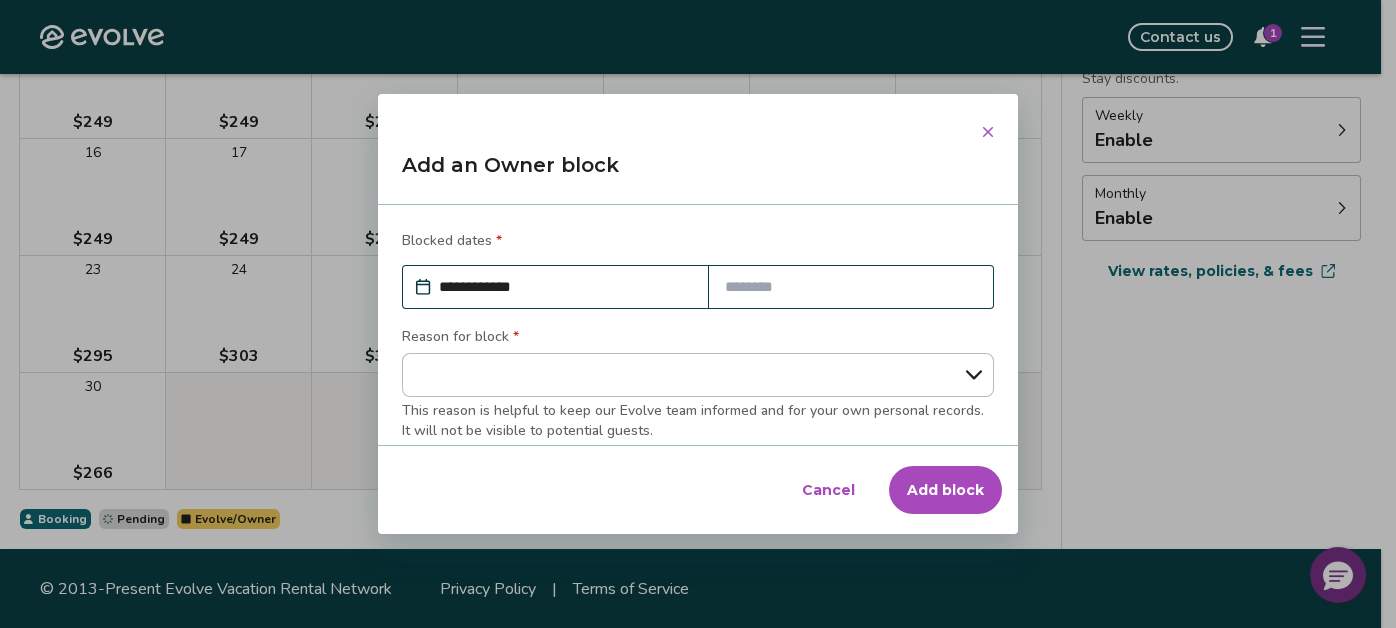 type on "*" 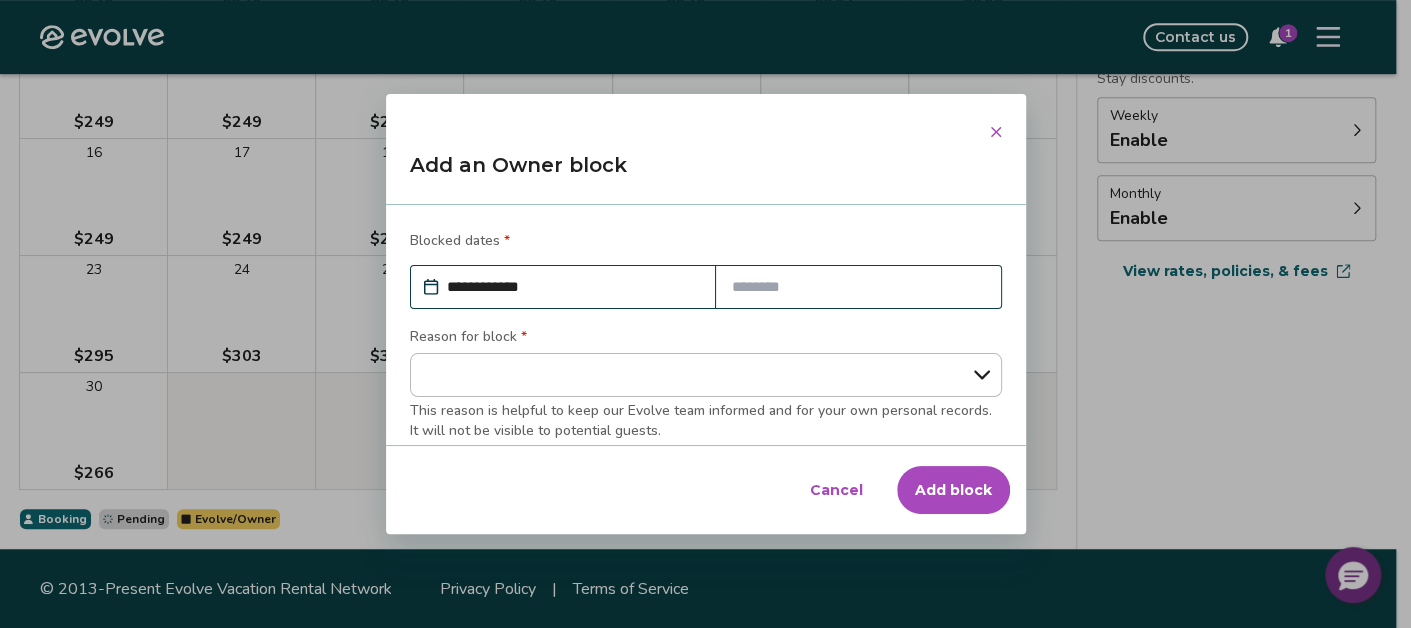 click on "**********" at bounding box center [706, 375] 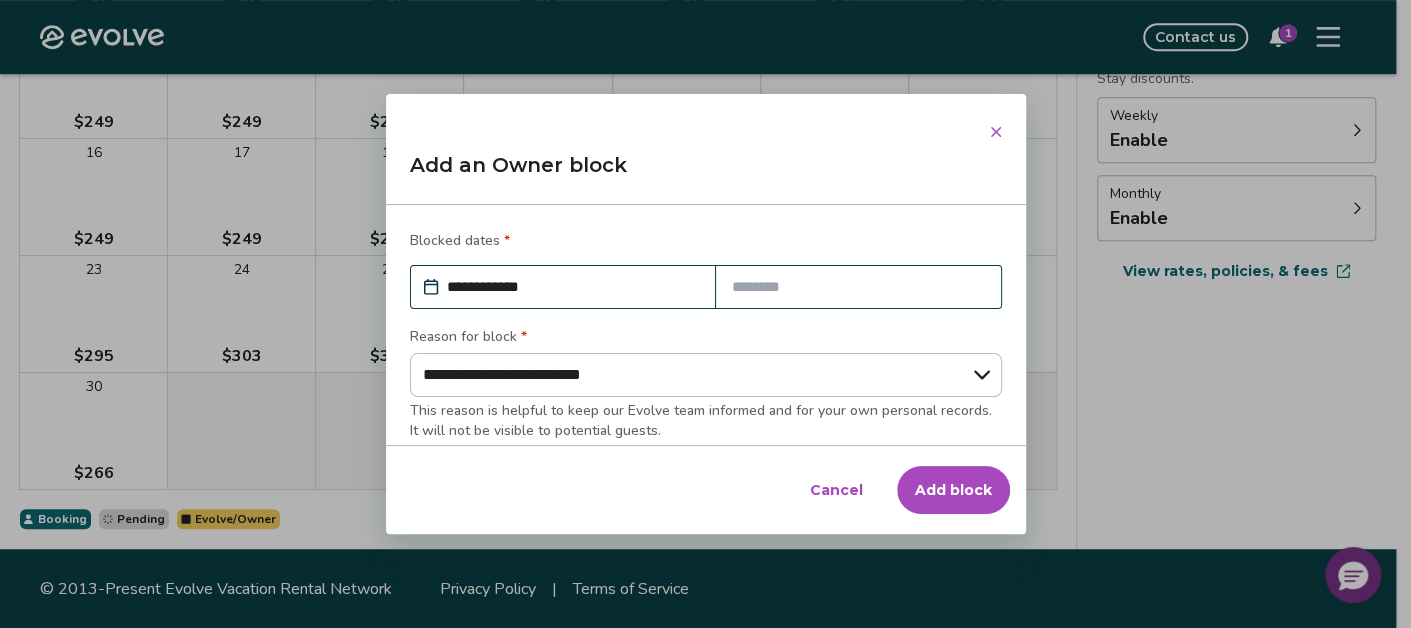 click on "**********" at bounding box center (706, 375) 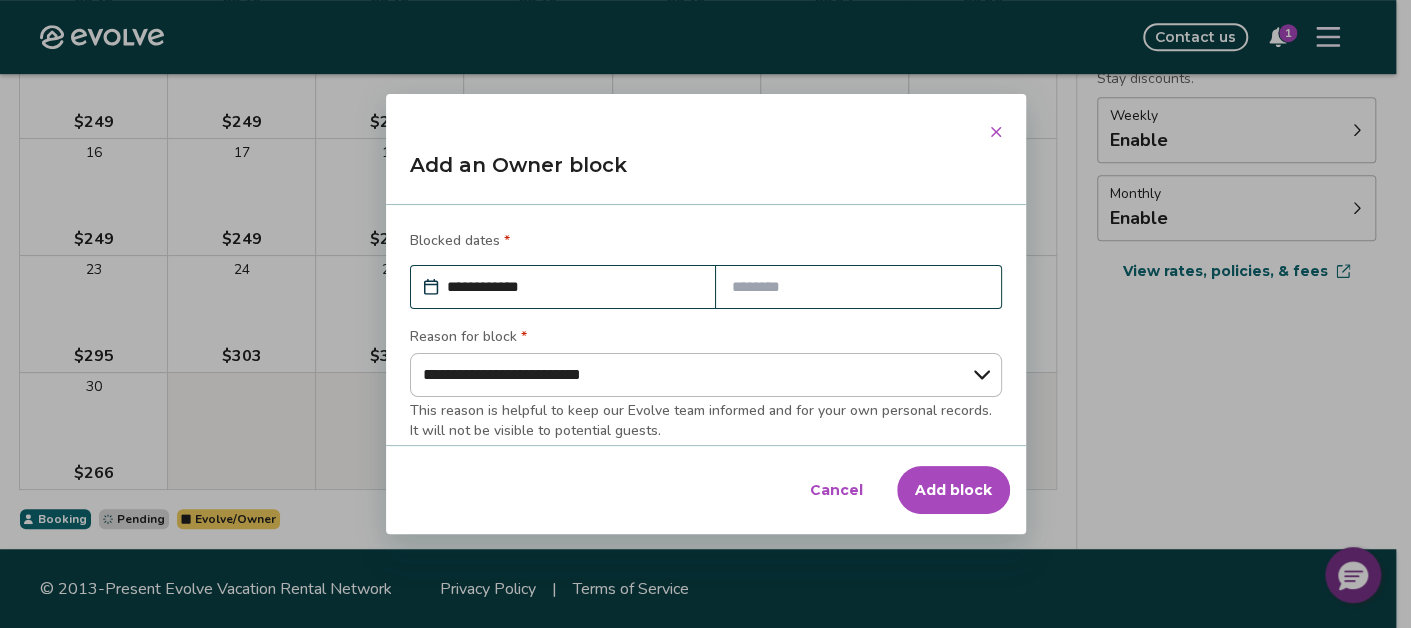 click at bounding box center (858, 287) 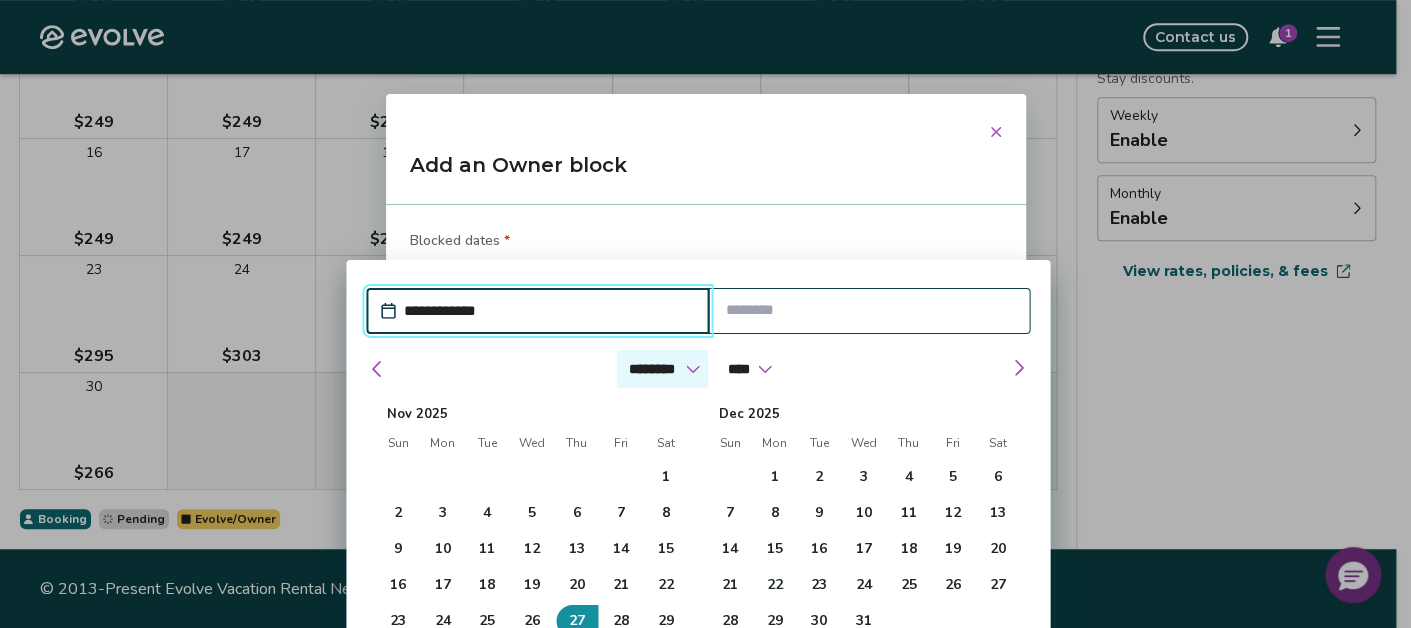 click on "******* ******** ***** ***** *** **** **** ****** ********* ******* ******** ********" at bounding box center (662, 369) 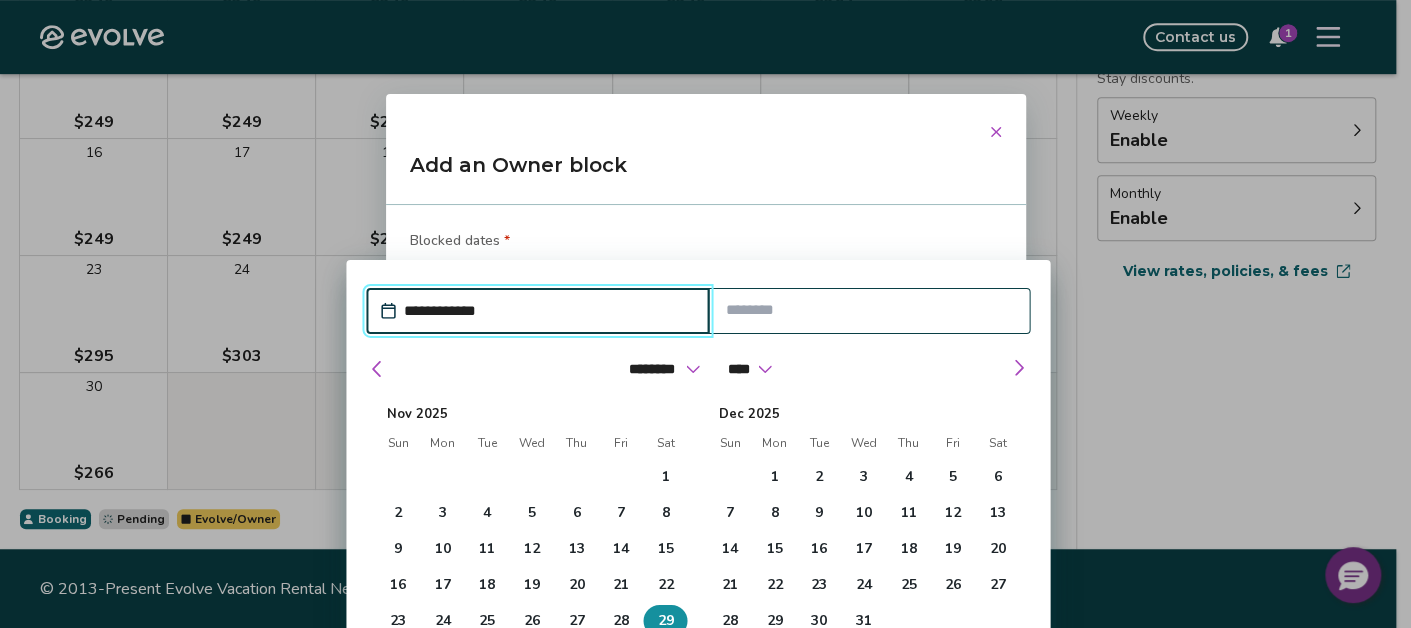 click on "29" at bounding box center [665, 621] 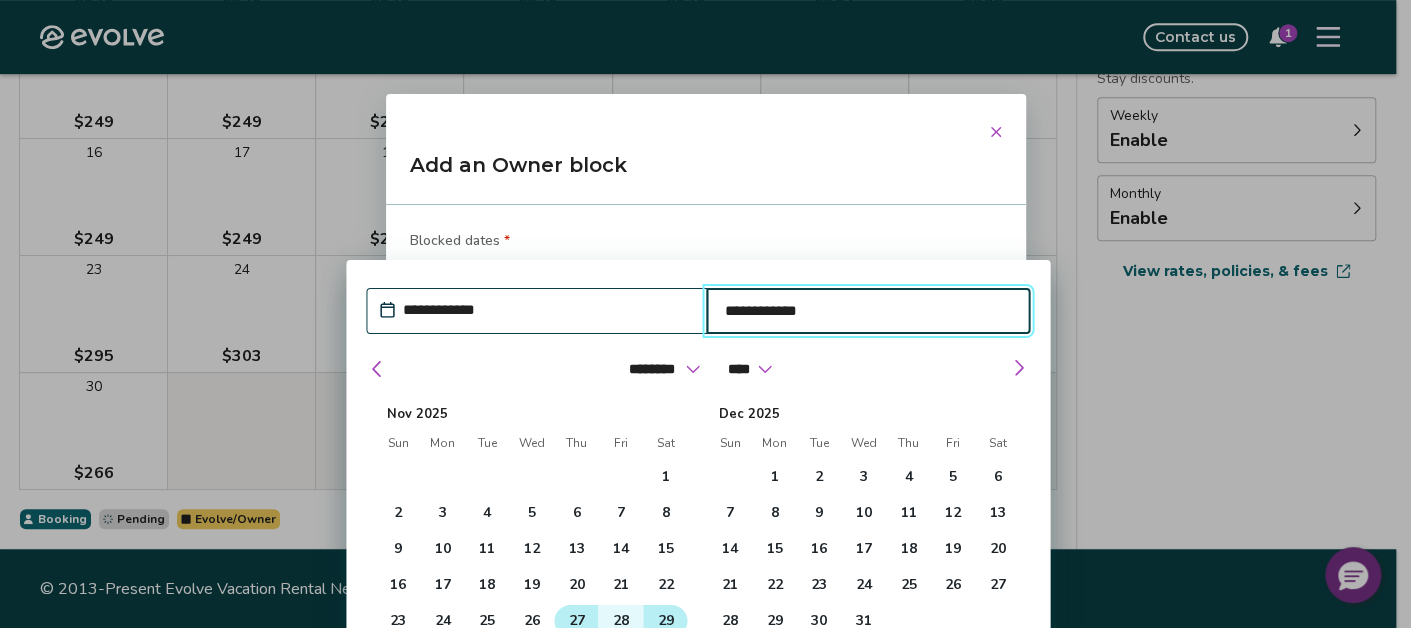 click on "27" at bounding box center [576, 621] 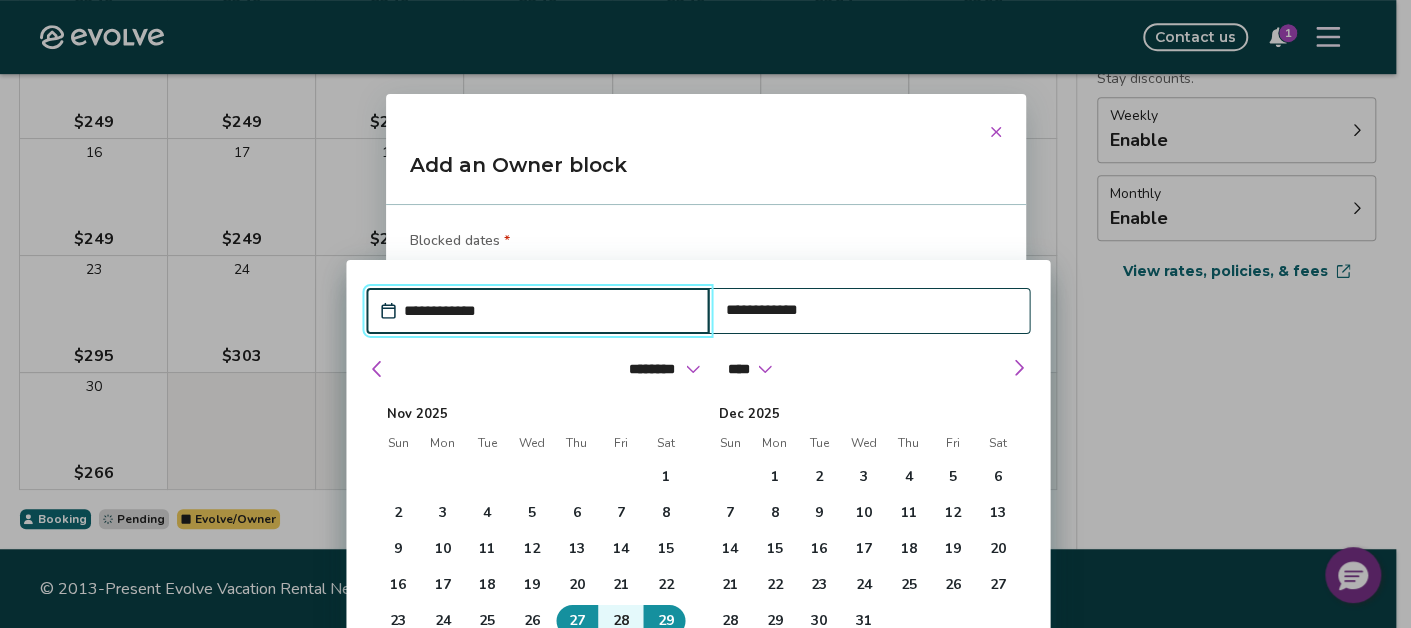 drag, startPoint x: 987, startPoint y: 277, endPoint x: 1078, endPoint y: 173, distance: 138.1919 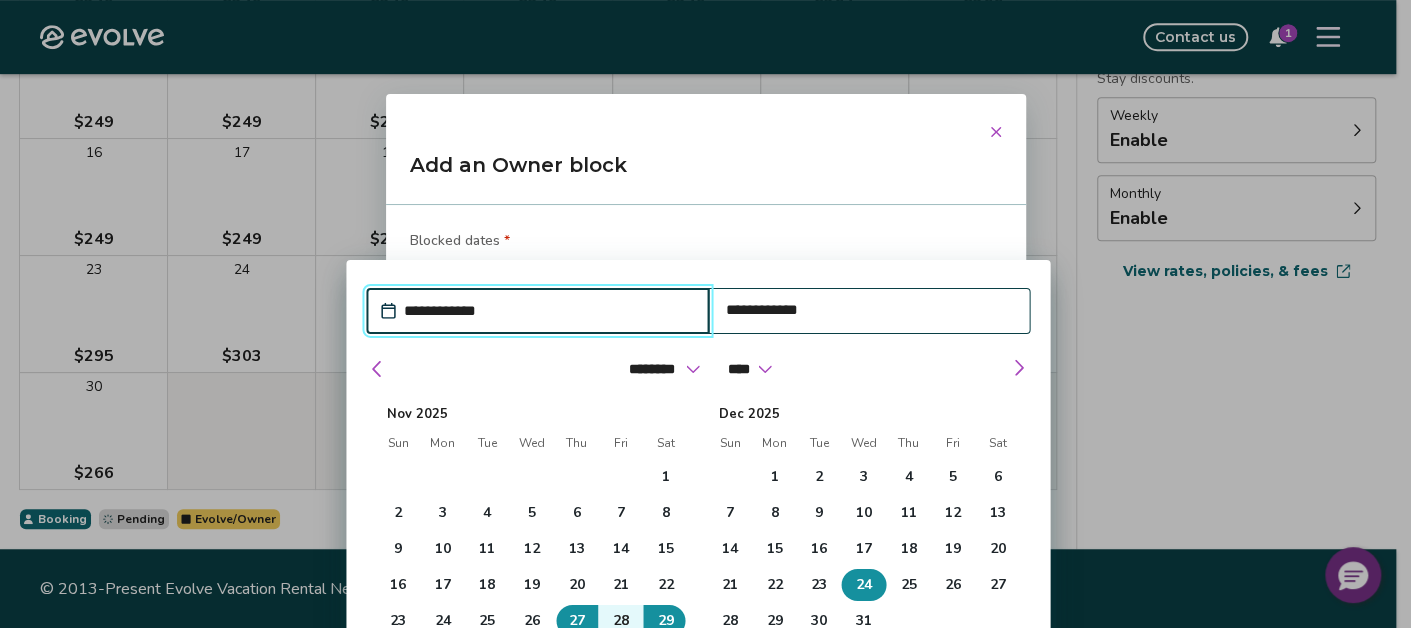 click on "24" at bounding box center (864, 585) 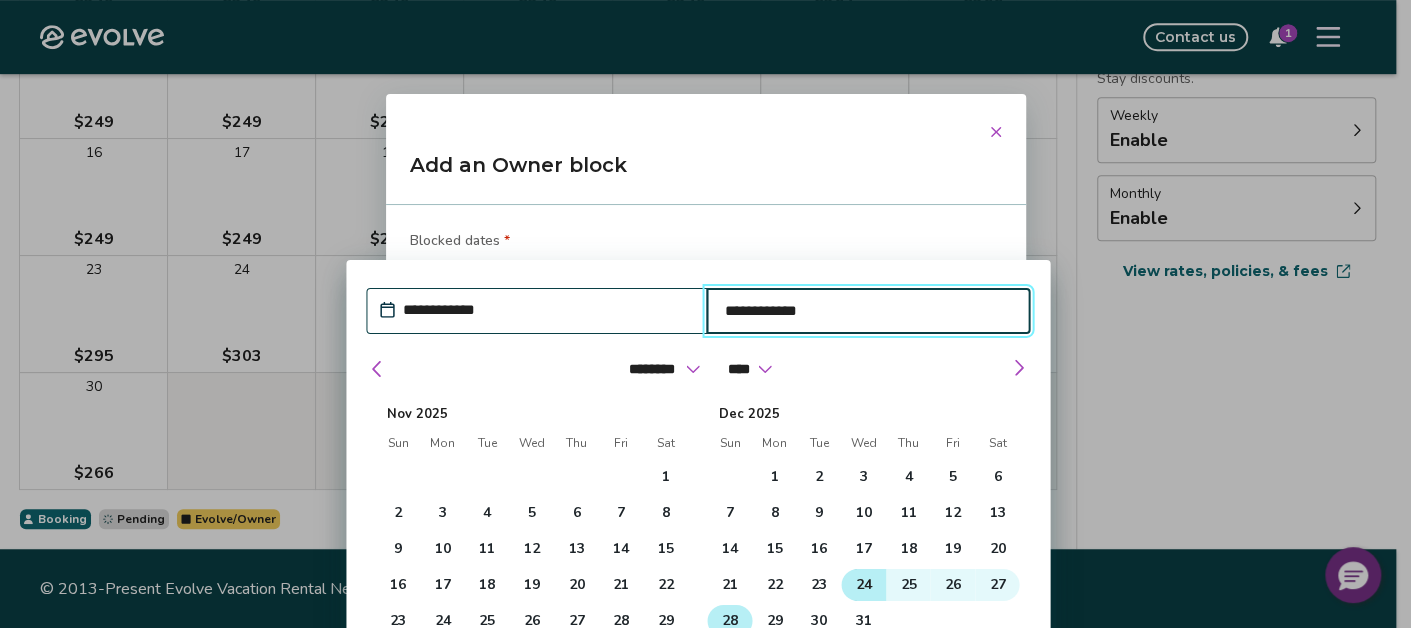 click on "28" at bounding box center (730, 621) 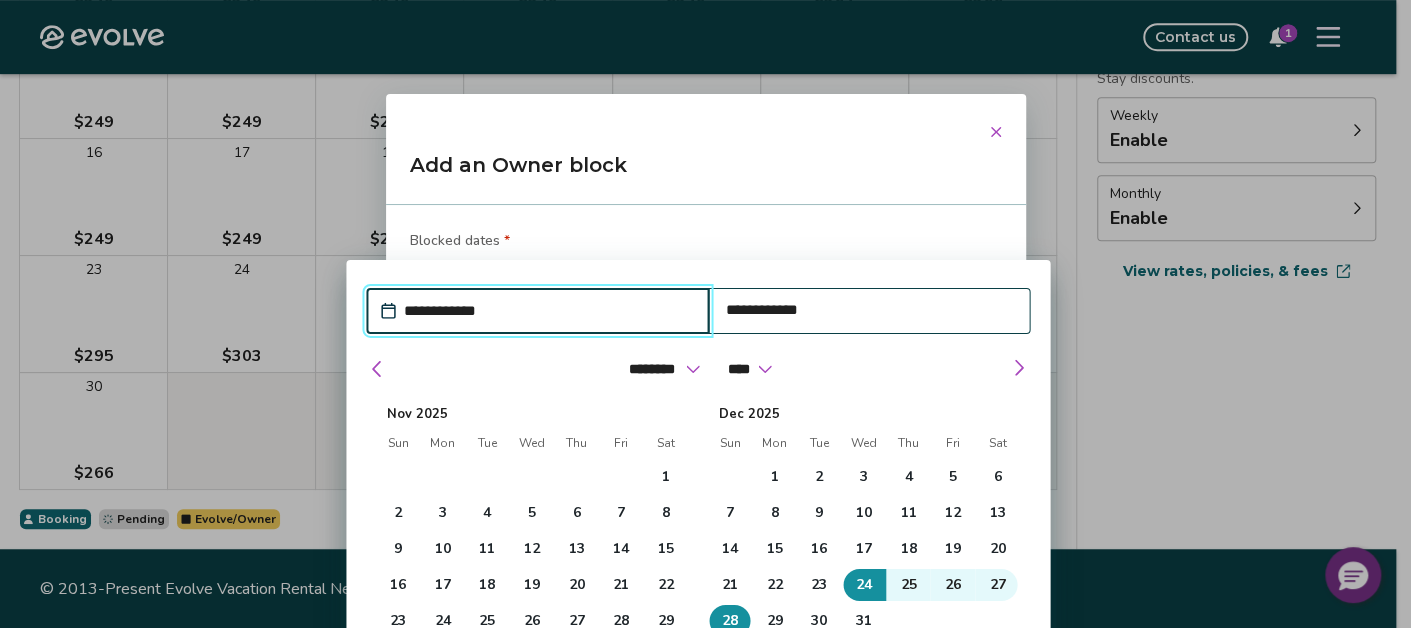 type on "*" 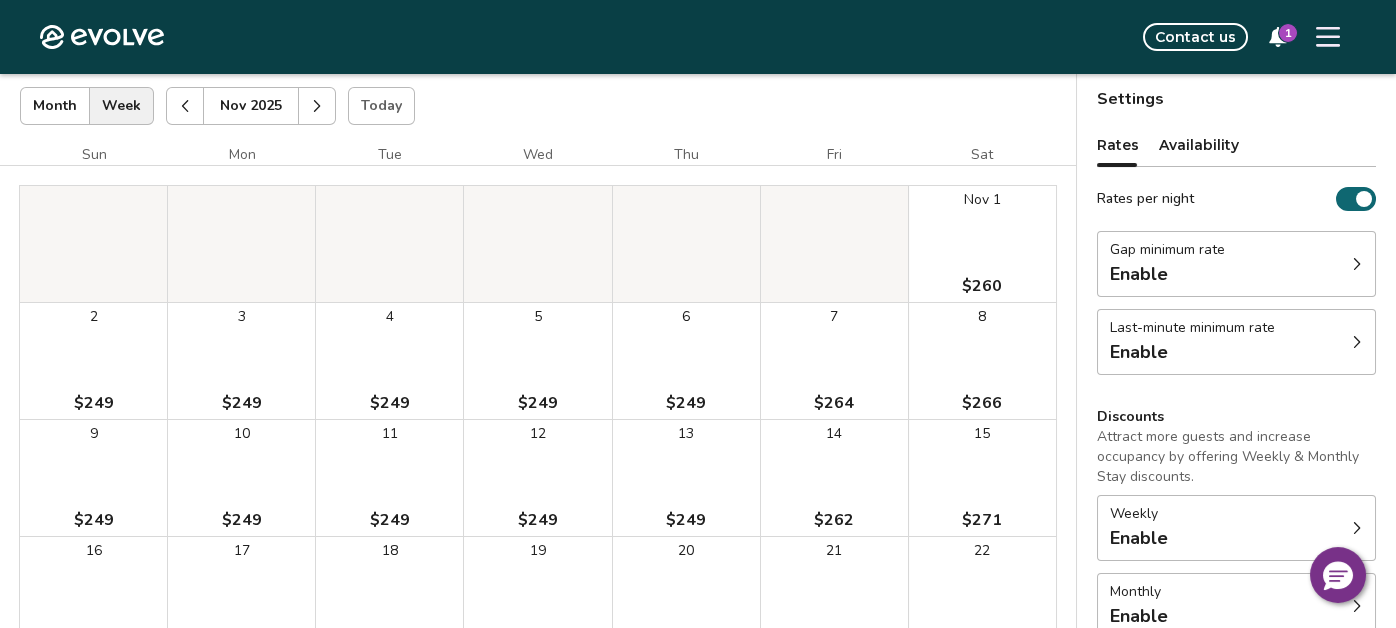 scroll, scrollTop: 113, scrollLeft: 0, axis: vertical 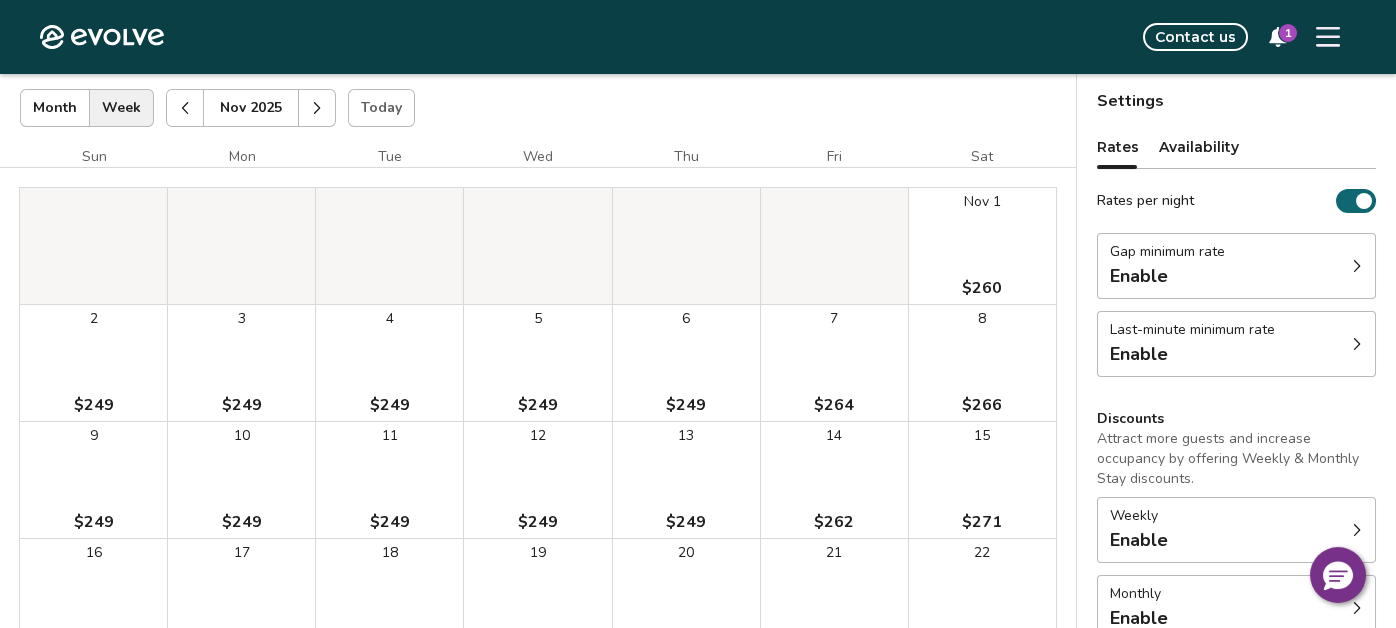 click at bounding box center [317, 108] 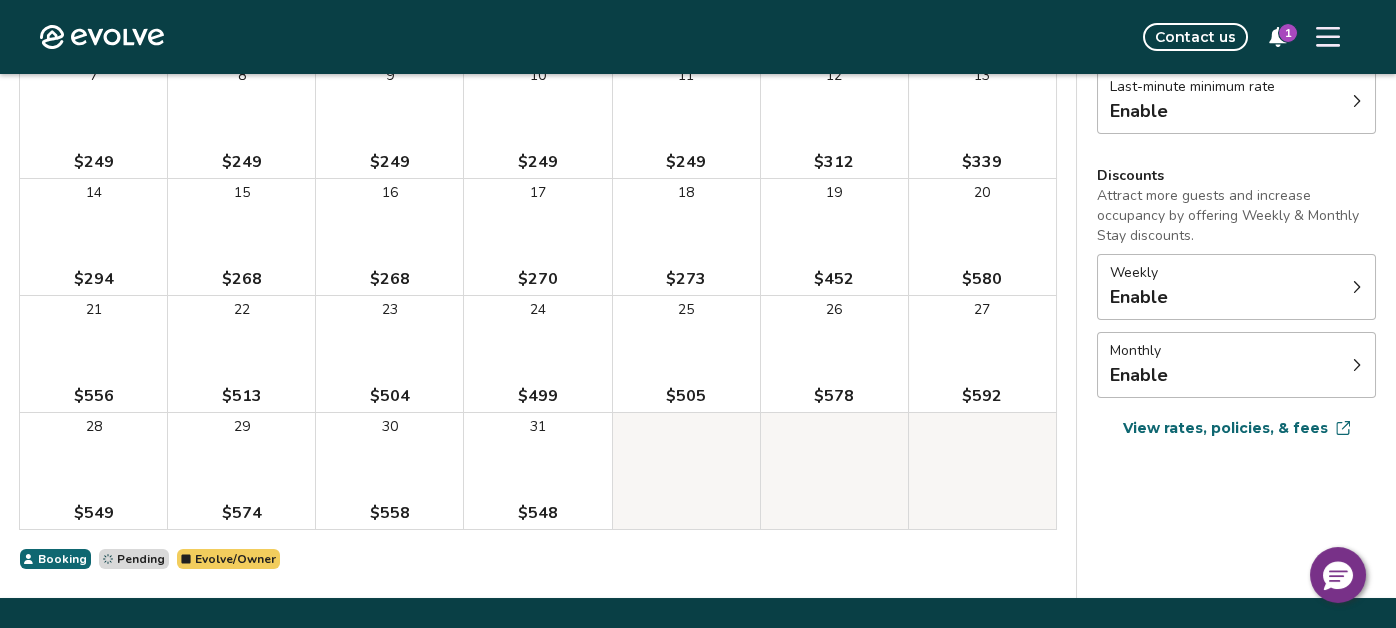 scroll, scrollTop: 405, scrollLeft: 0, axis: vertical 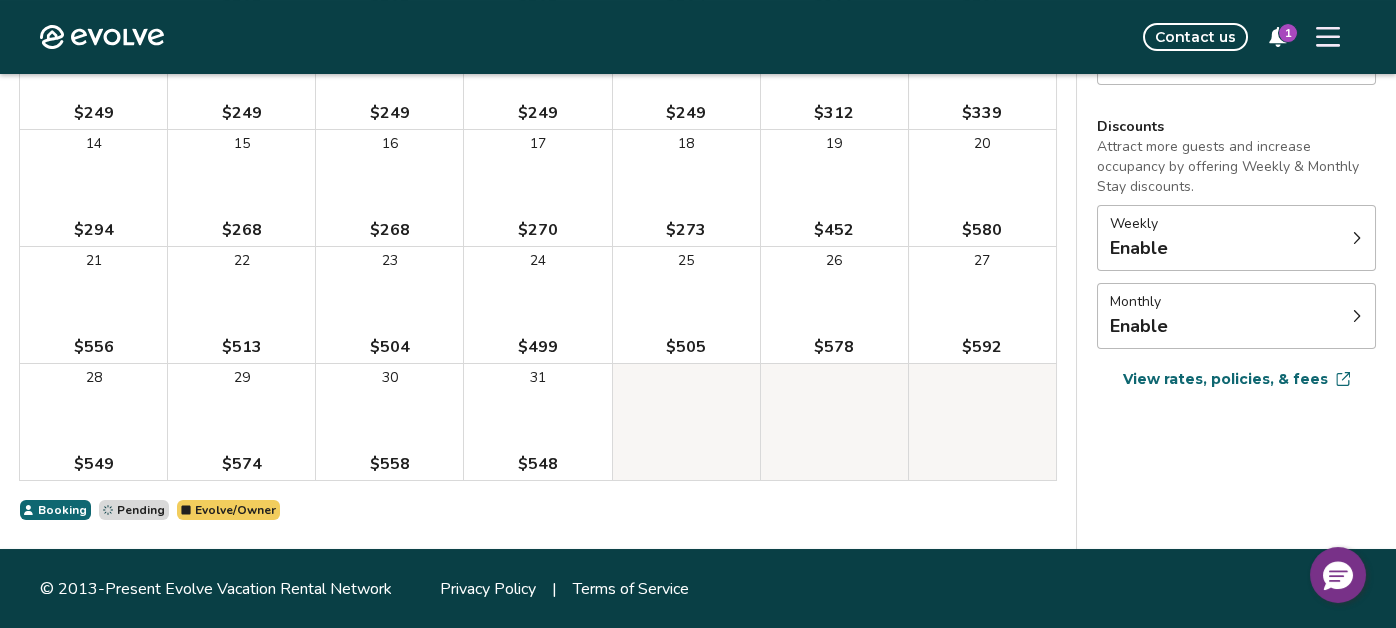 click on "24 $499" at bounding box center [537, 305] 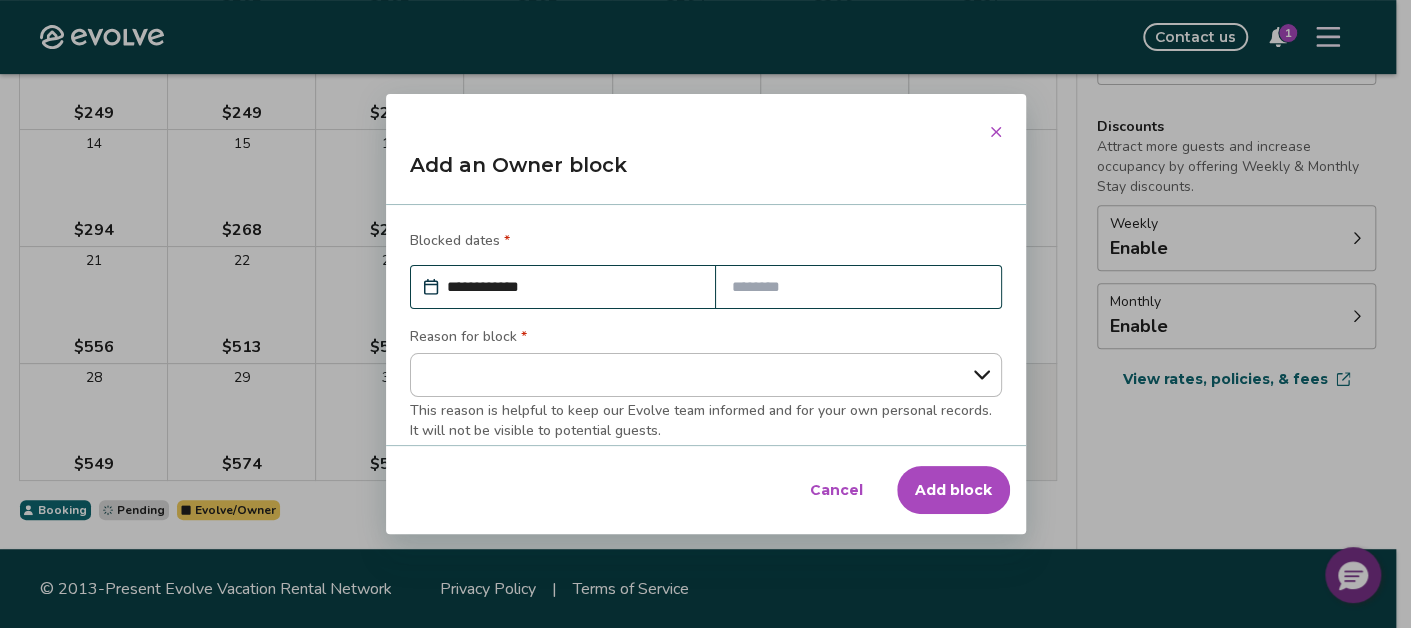 click at bounding box center (858, 287) 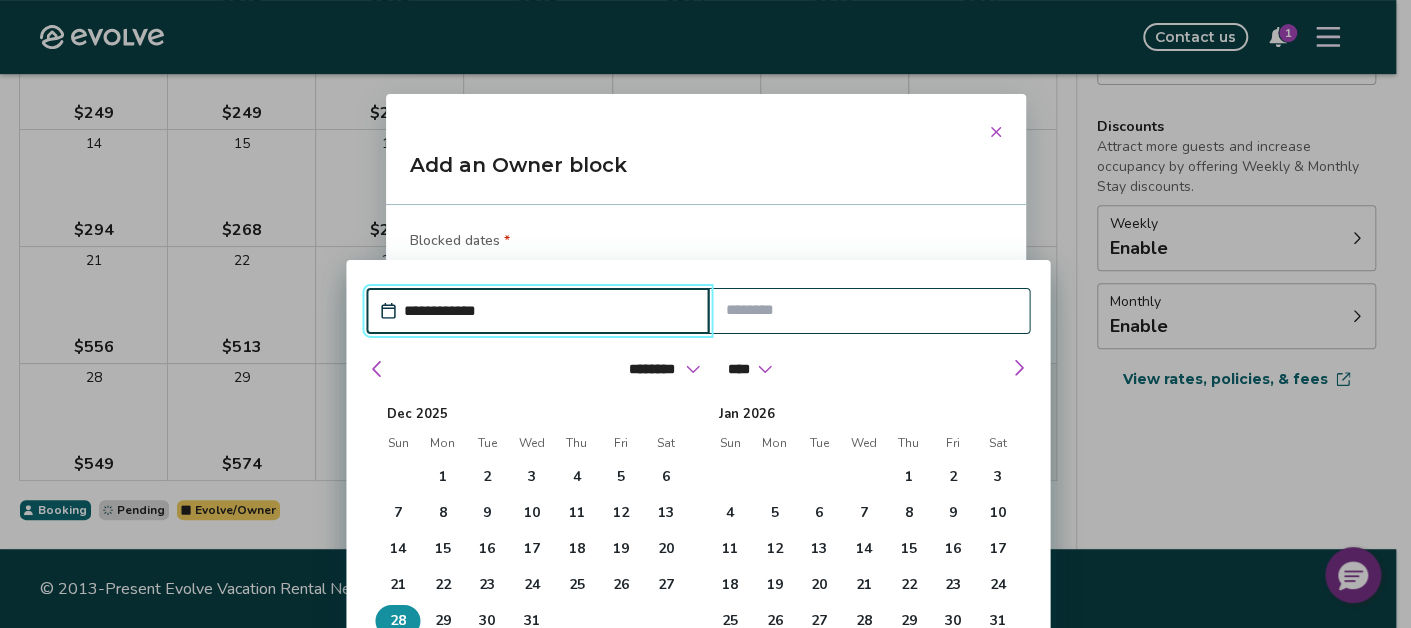 click on "28" at bounding box center [398, 621] 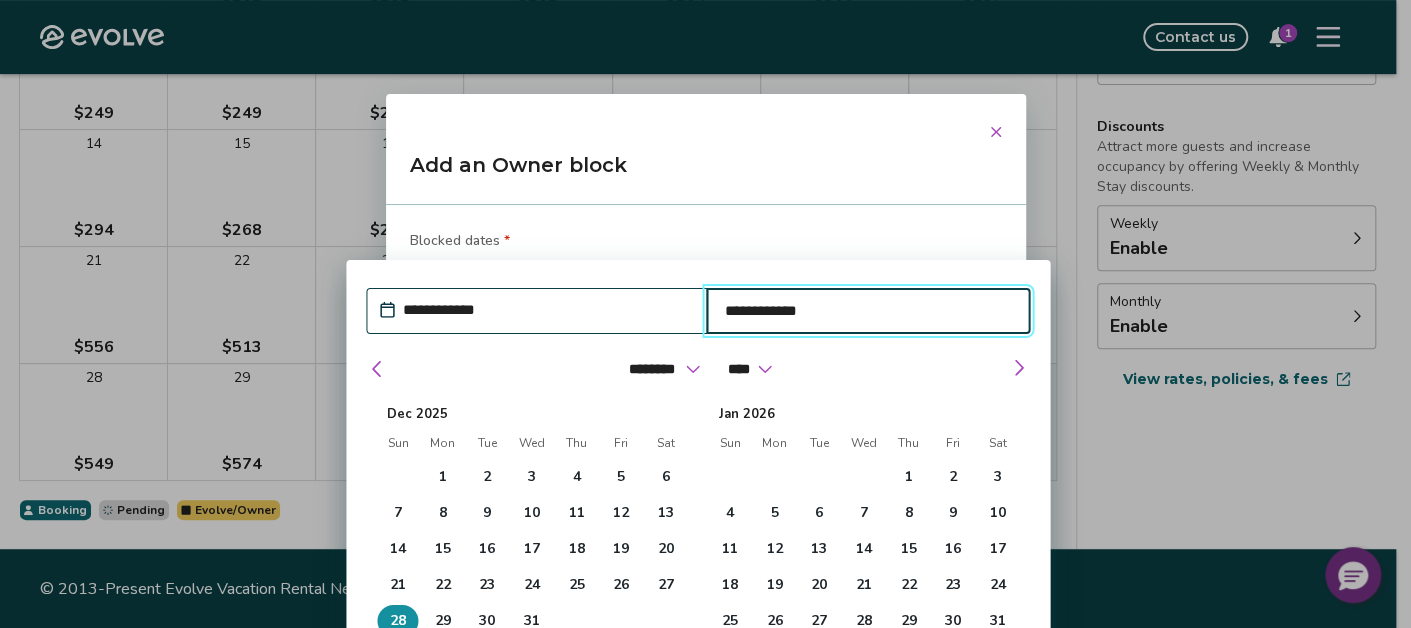 click on "**********" at bounding box center [547, 310] 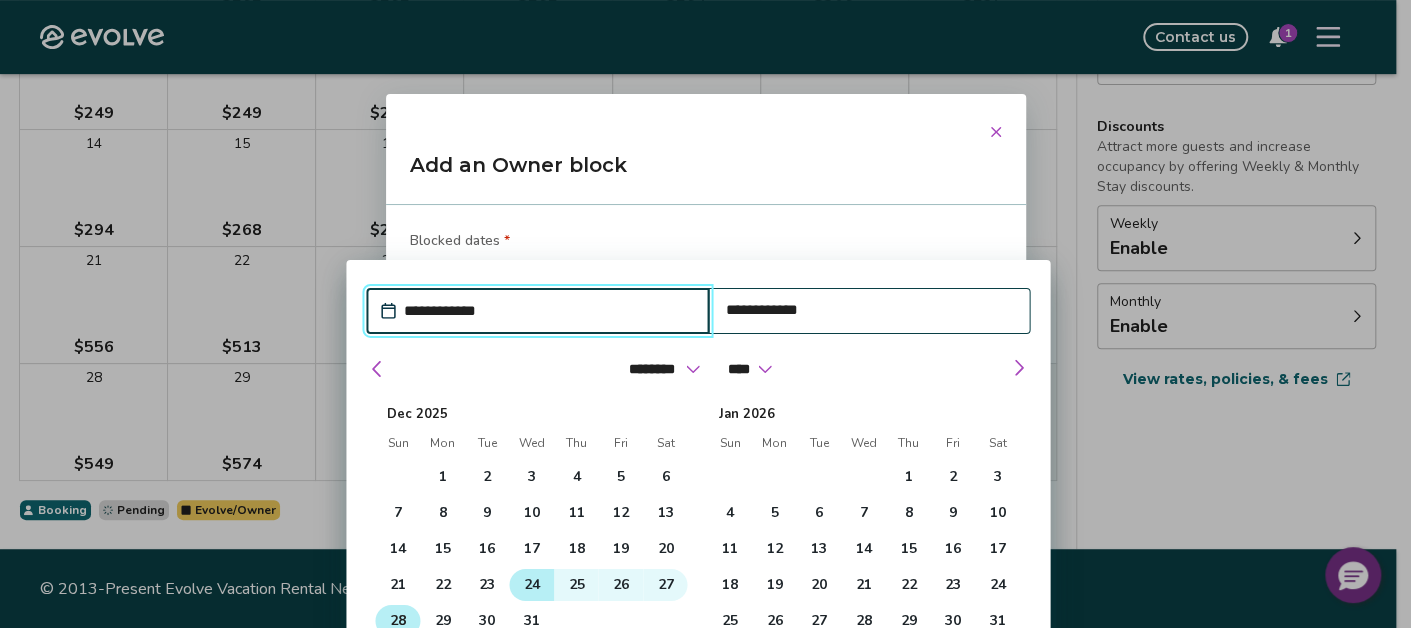 click on "24" at bounding box center (532, 585) 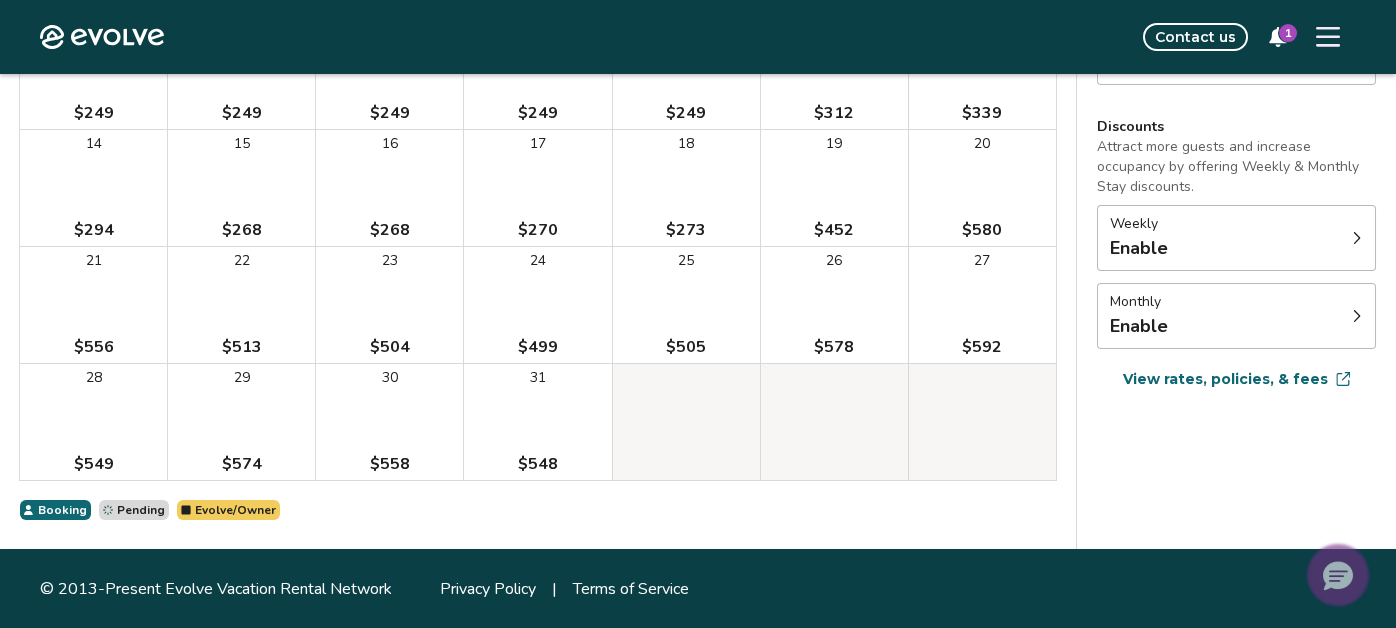 click 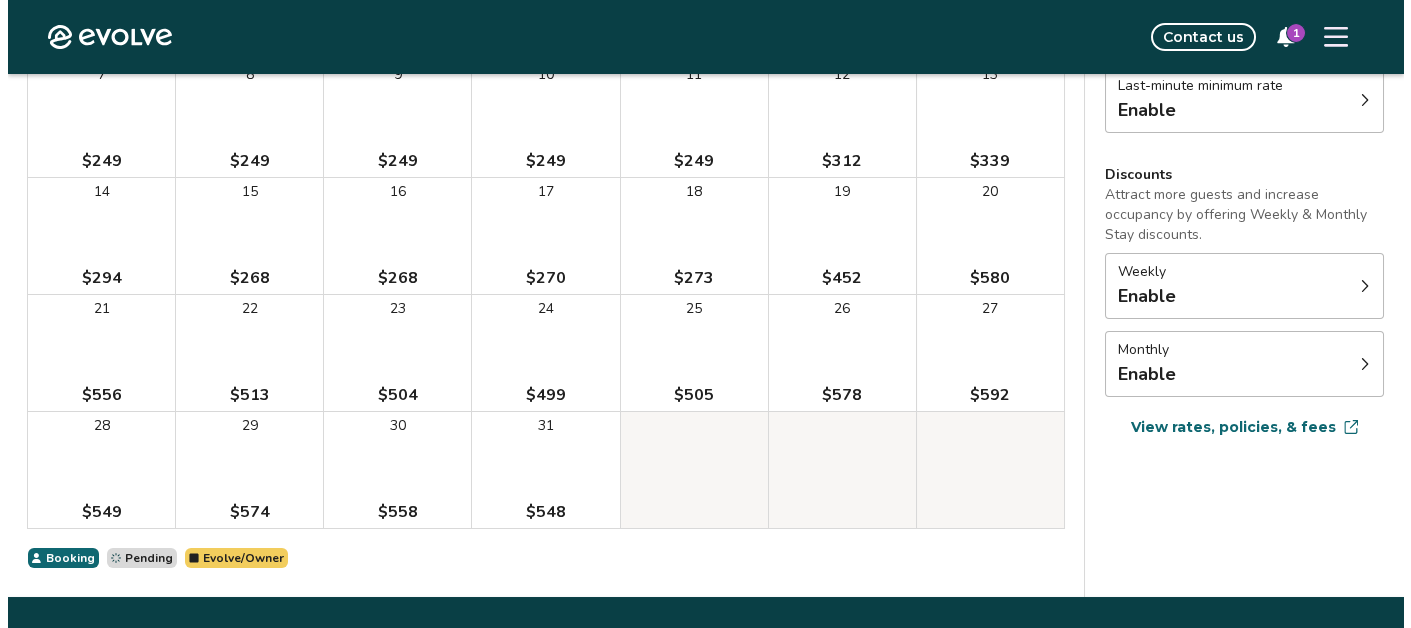 scroll, scrollTop: 0, scrollLeft: 0, axis: both 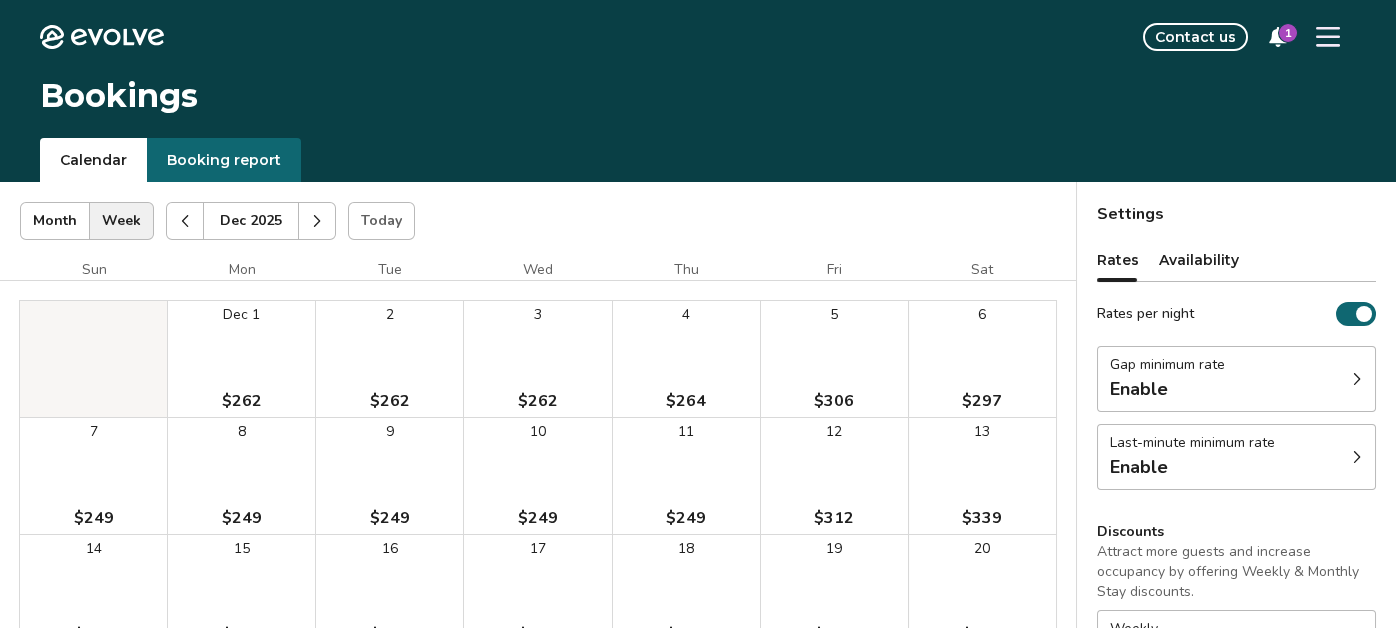click 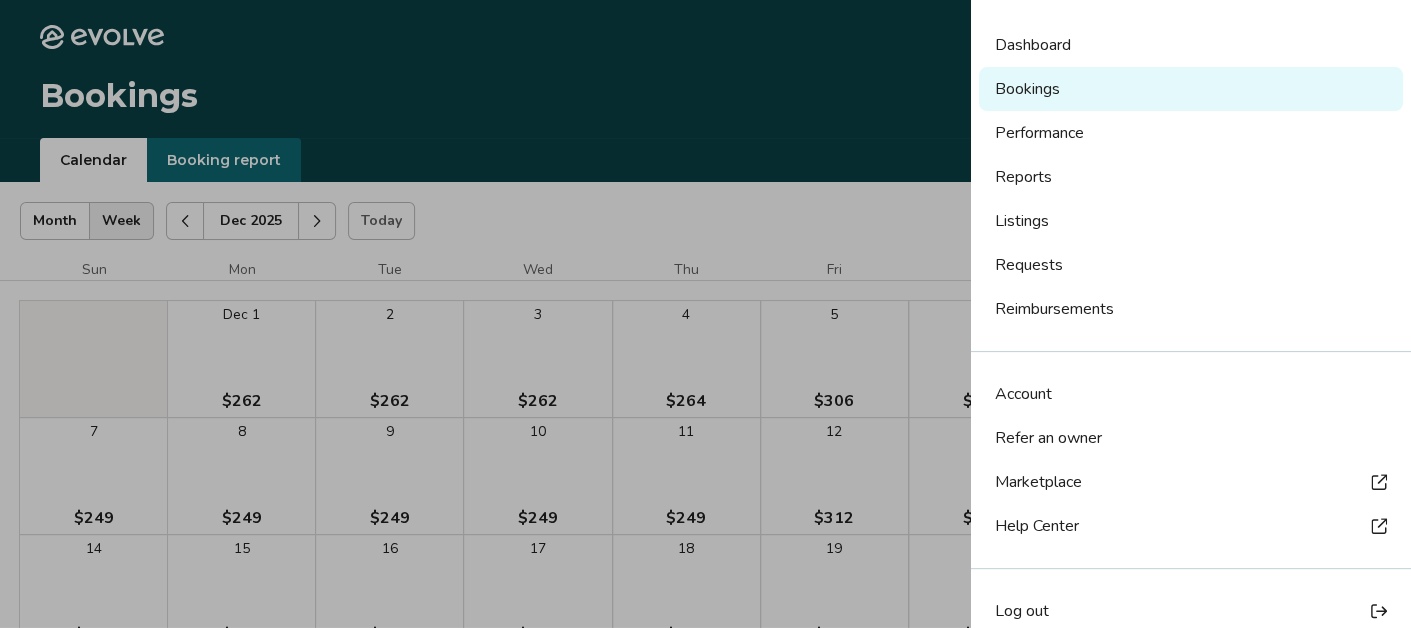 scroll, scrollTop: 95, scrollLeft: 0, axis: vertical 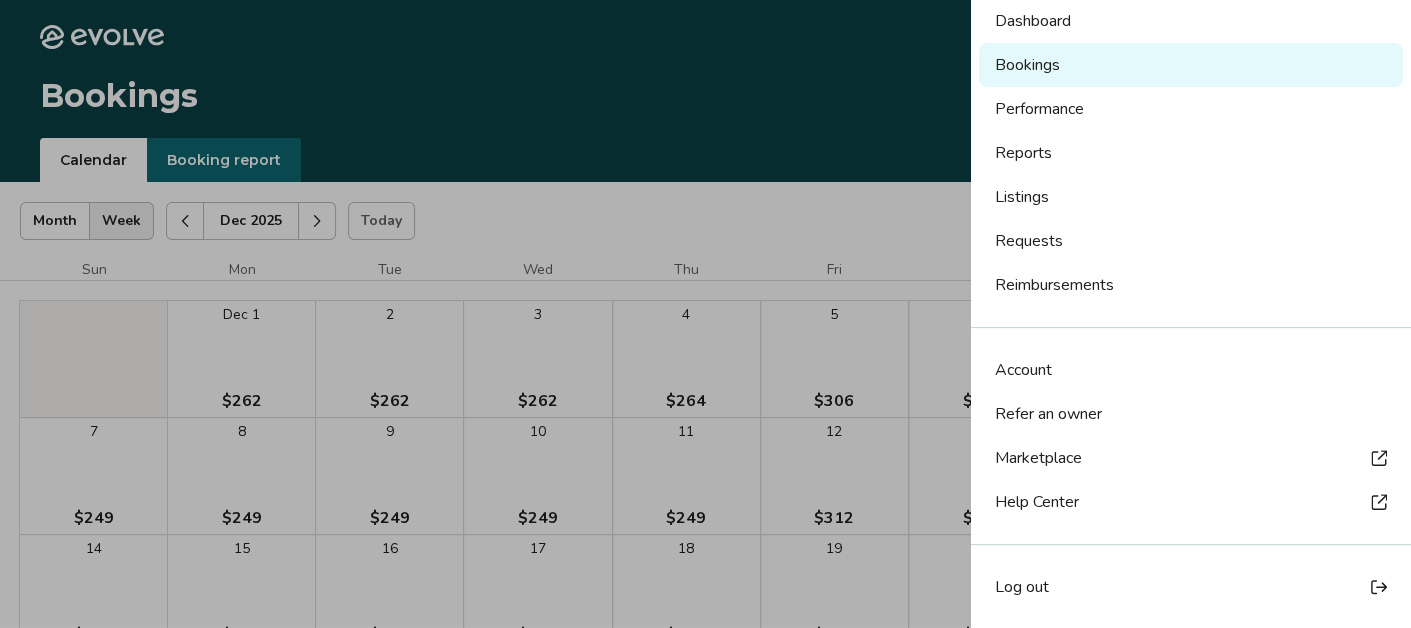 click on "Performance" at bounding box center (1191, 109) 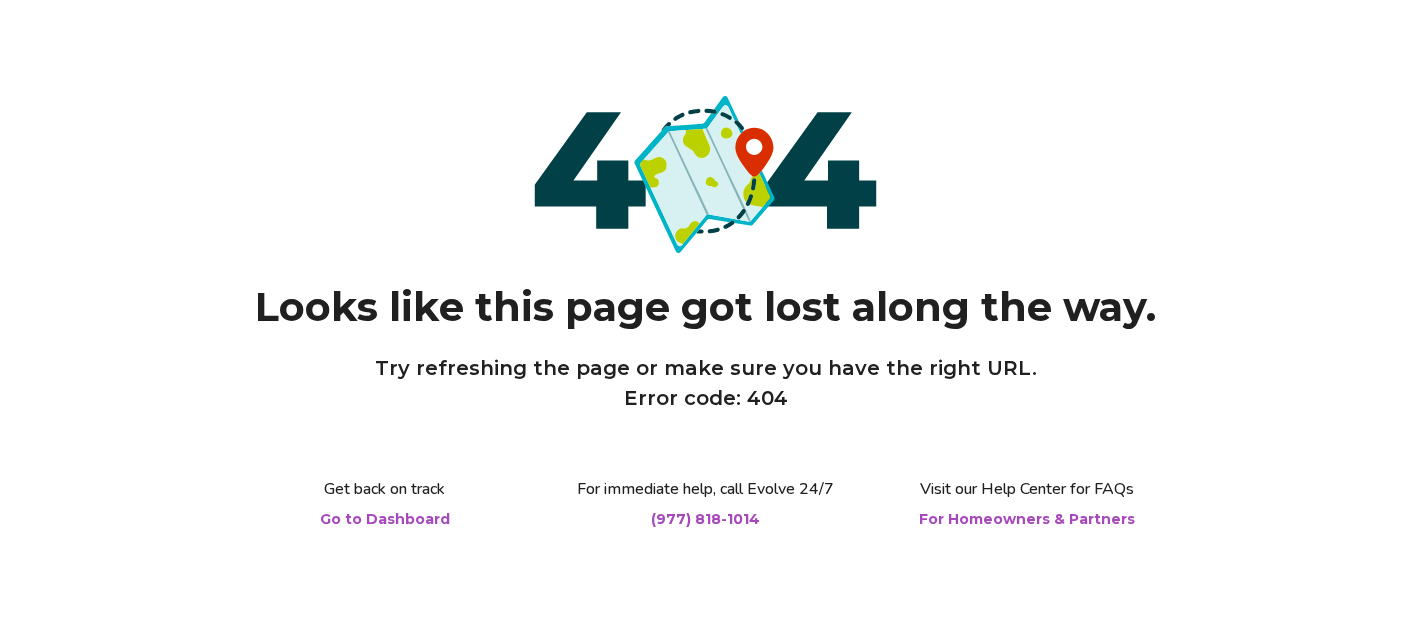 scroll, scrollTop: 0, scrollLeft: 0, axis: both 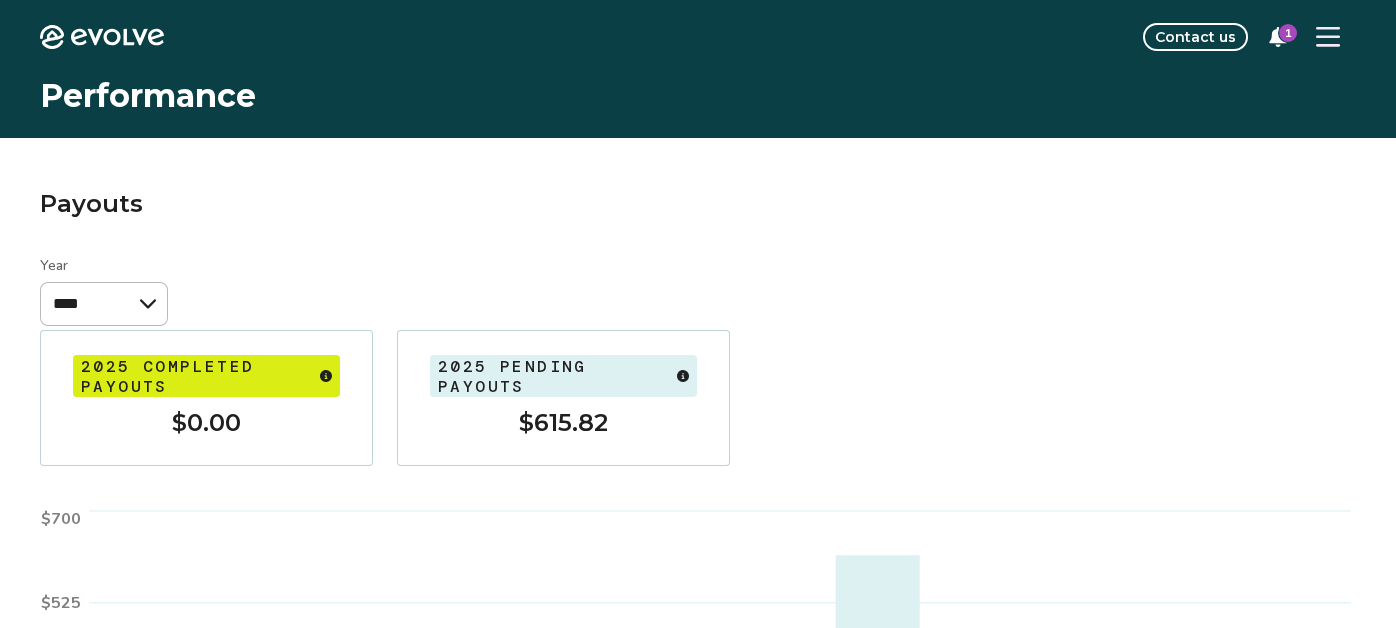 click 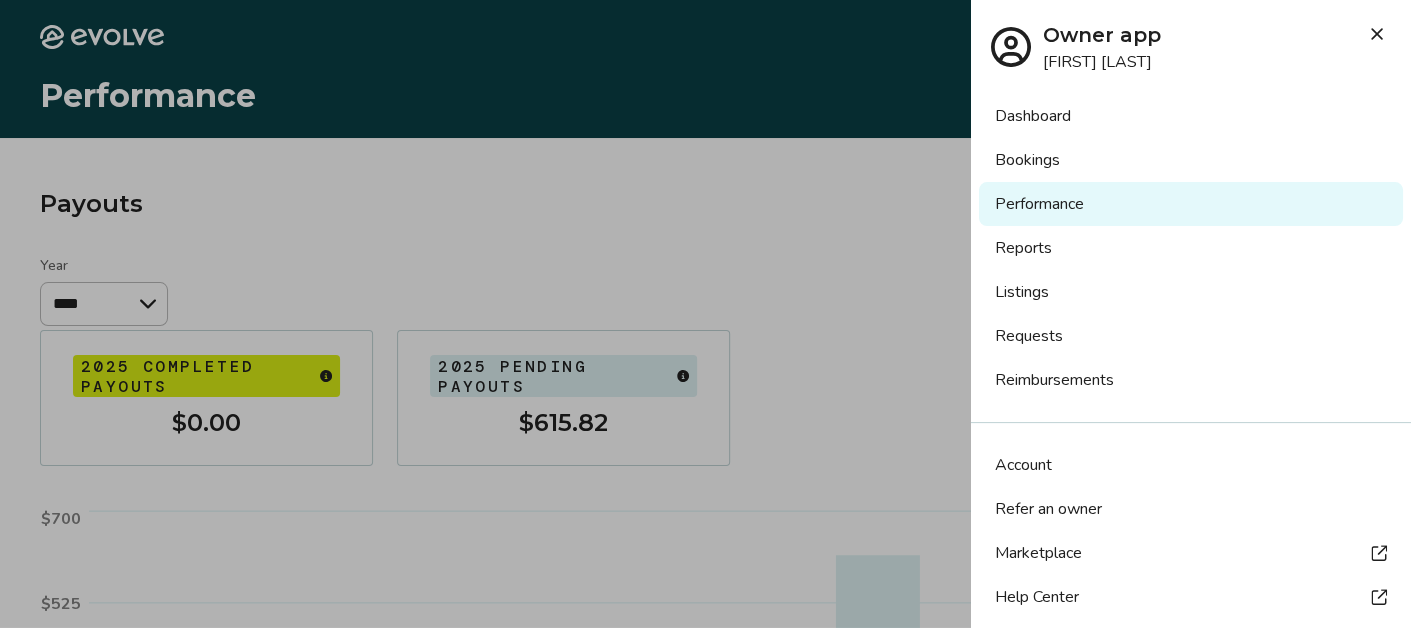 click on "Bookings" at bounding box center (1191, 160) 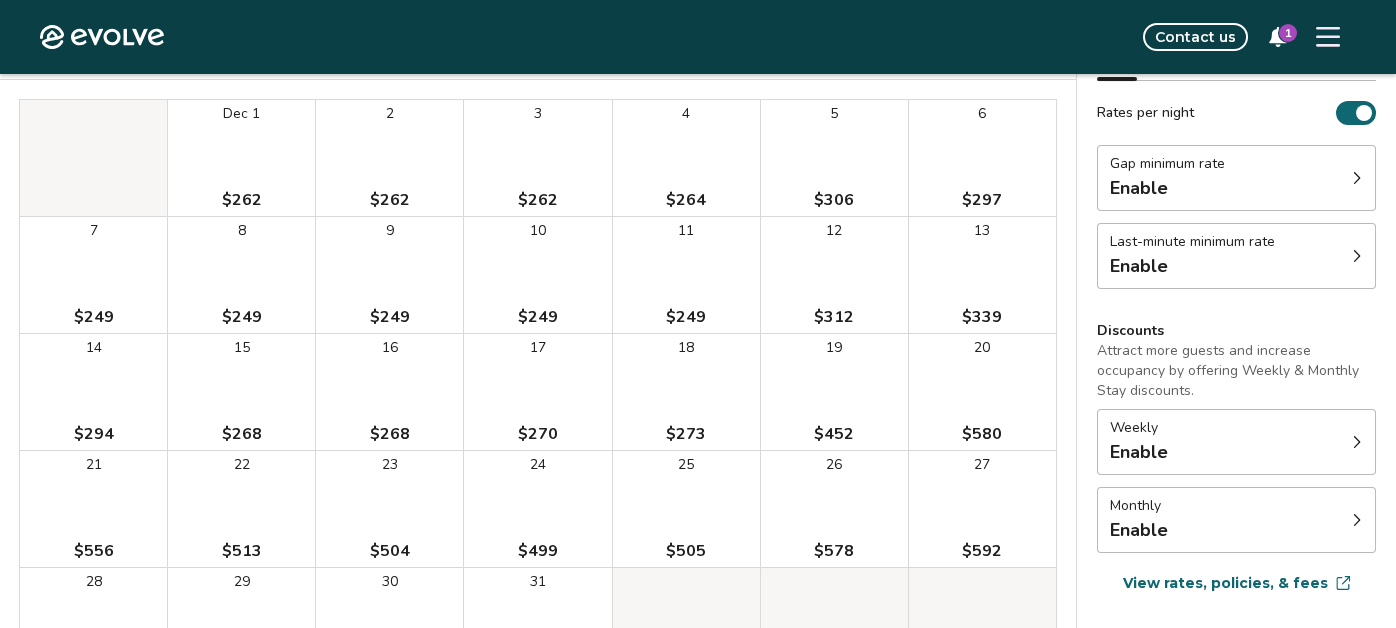 scroll, scrollTop: 0, scrollLeft: 0, axis: both 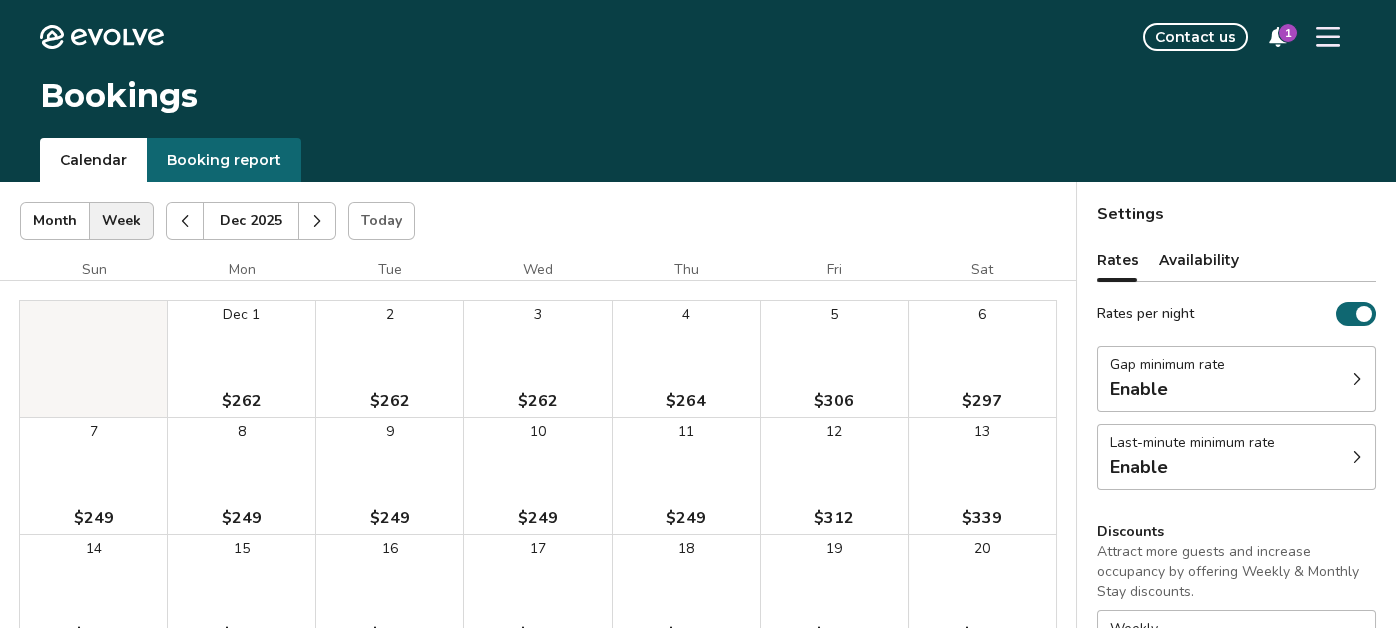 click at bounding box center [185, 221] 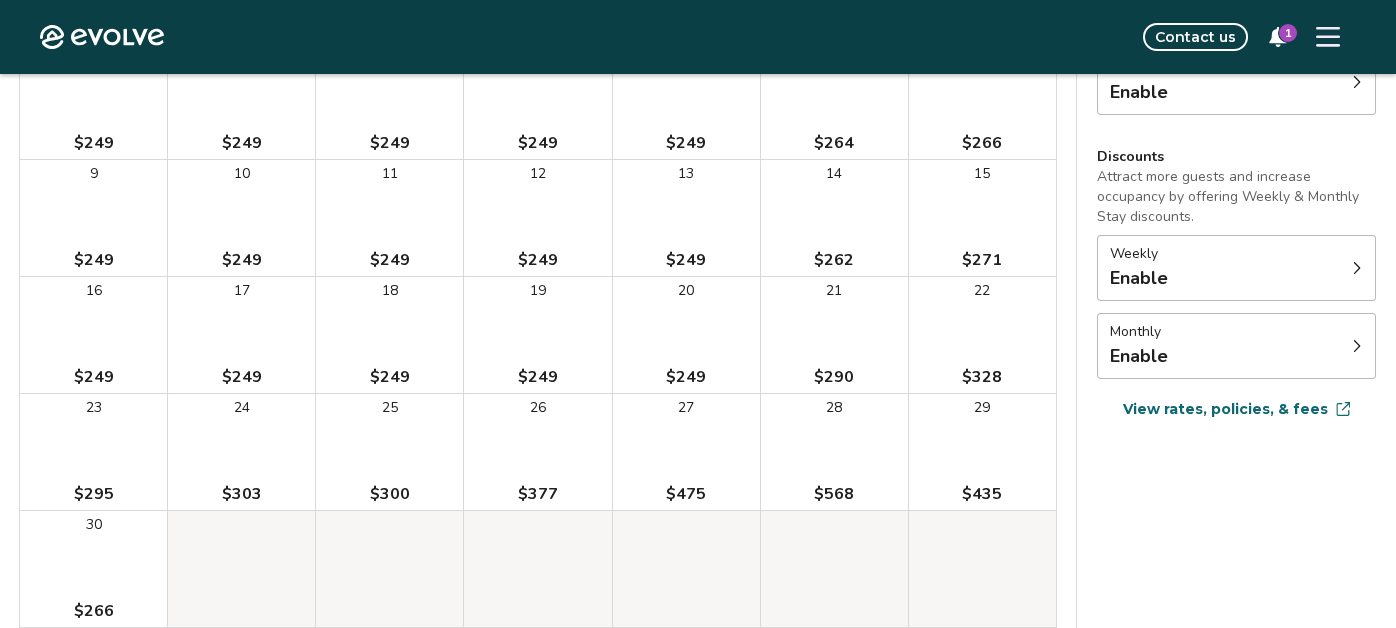 scroll, scrollTop: 399, scrollLeft: 0, axis: vertical 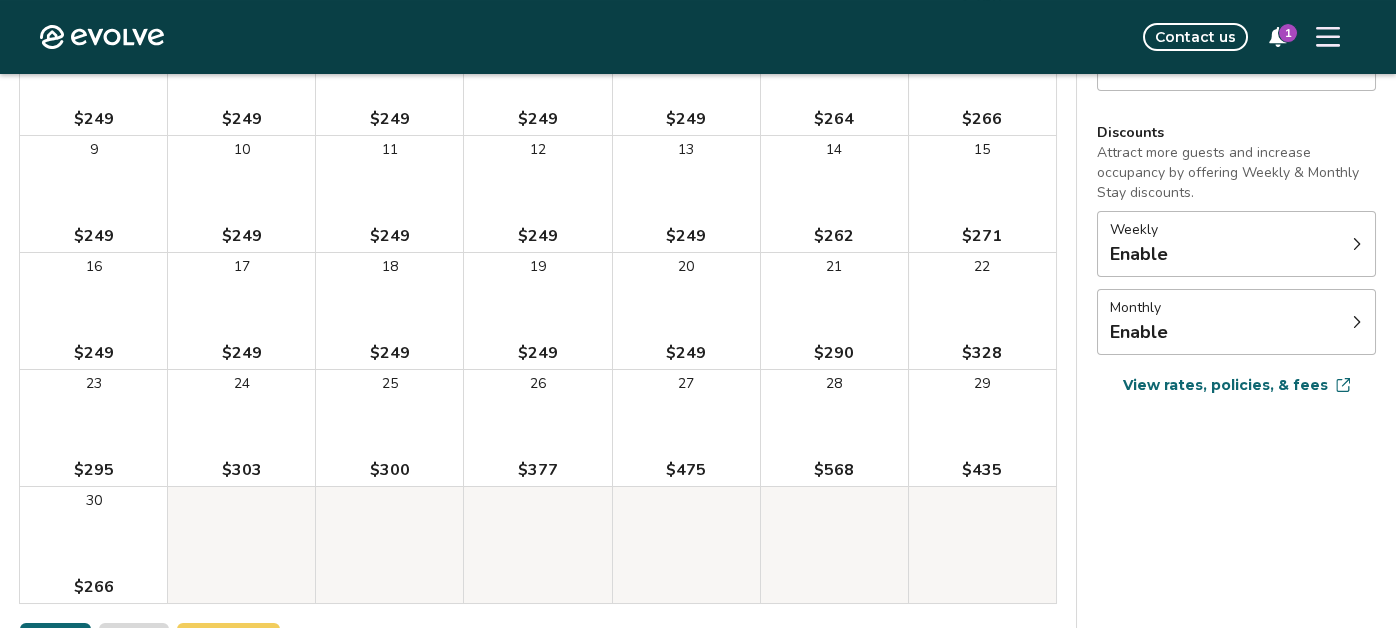 click on "27 $475" at bounding box center (686, 428) 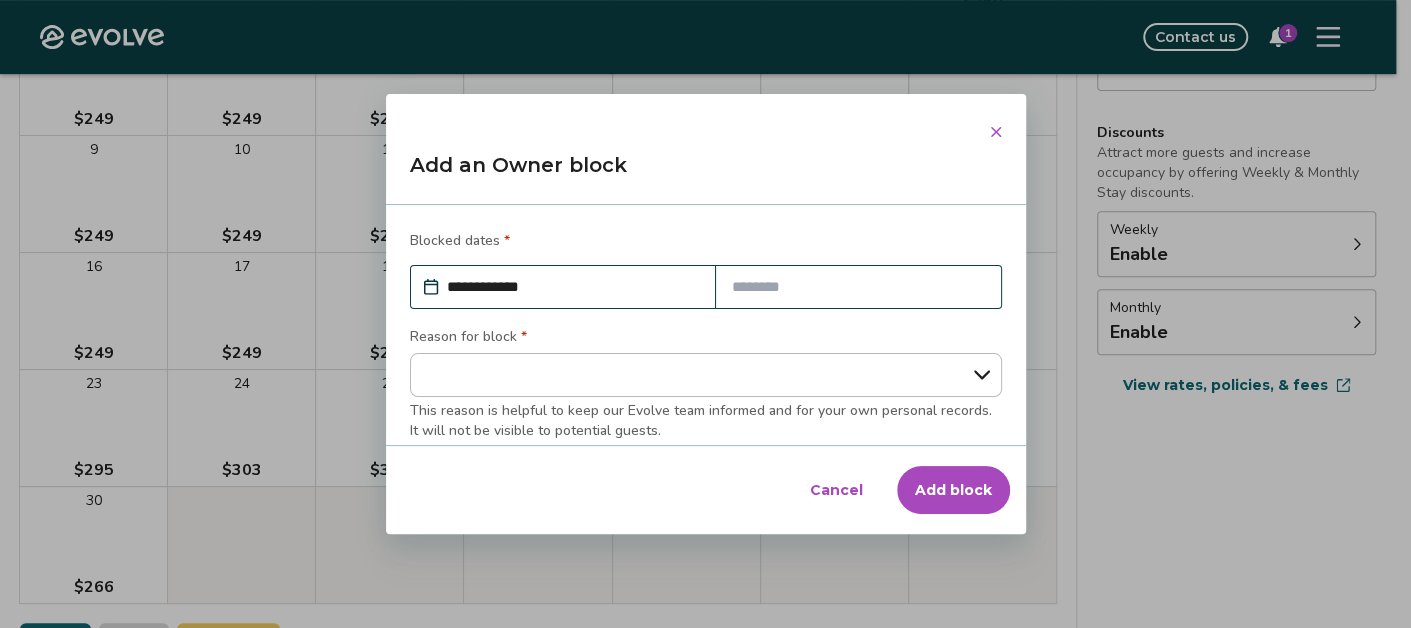 click at bounding box center (858, 287) 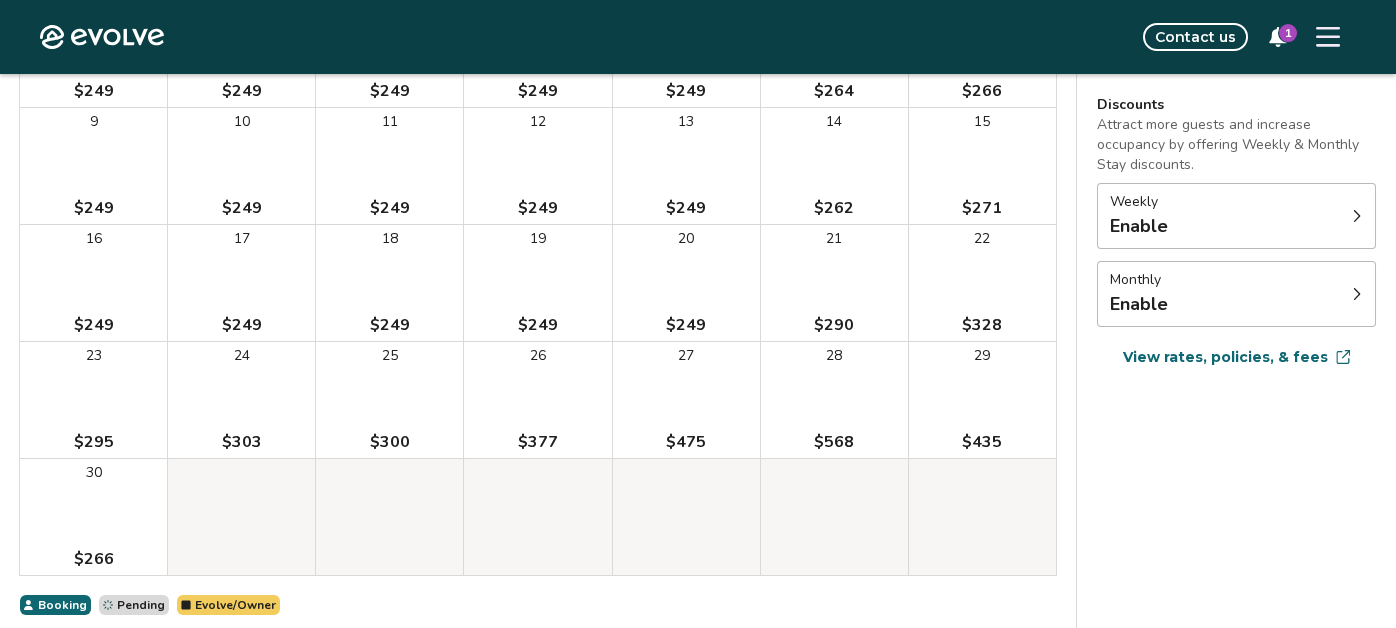 scroll, scrollTop: 513, scrollLeft: 0, axis: vertical 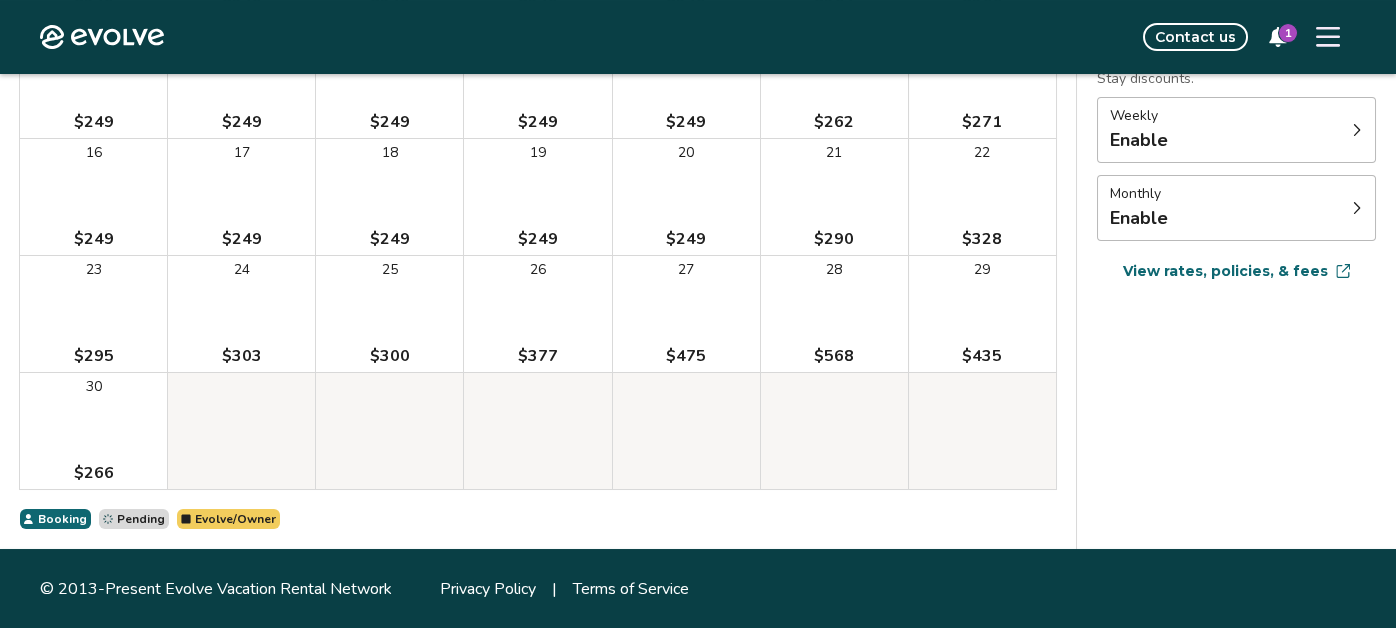 click on "27 $475" at bounding box center (686, 314) 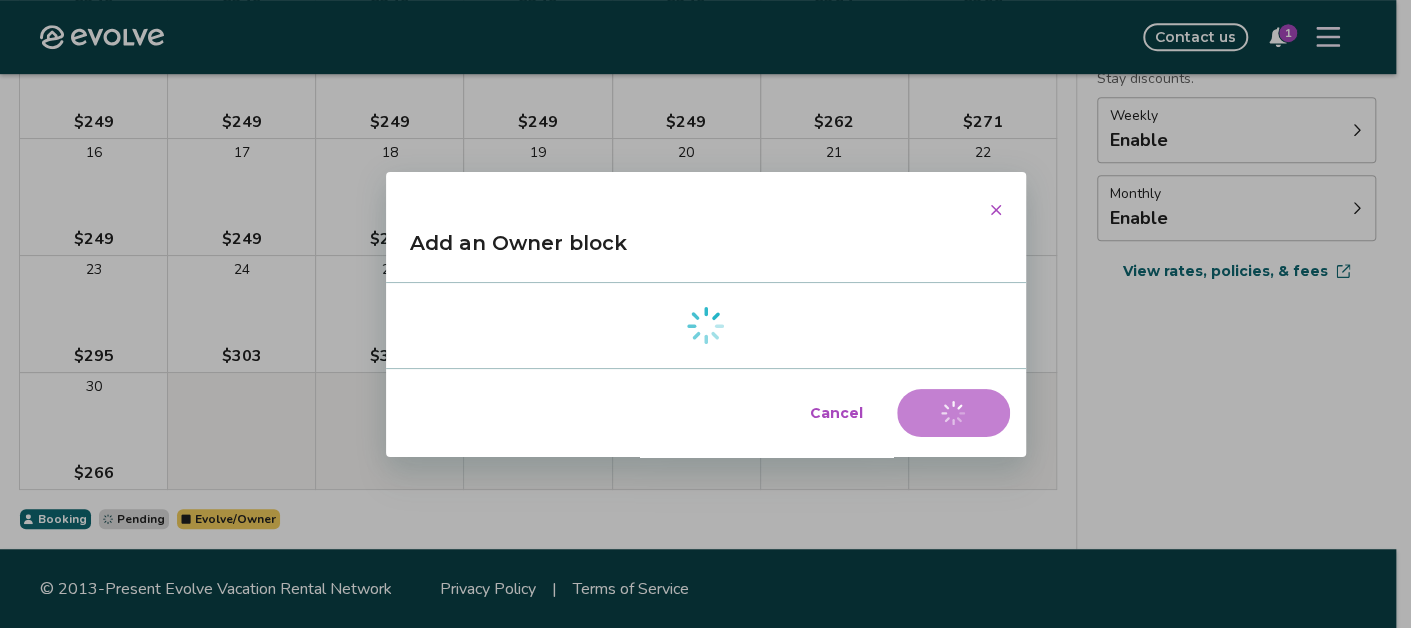 type on "*" 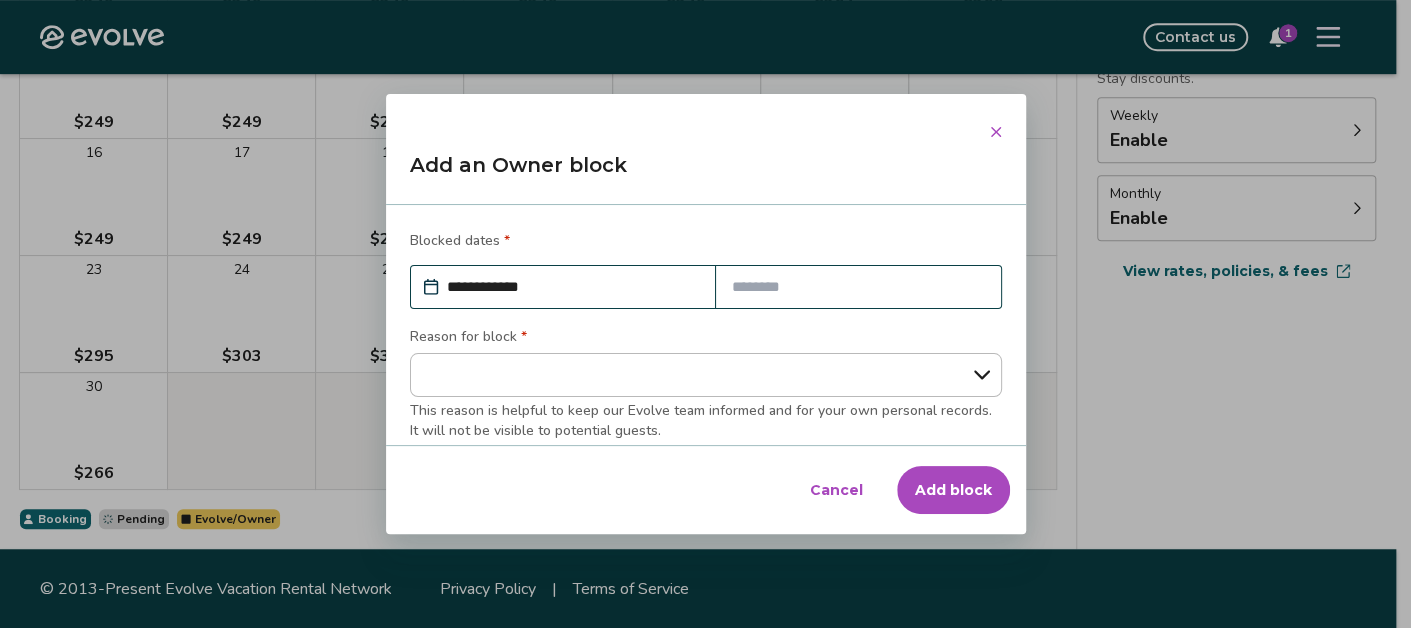 click at bounding box center (858, 287) 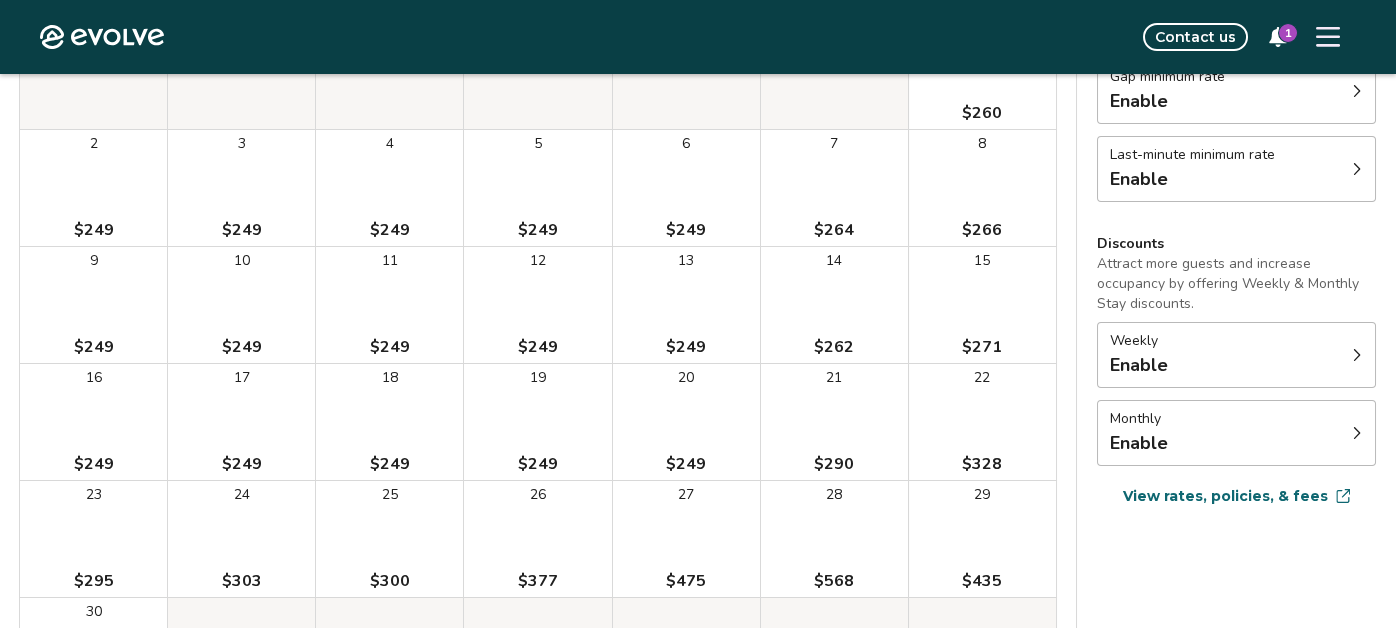scroll, scrollTop: 313, scrollLeft: 0, axis: vertical 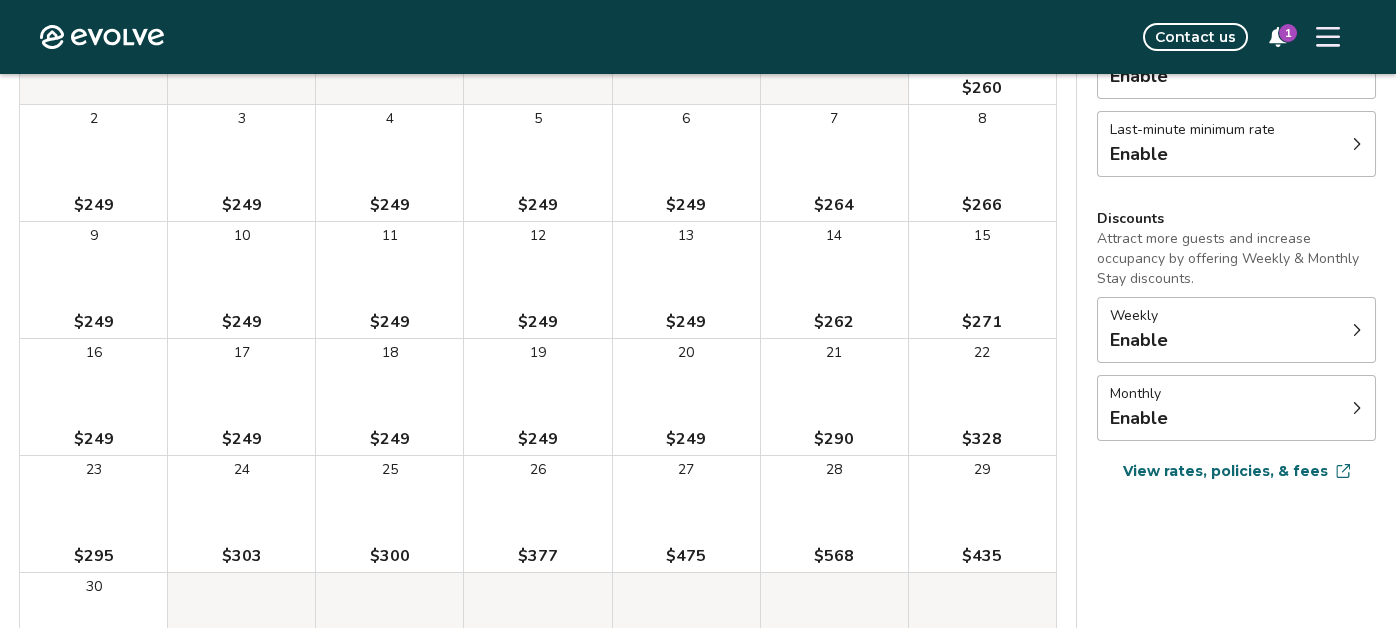 click on "24 $303" at bounding box center [241, 514] 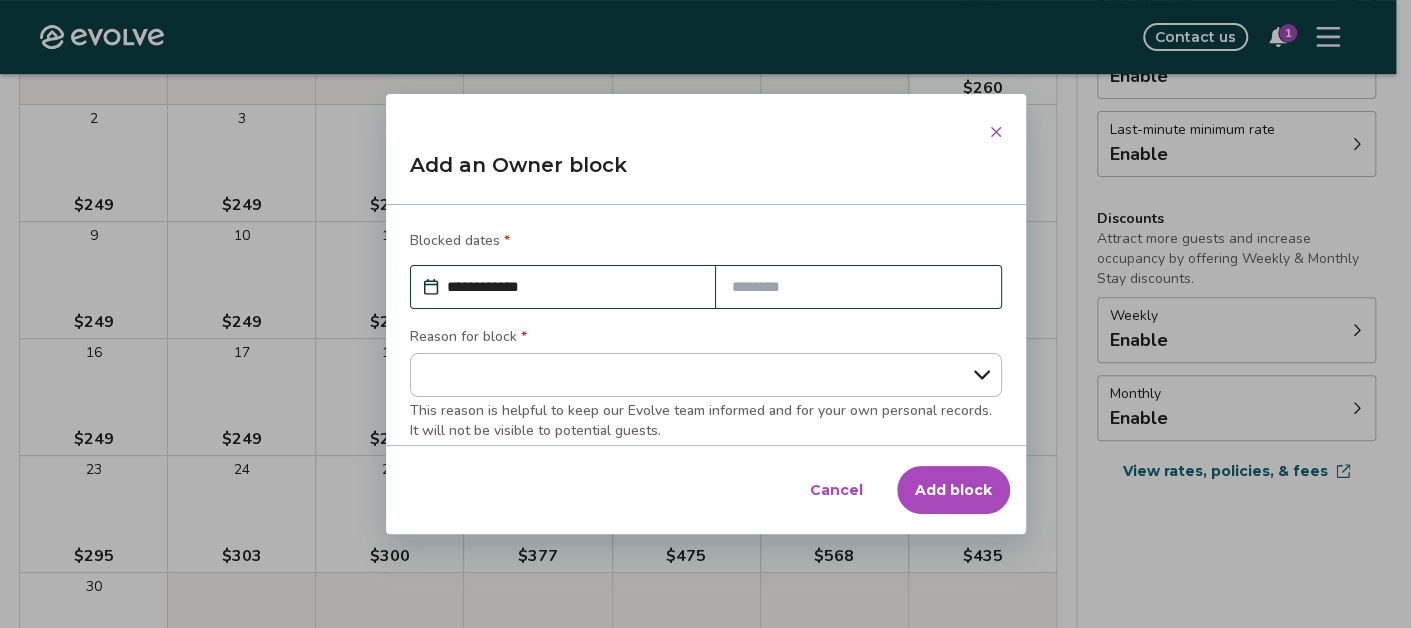 click at bounding box center (858, 287) 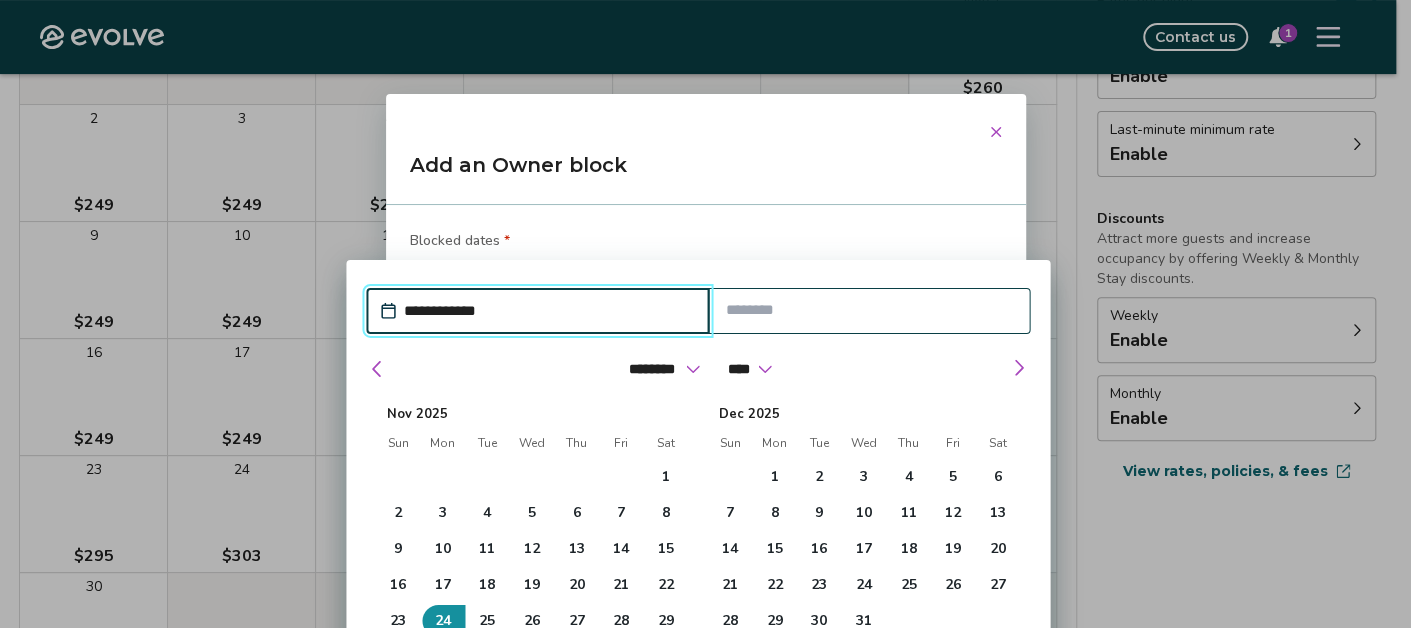 drag, startPoint x: 988, startPoint y: 276, endPoint x: 850, endPoint y: 275, distance: 138.00362 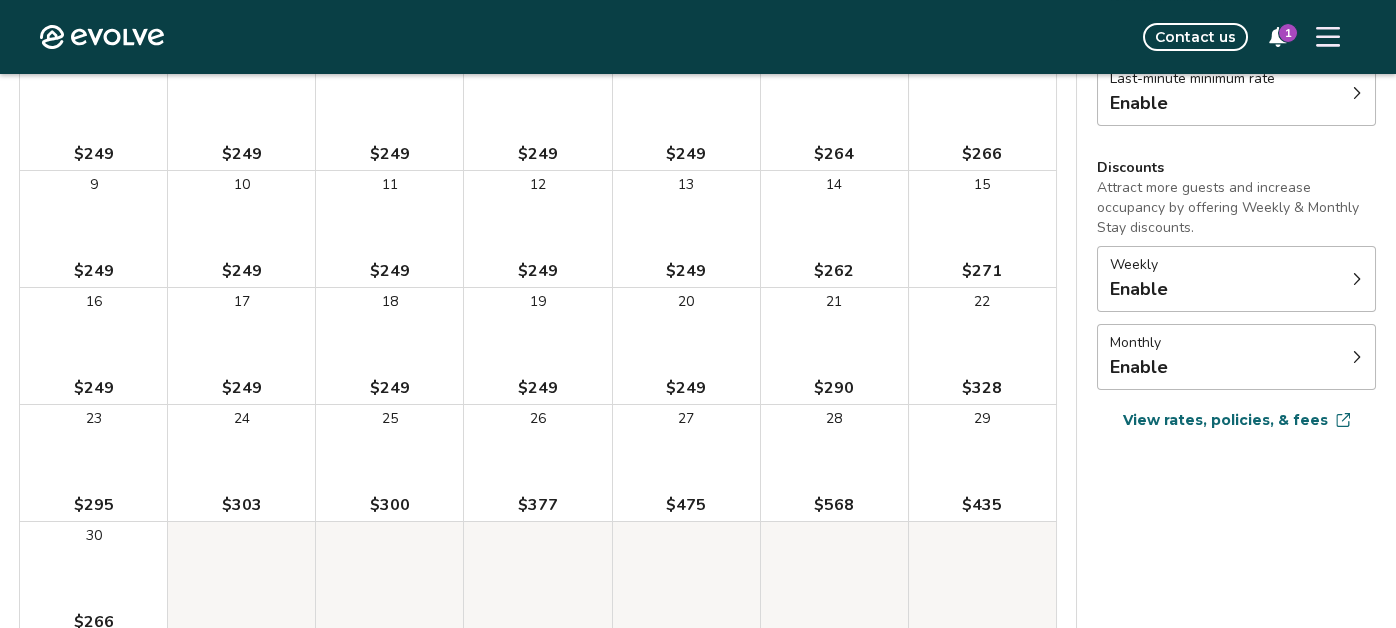scroll, scrollTop: 212, scrollLeft: 0, axis: vertical 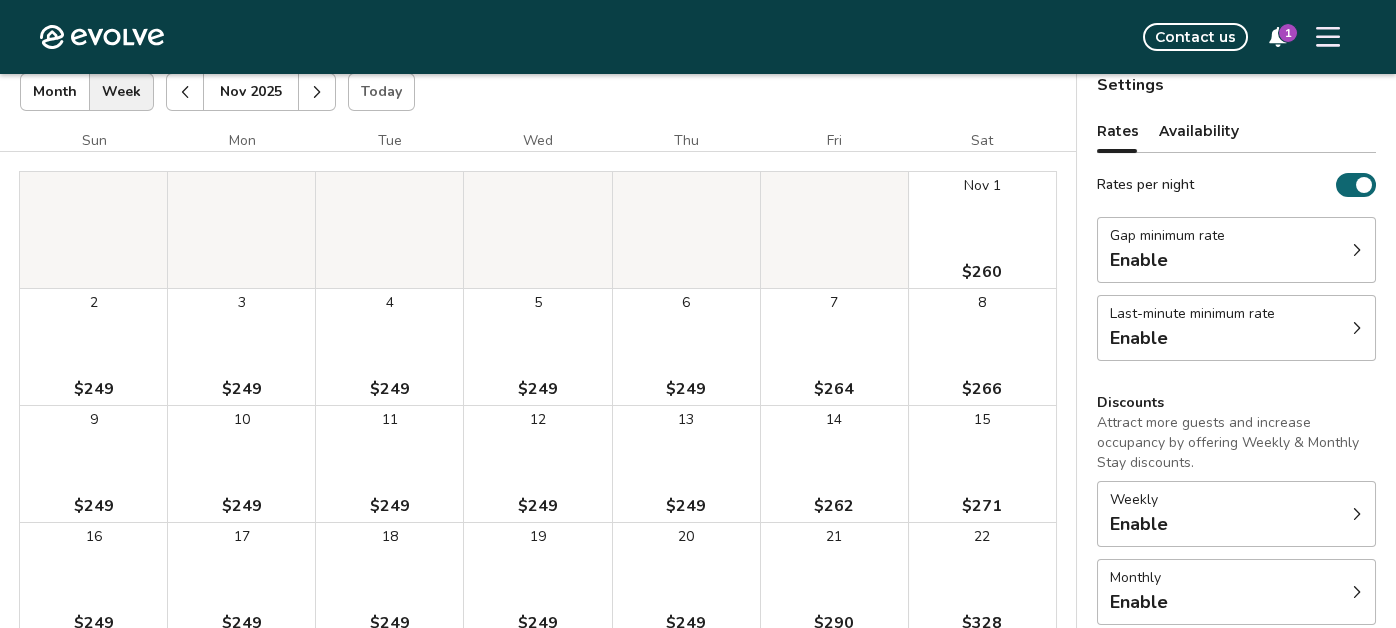 click on "Nov 1 $260 2 $249 3 $249 4 $249 5 $249 6 $249 7 $264 8 $266 9 $249 10 $249 11 $249 12 $249 13 $249 14 $262 15 $271 16 $249 17 $249 18 $249 19 $249 20 $249 21 $290 22 $328 23 $295 24 $303 25 $300 26 $377 27 $475 28 $568 29 $435 30 $266" at bounding box center (538, 522) 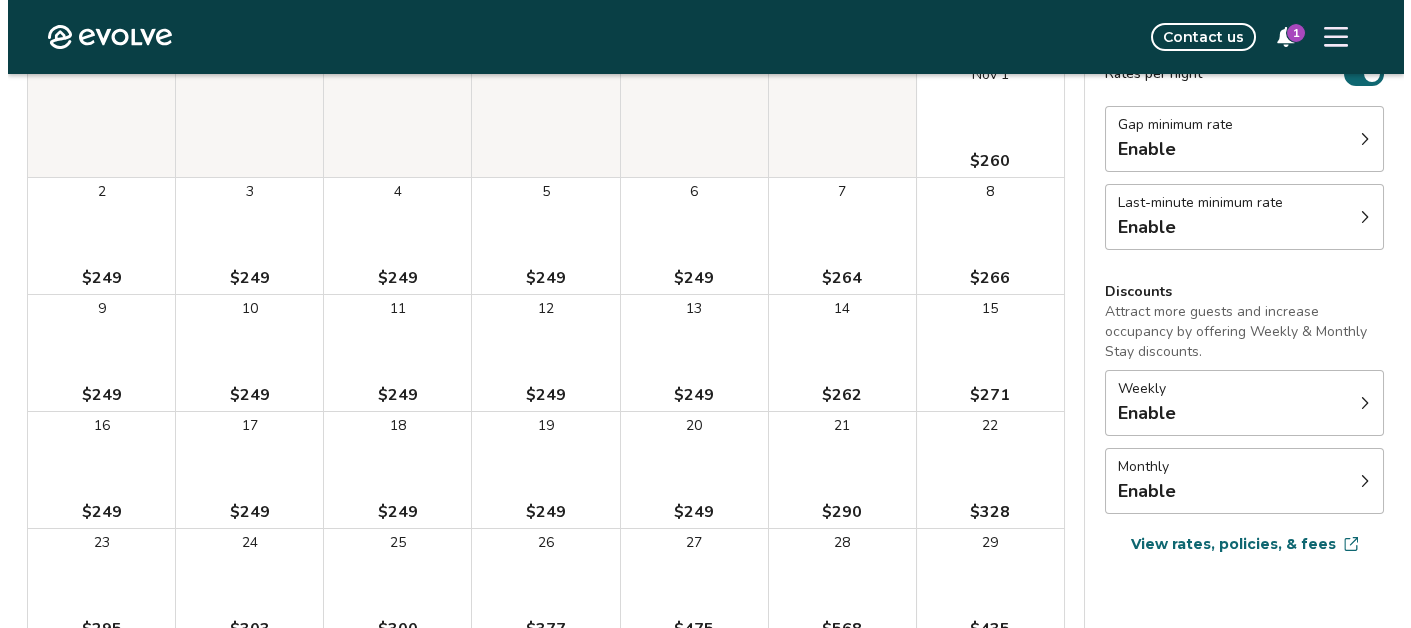 scroll, scrollTop: 513, scrollLeft: 0, axis: vertical 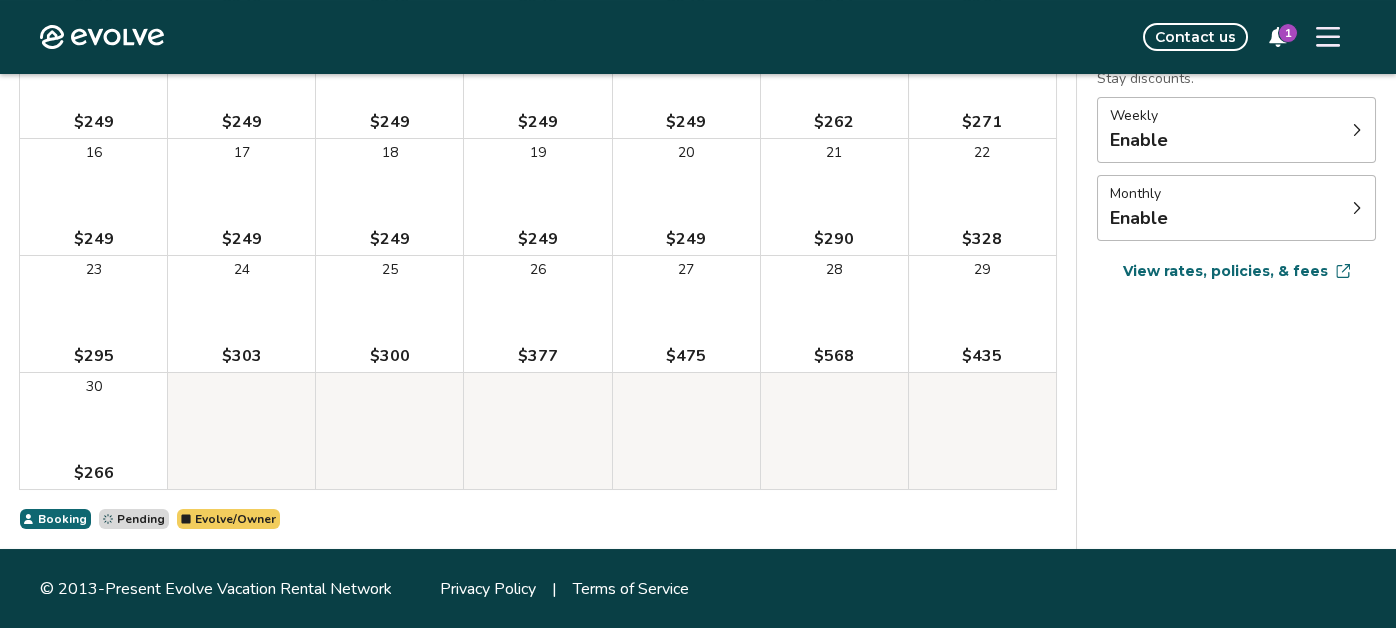 click on "24 $303" at bounding box center (241, 314) 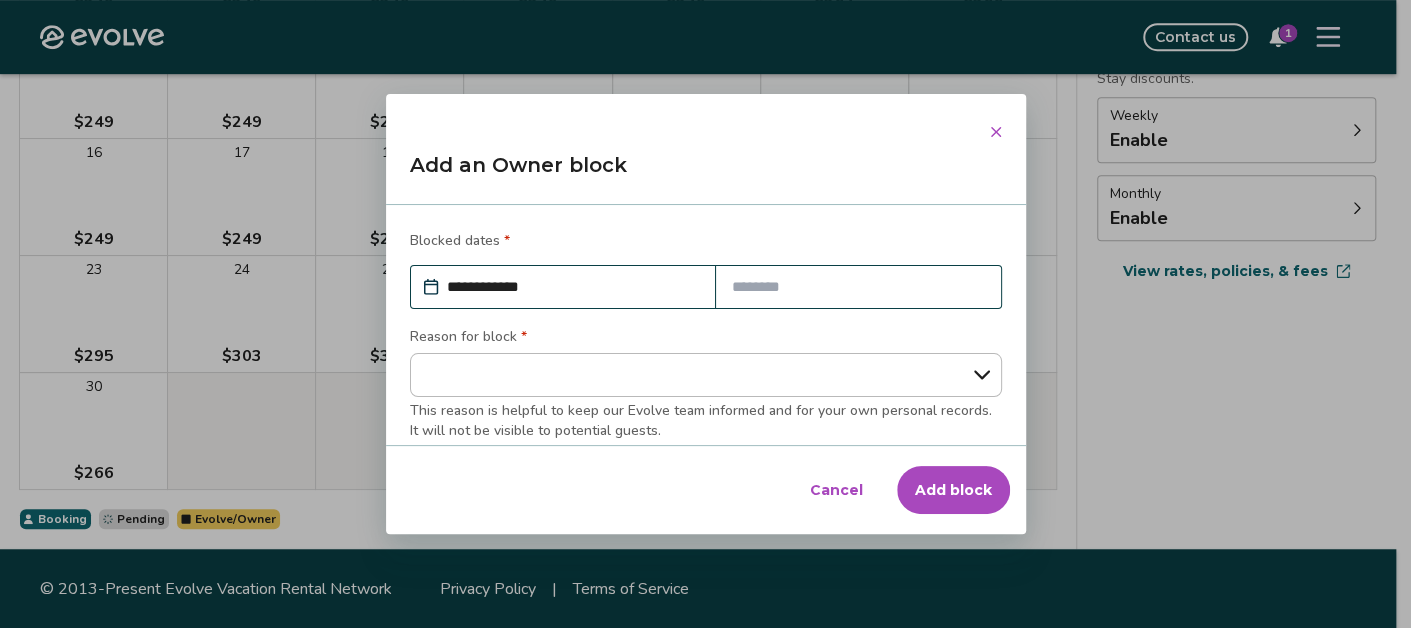 click at bounding box center (858, 287) 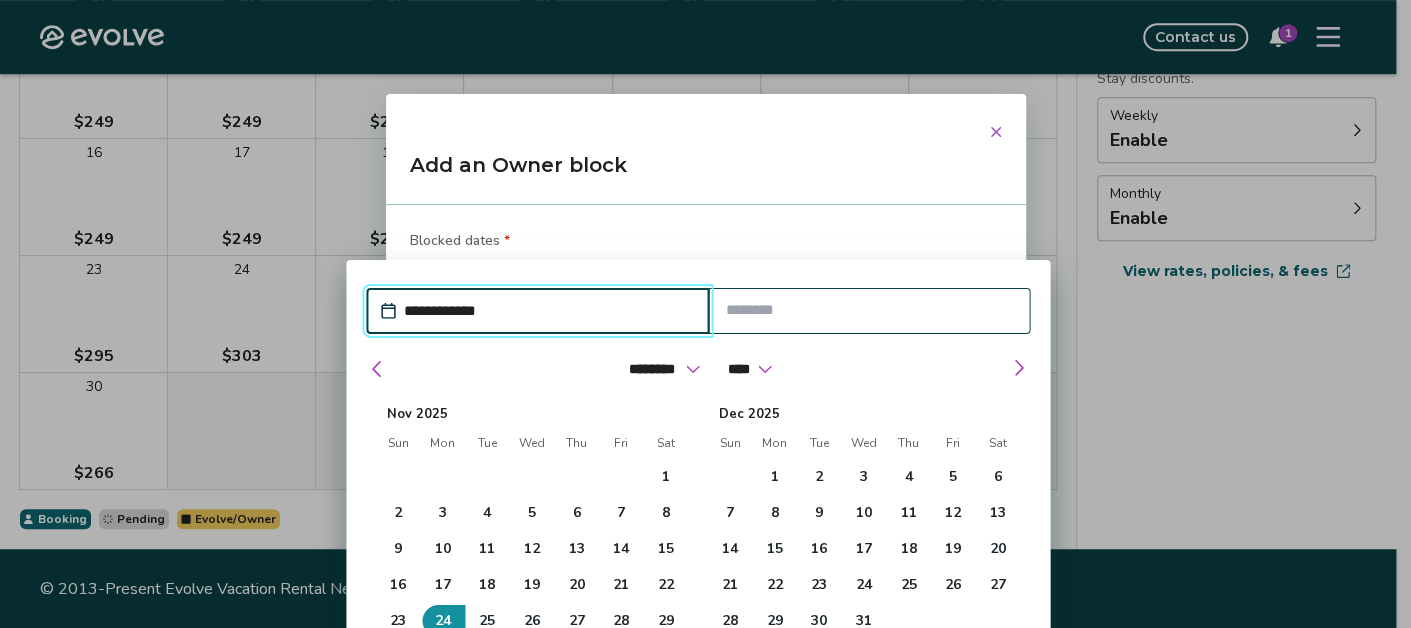 click at bounding box center (868, 310) 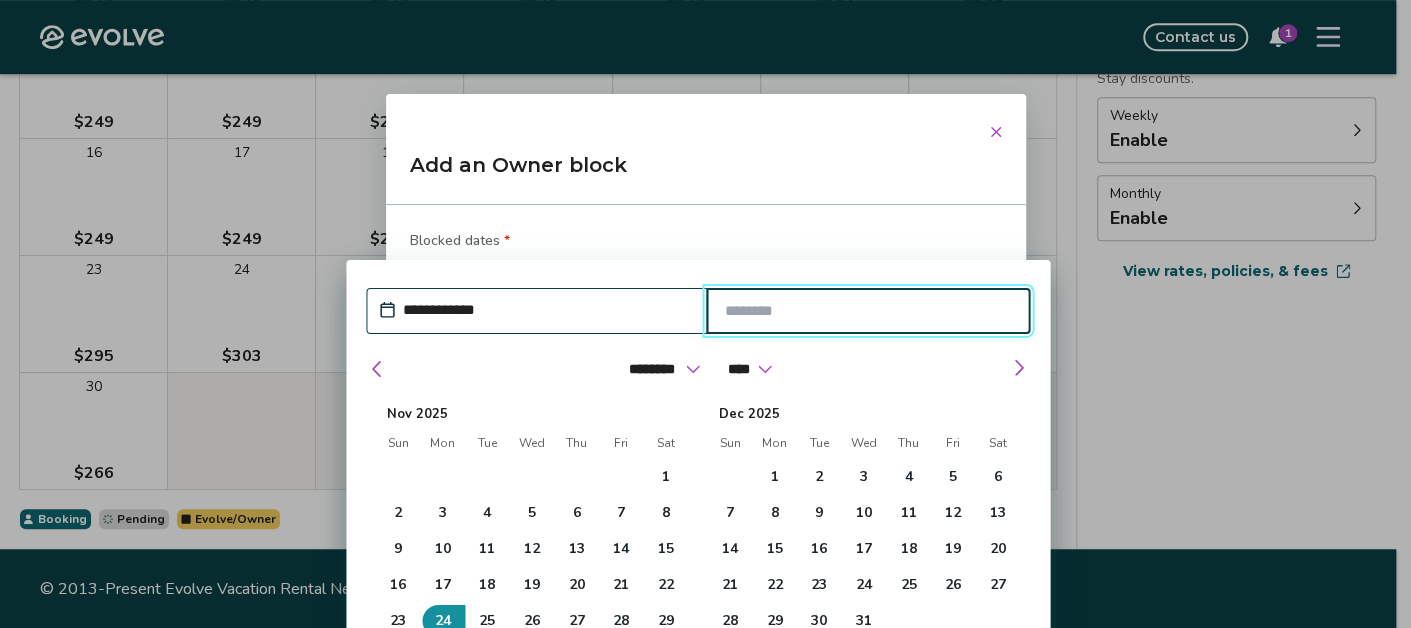 click at bounding box center [867, 311] 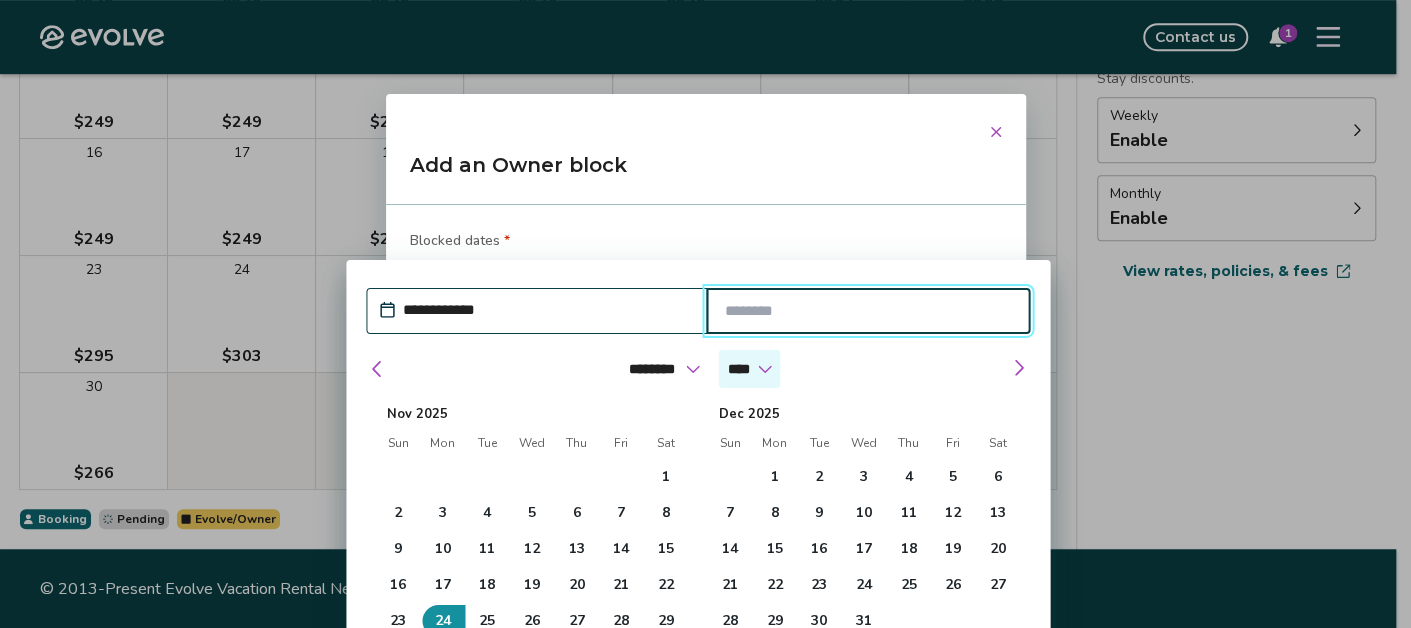 click on "**** **** **** **** **** **** **** **** **** **** **** **** **** **** **** **** **** **** **** **** ****" at bounding box center (749, 369) 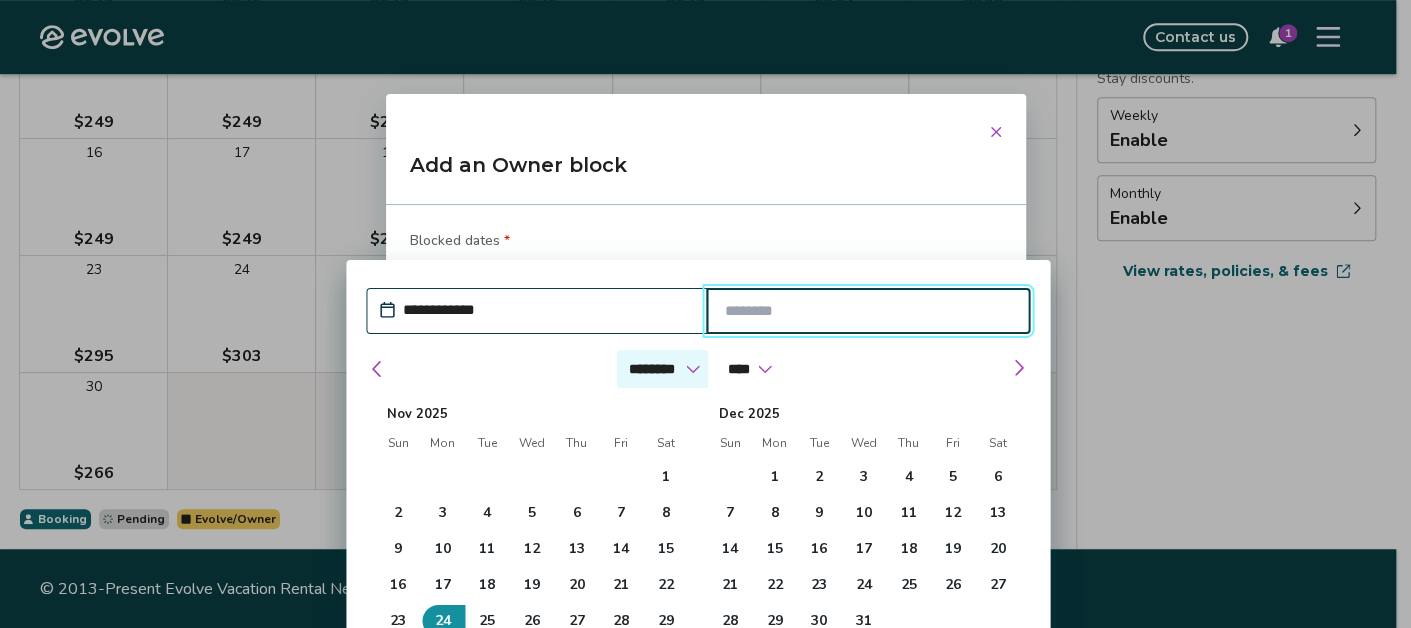 click on "******* ******** ***** ***** *** **** **** ****** ********* ******* ******** ********" at bounding box center (662, 369) 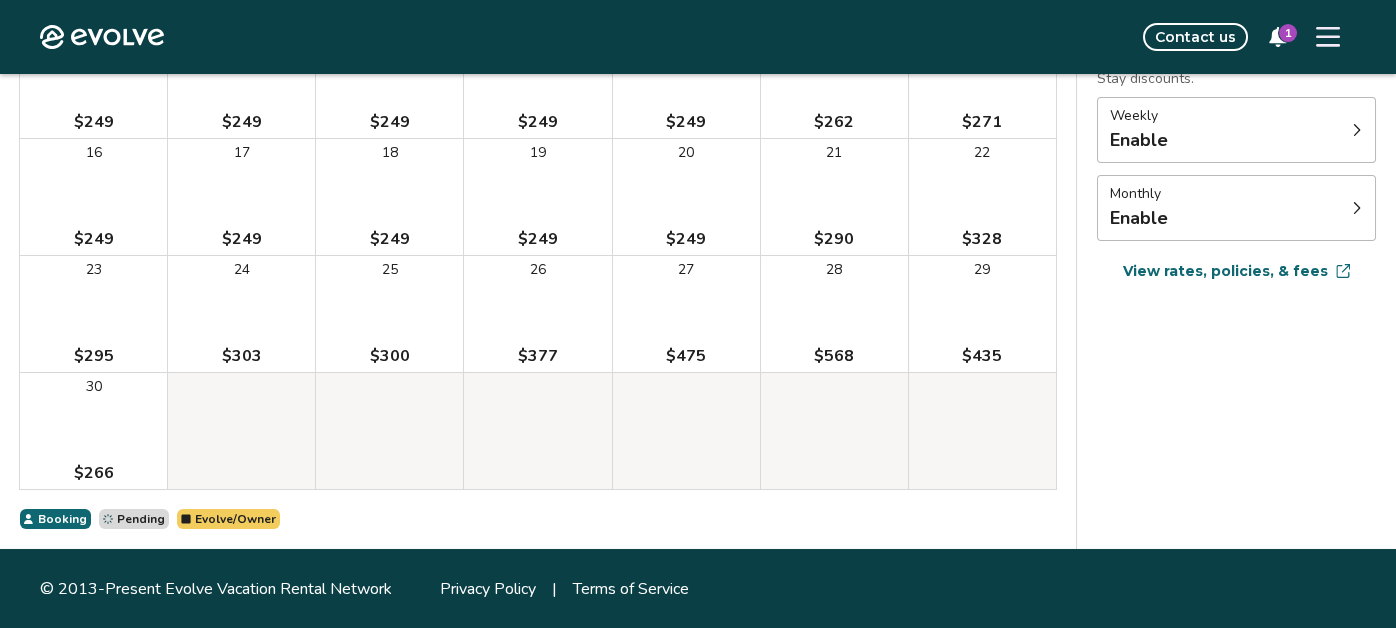 click on "24 $303" at bounding box center [241, 314] 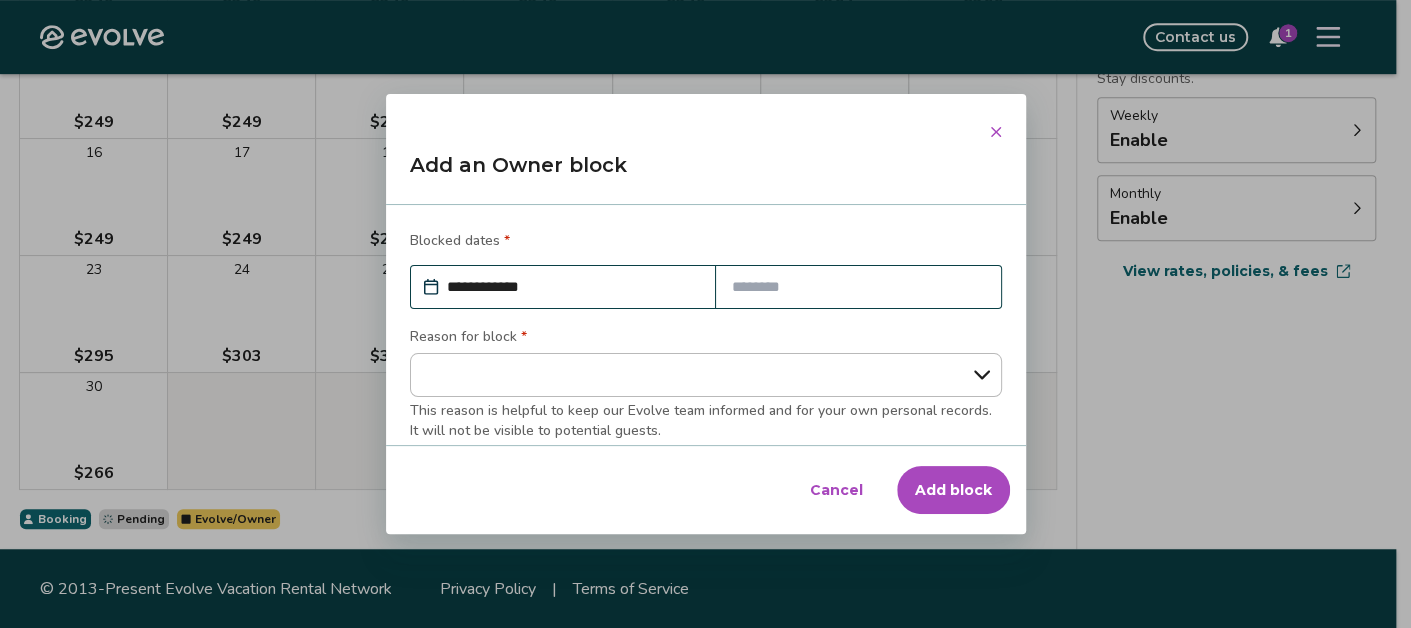 click at bounding box center [858, 287] 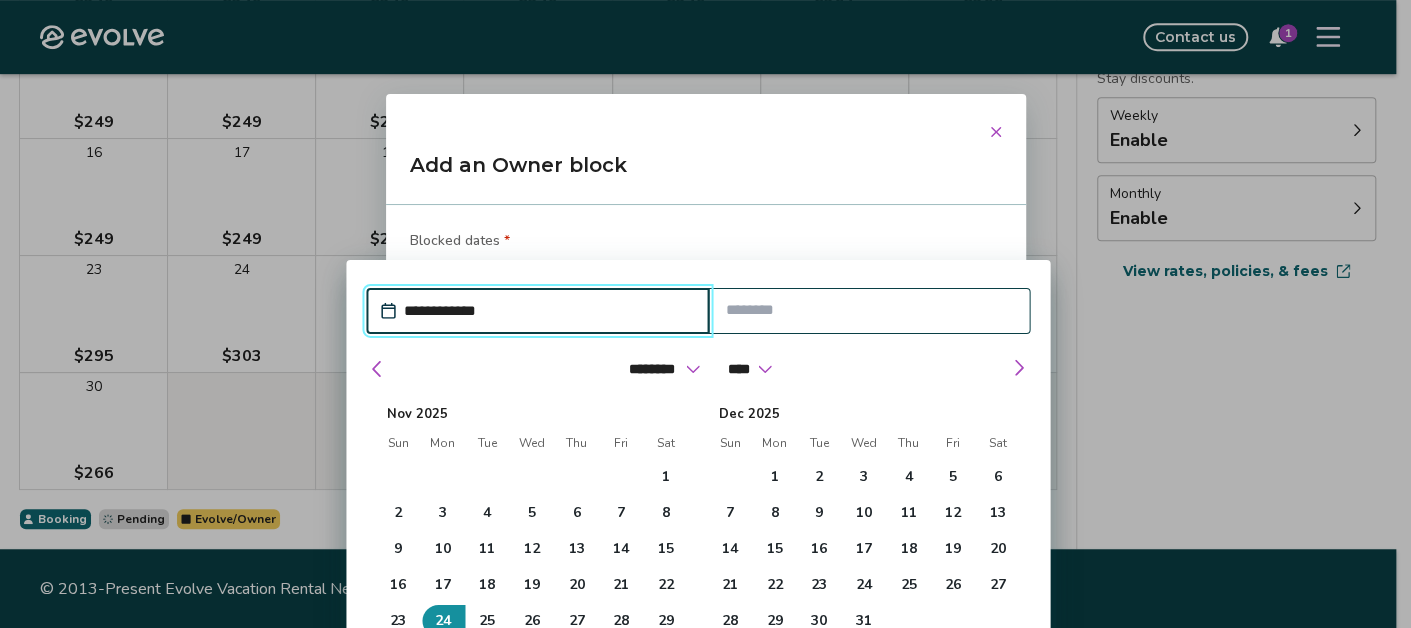 drag, startPoint x: 797, startPoint y: 276, endPoint x: 801, endPoint y: 250, distance: 26.305893 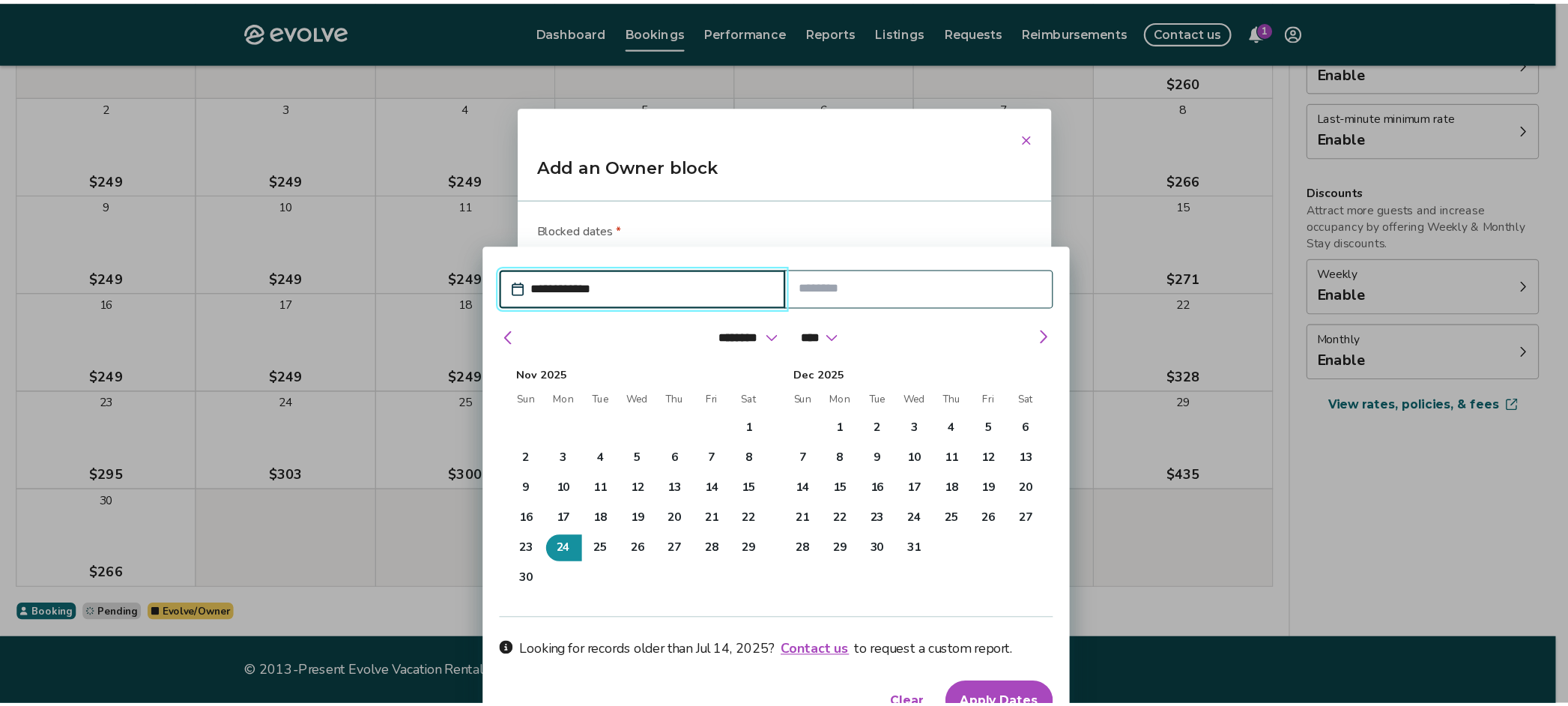 scroll, scrollTop: 149, scrollLeft: 0, axis: vertical 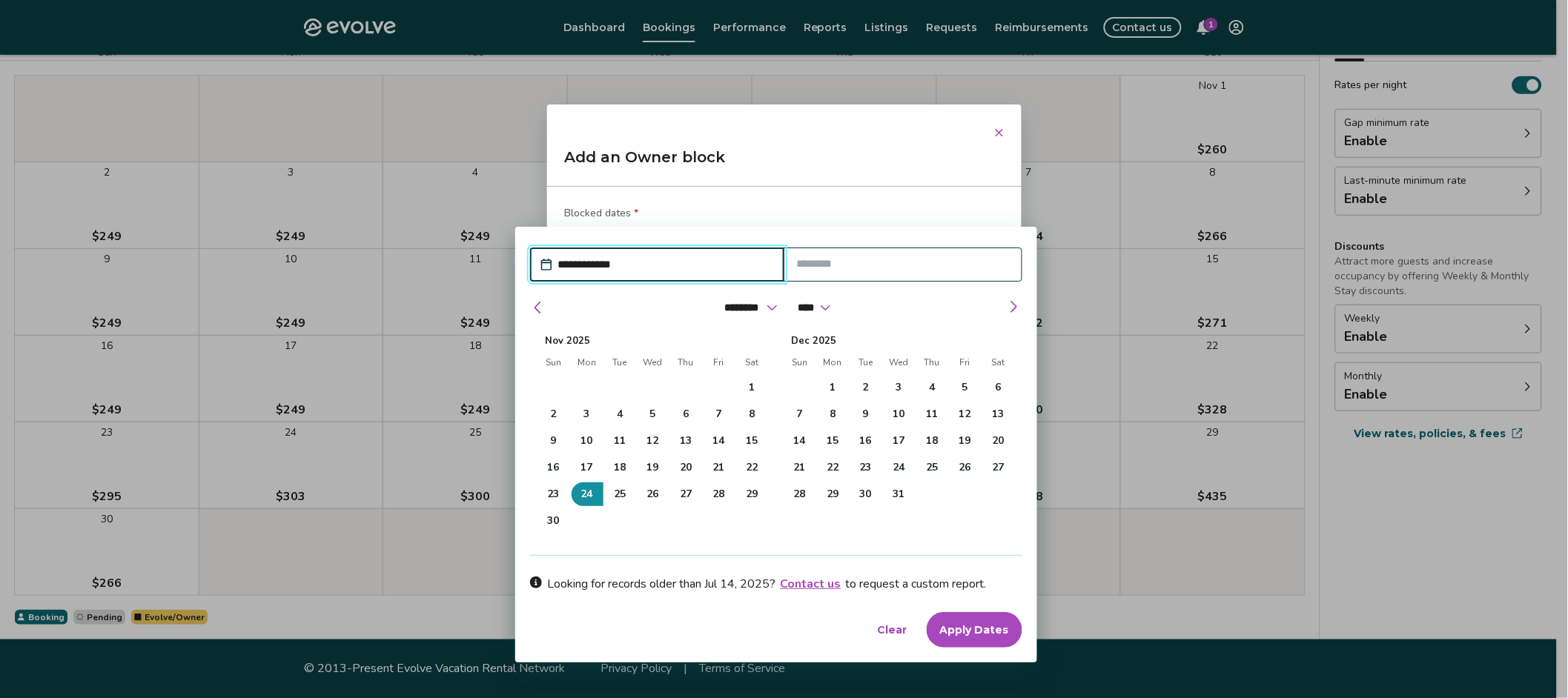 drag, startPoint x: 353, startPoint y: 1, endPoint x: 551, endPoint y: 520, distance: 555.48627 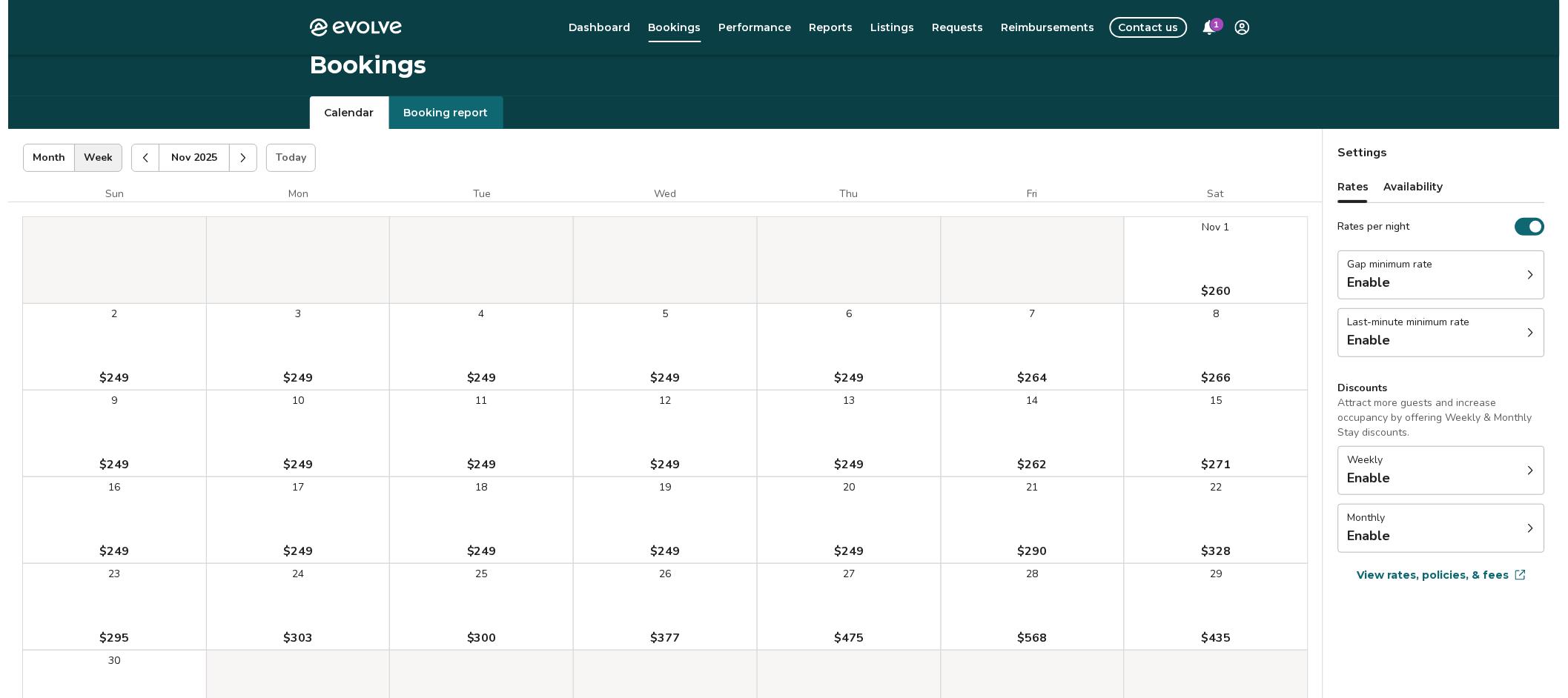 scroll, scrollTop: 0, scrollLeft: 0, axis: both 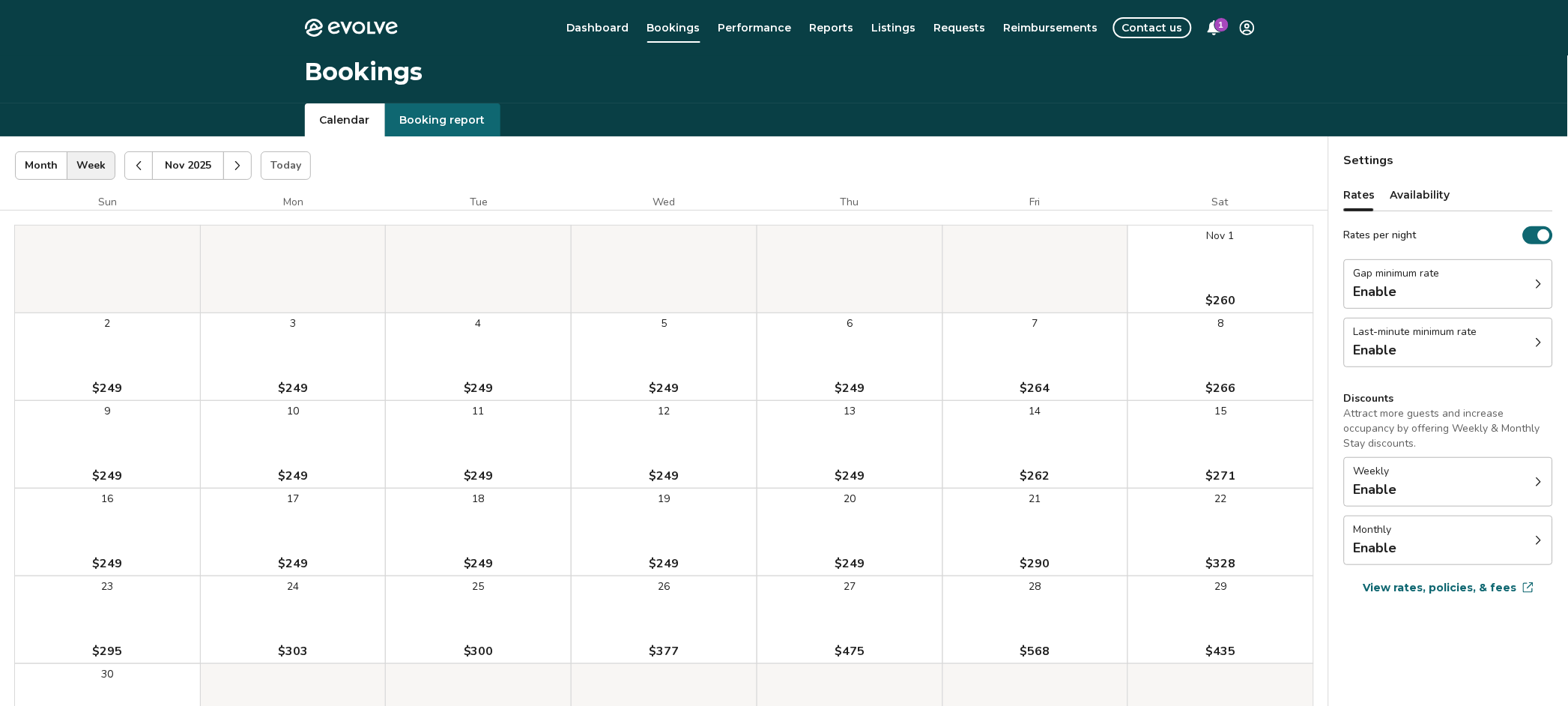 click on "27 $475" at bounding box center [850, 620] 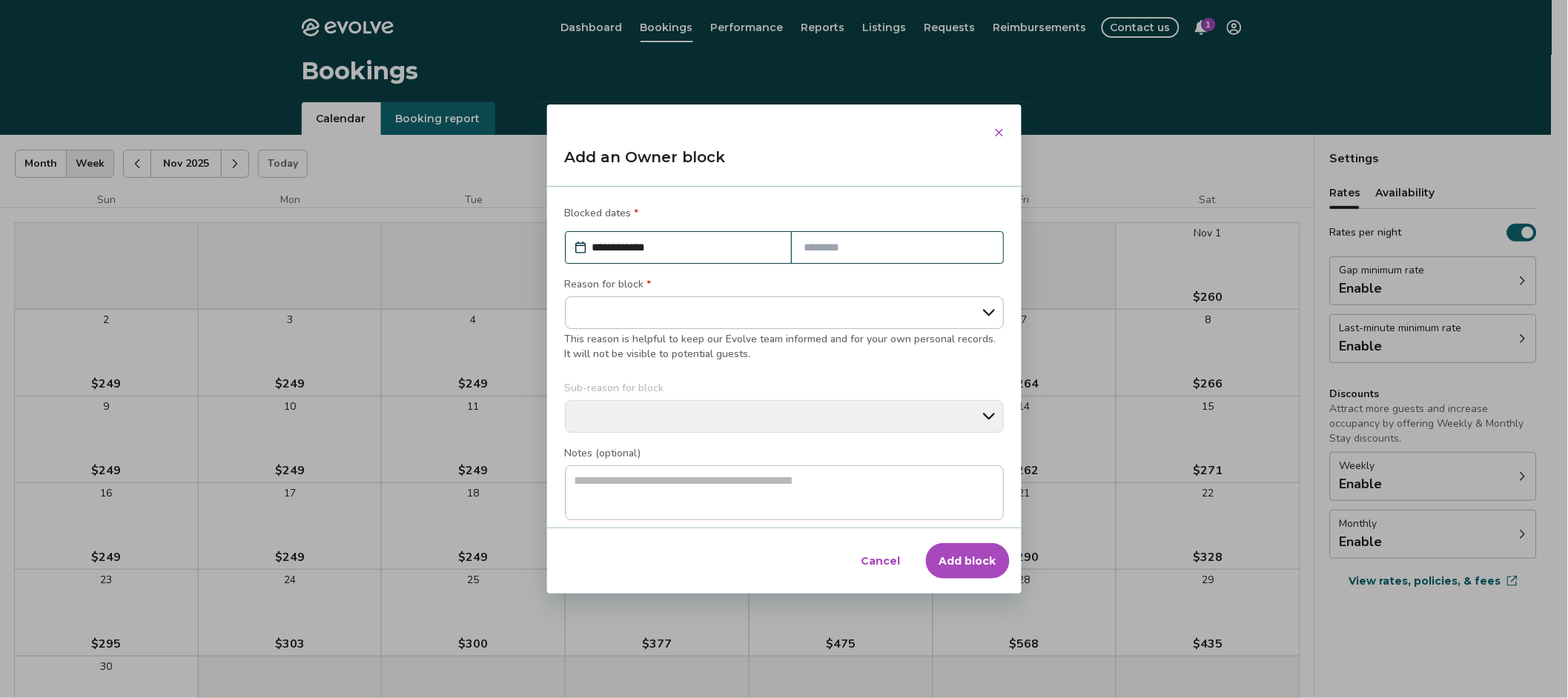 click 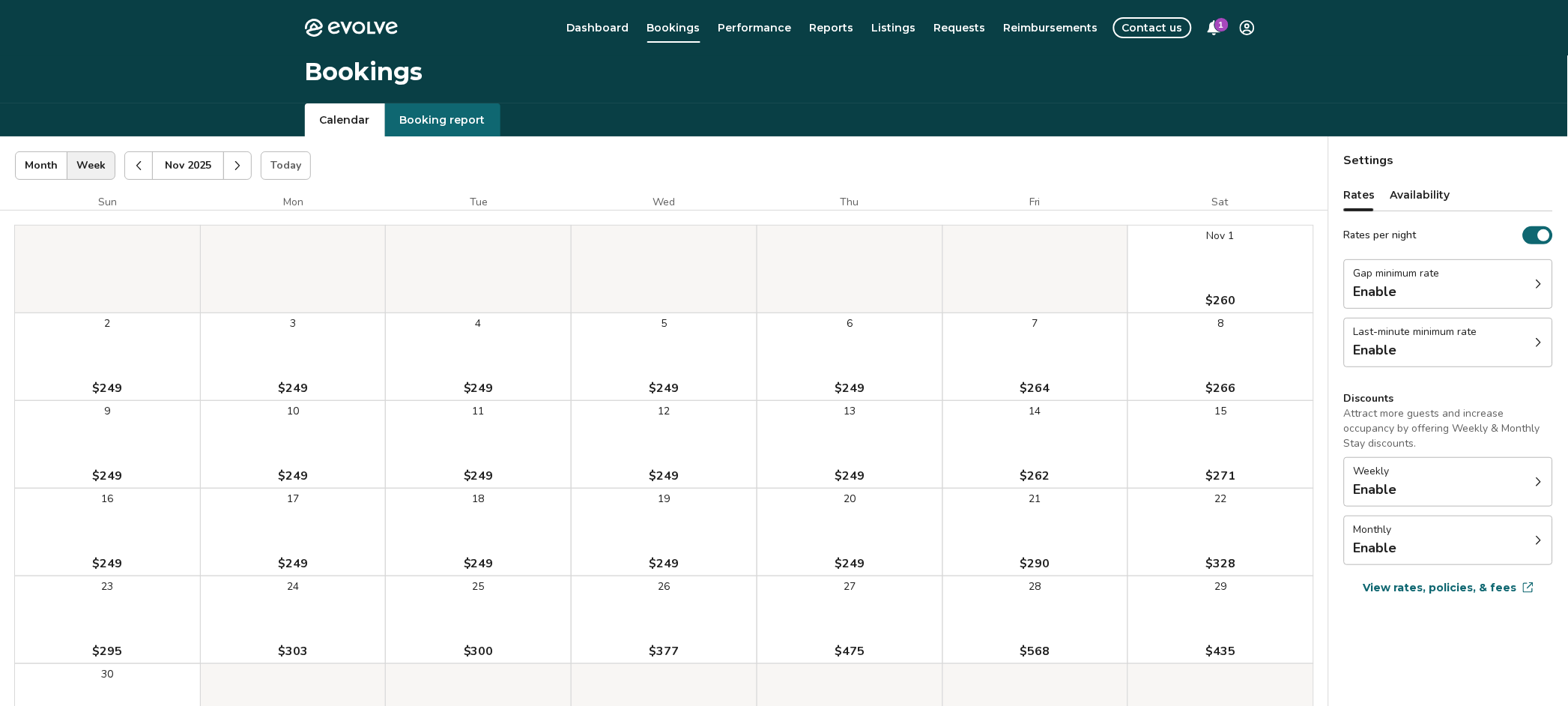click on "26 $377" at bounding box center [664, 620] 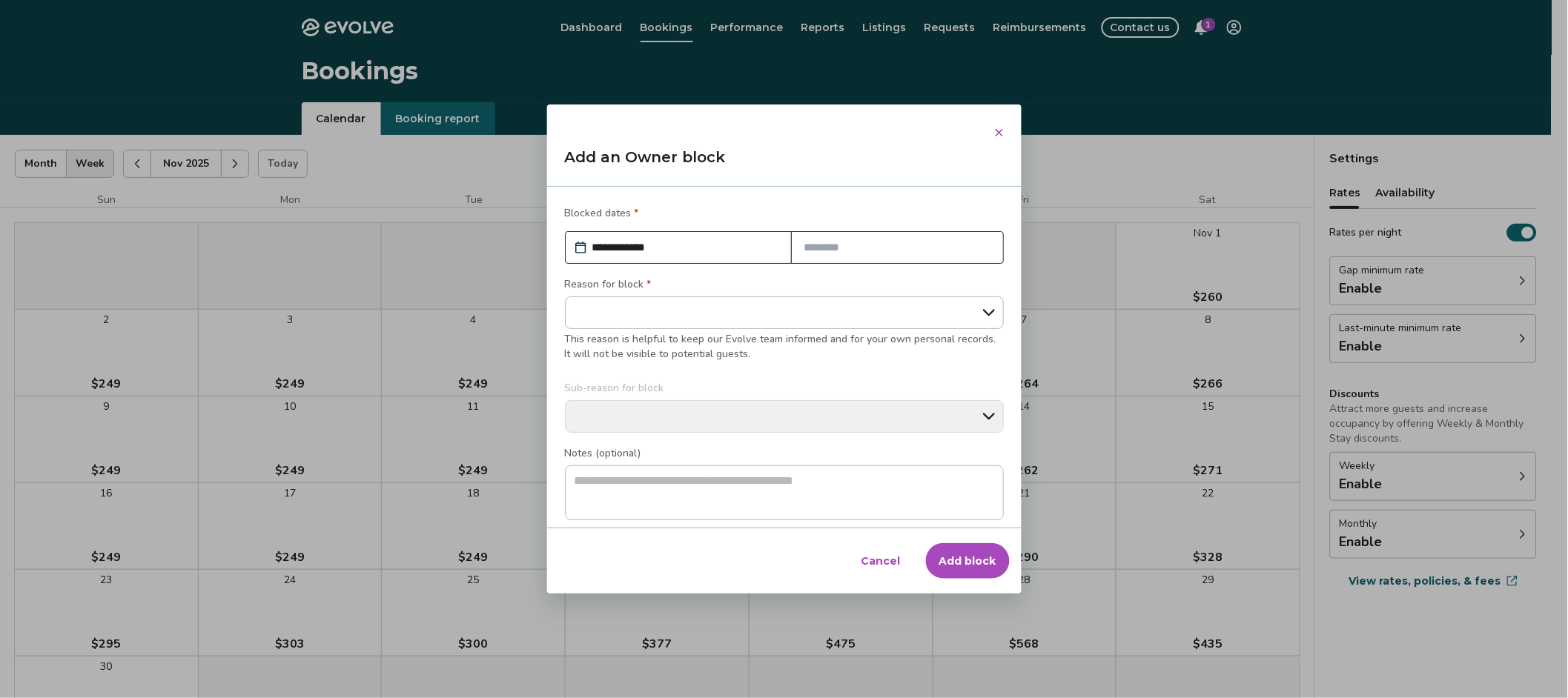 click at bounding box center [897, 247] 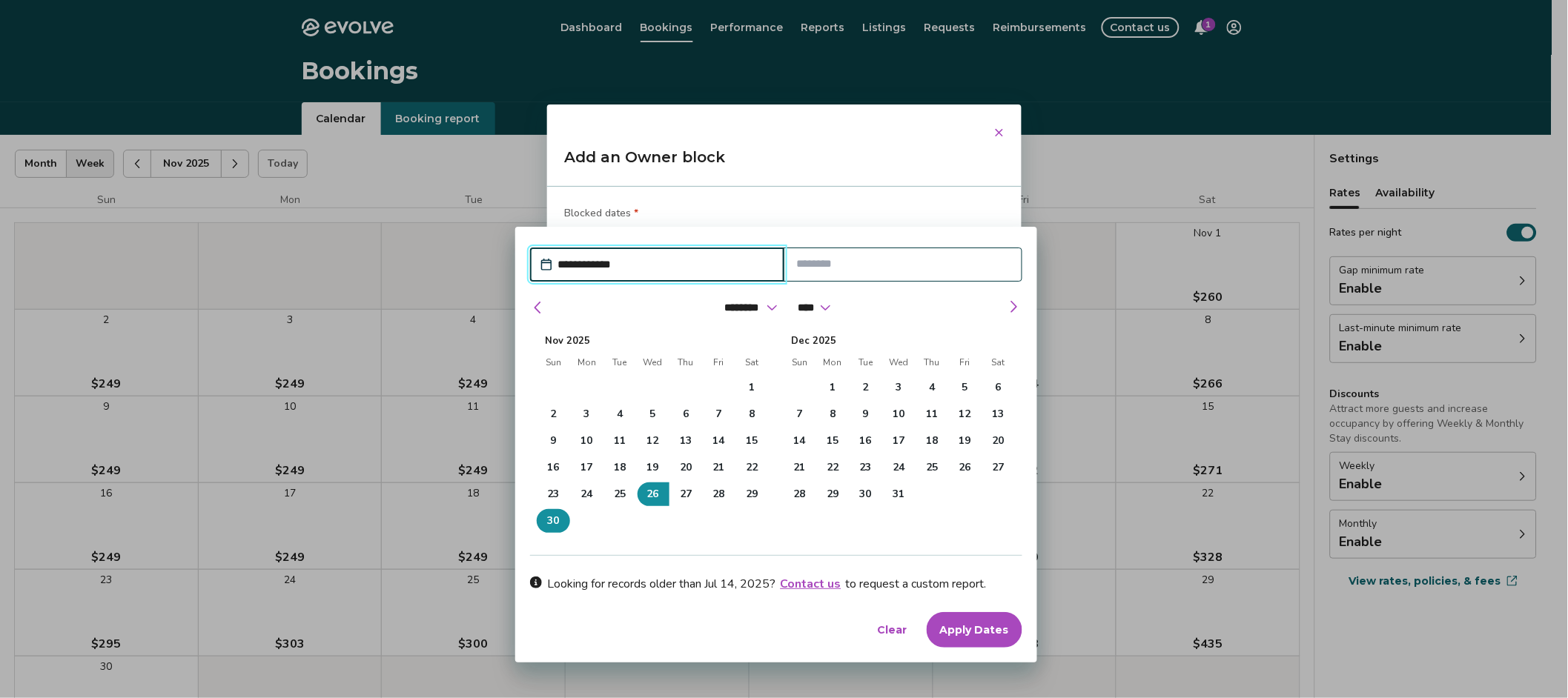 click on "30" at bounding box center (554, 521) 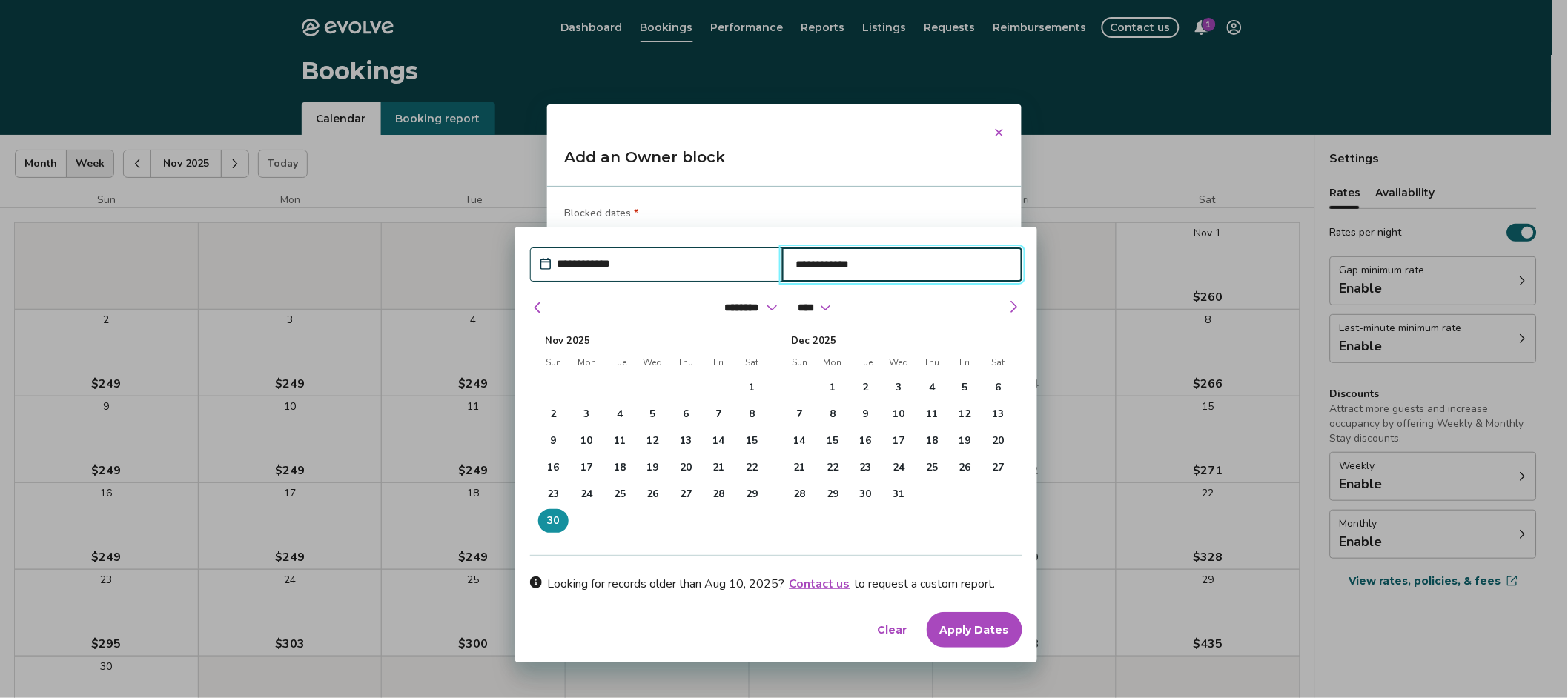 click on "**********" at bounding box center (664, 264) 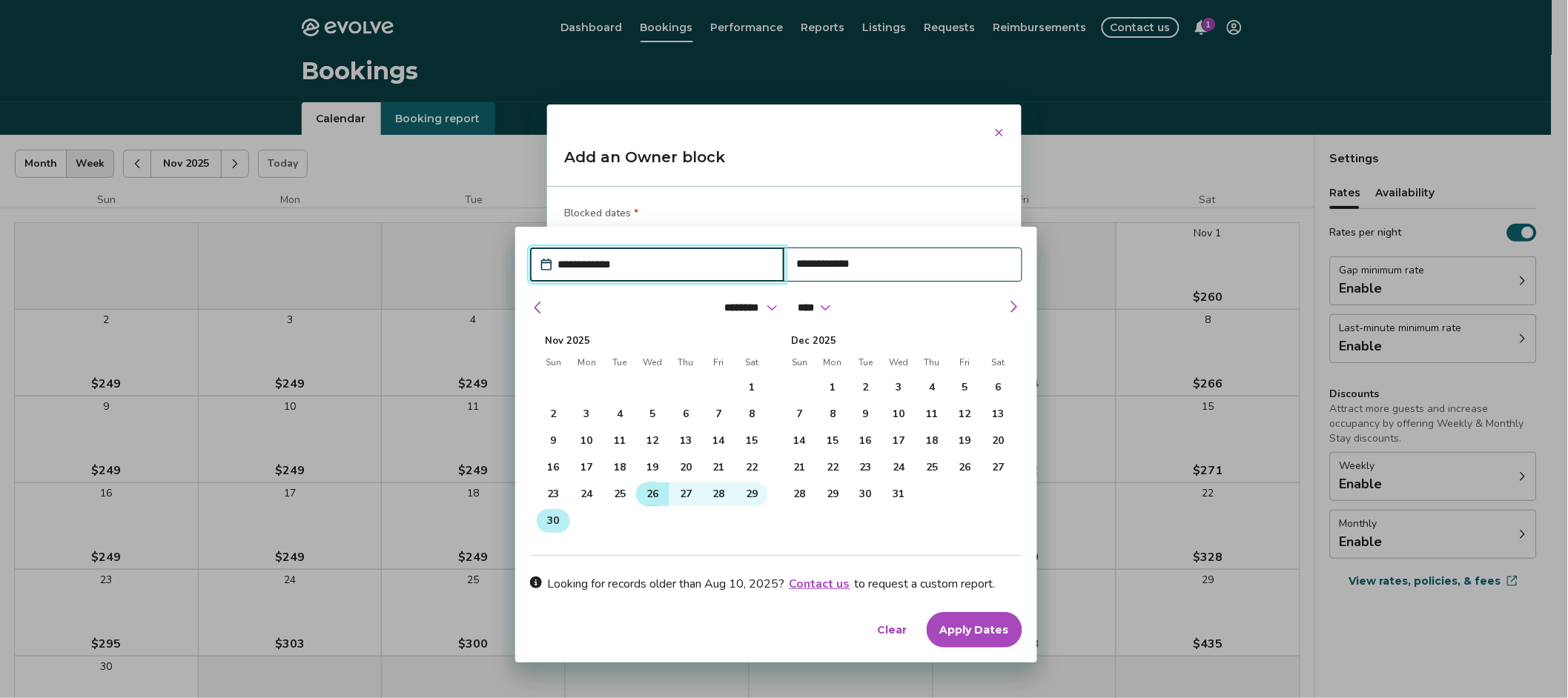 click on "26" at bounding box center (653, 494) 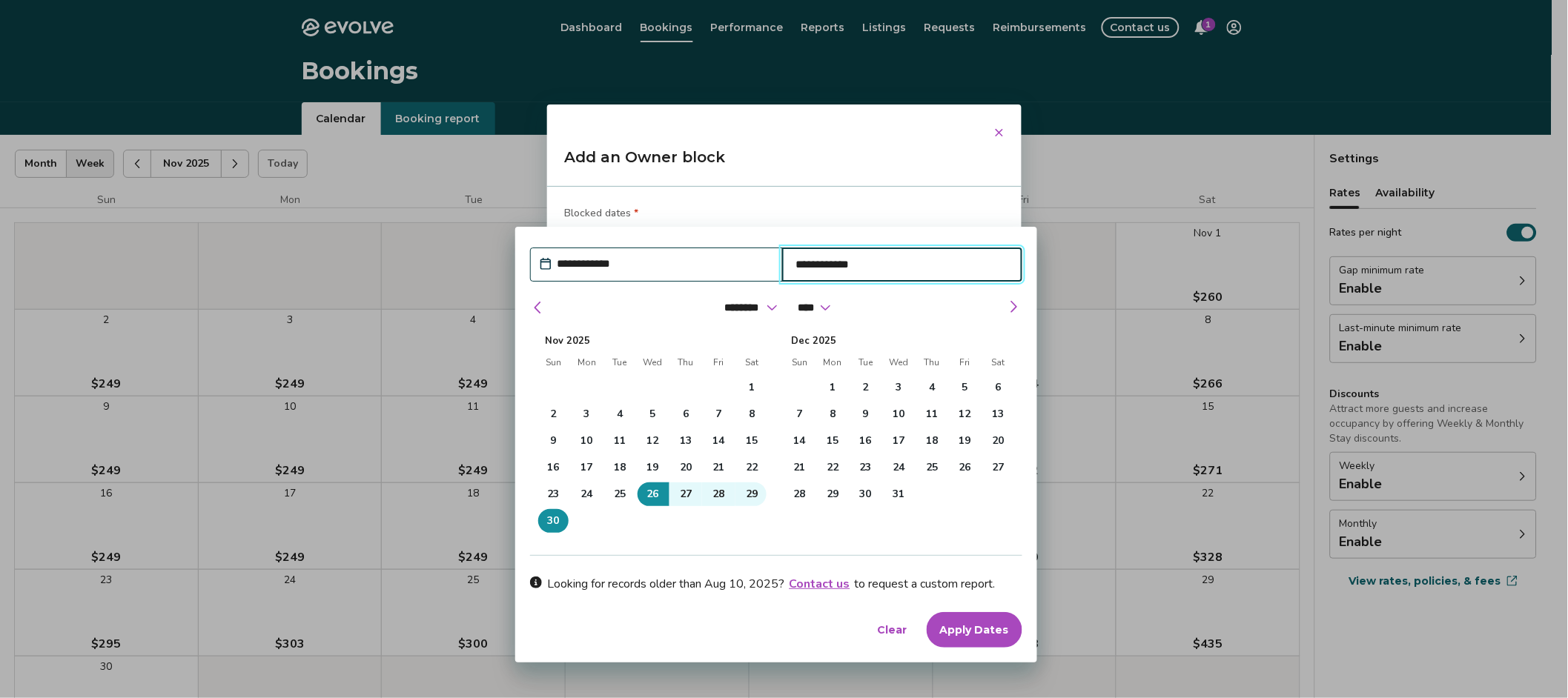 type on "*" 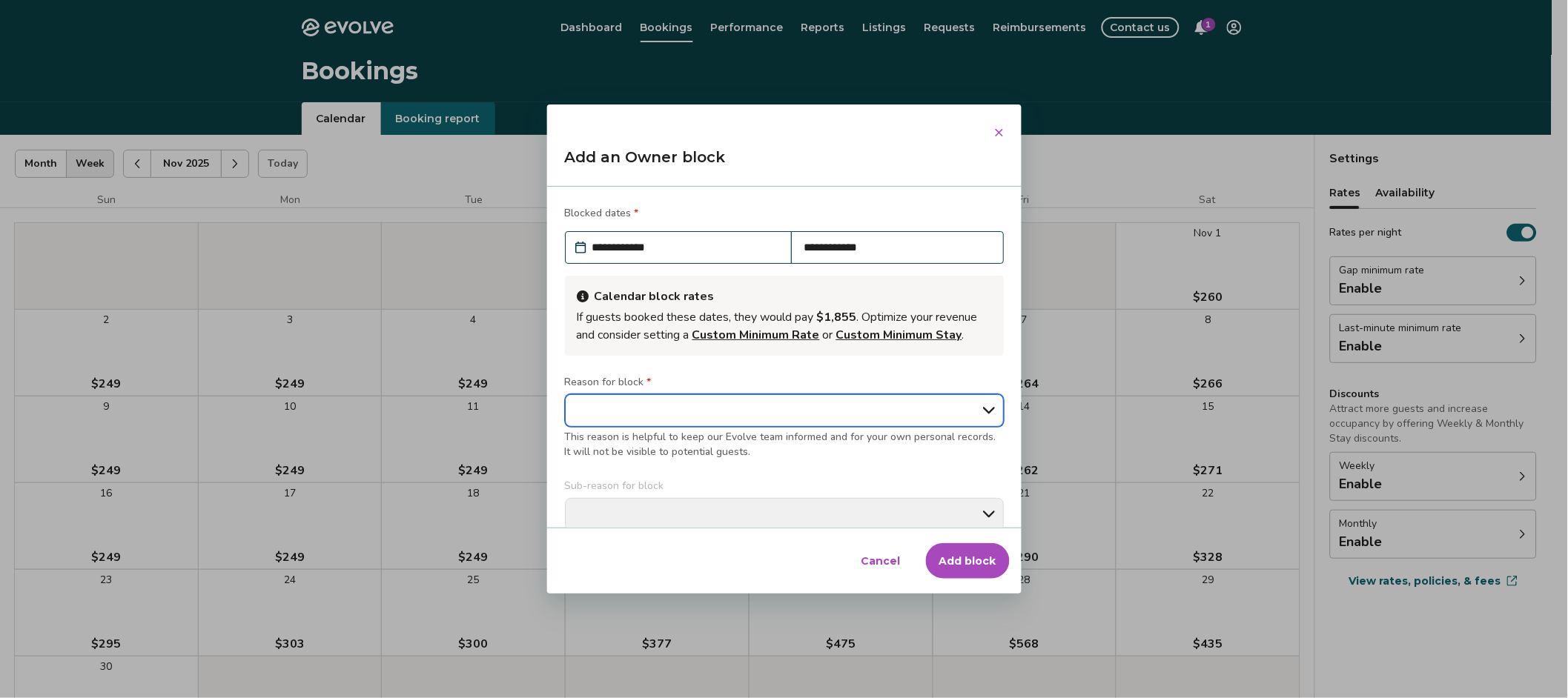 click on "**********" at bounding box center [784, 411] 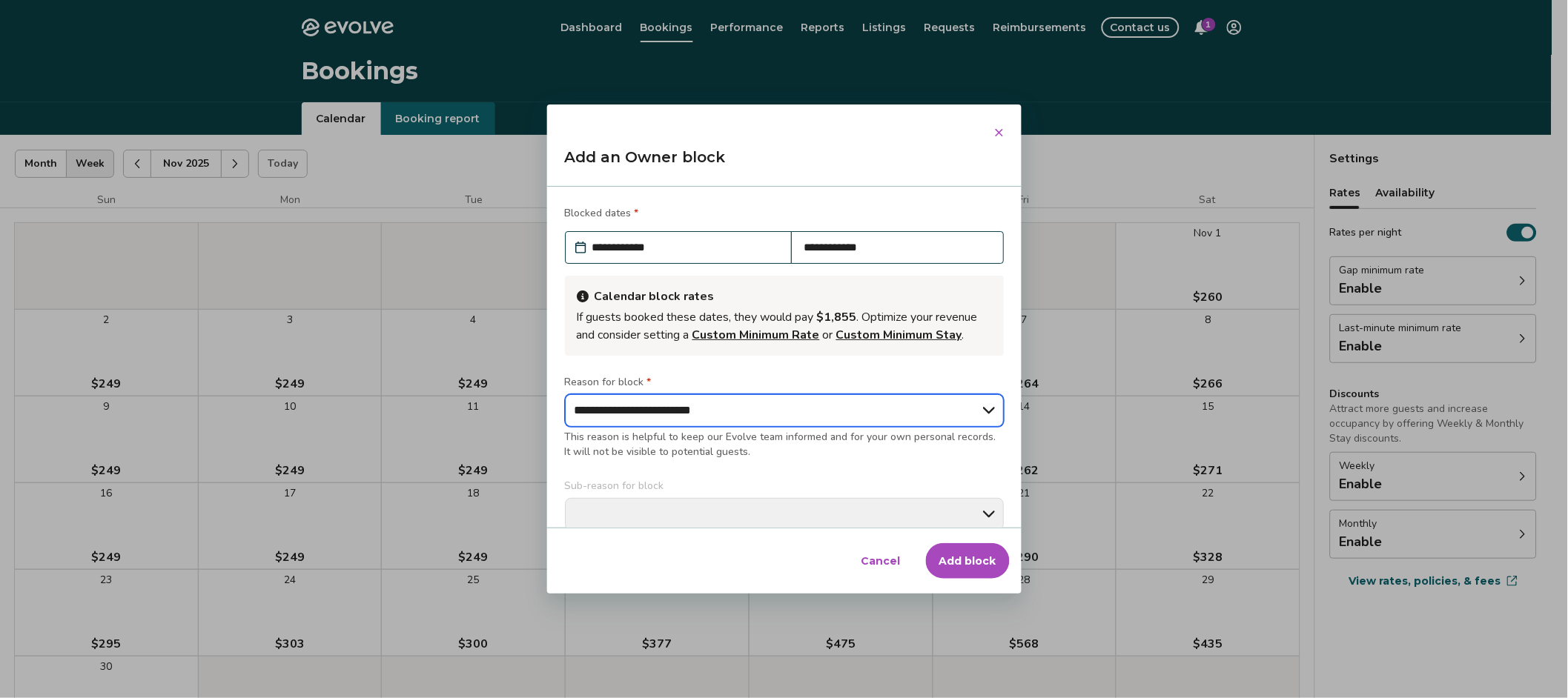 click on "**********" at bounding box center (784, 411) 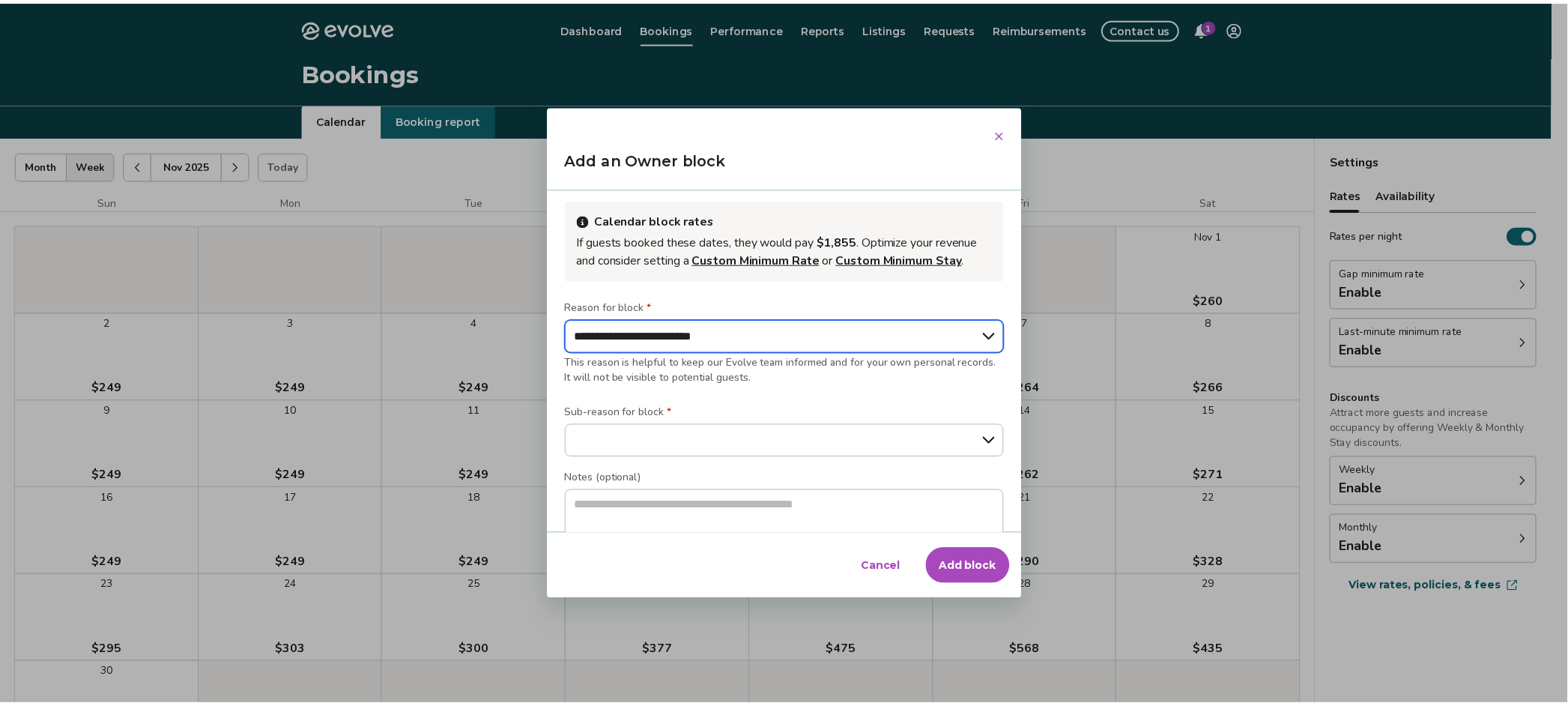 scroll, scrollTop: 126, scrollLeft: 0, axis: vertical 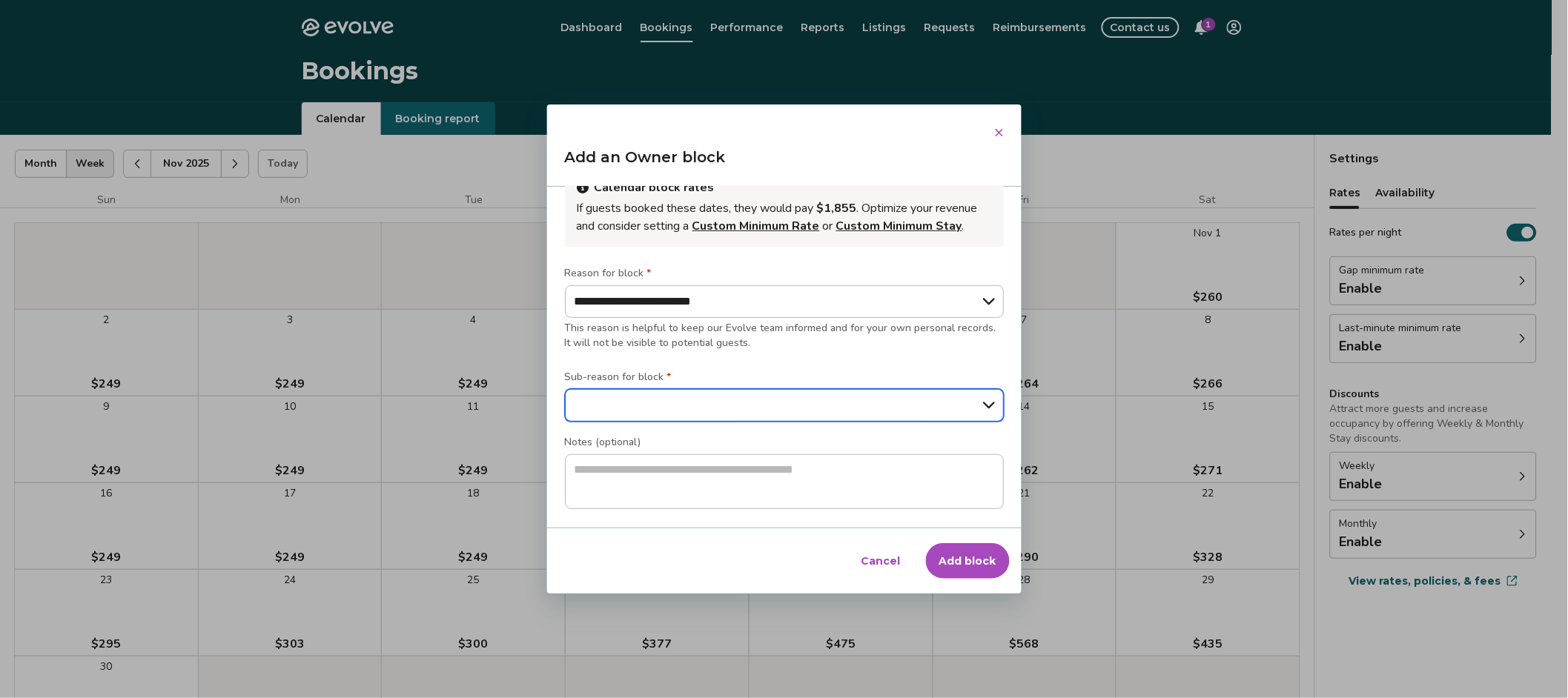 click on "**********" at bounding box center [784, 405] 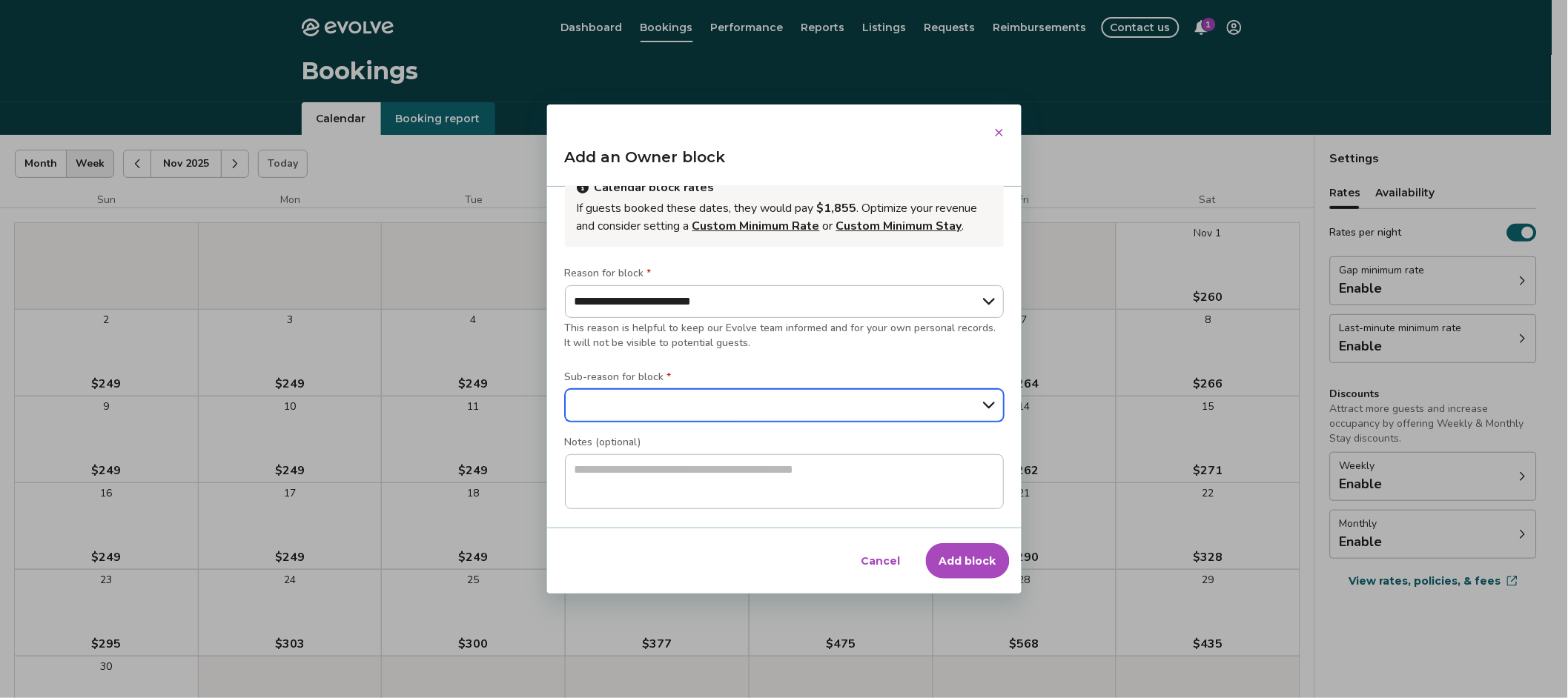 select on "**********" 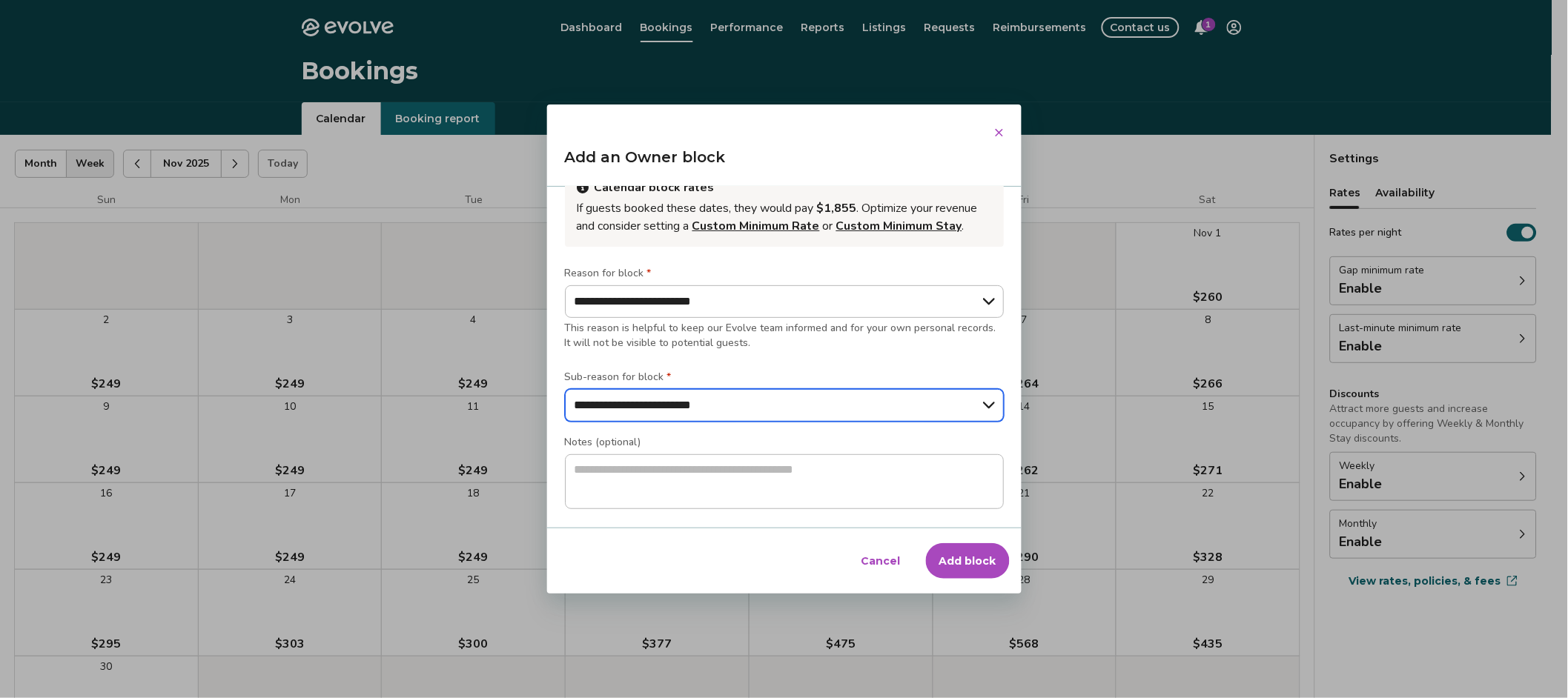 click on "**********" at bounding box center (784, 405) 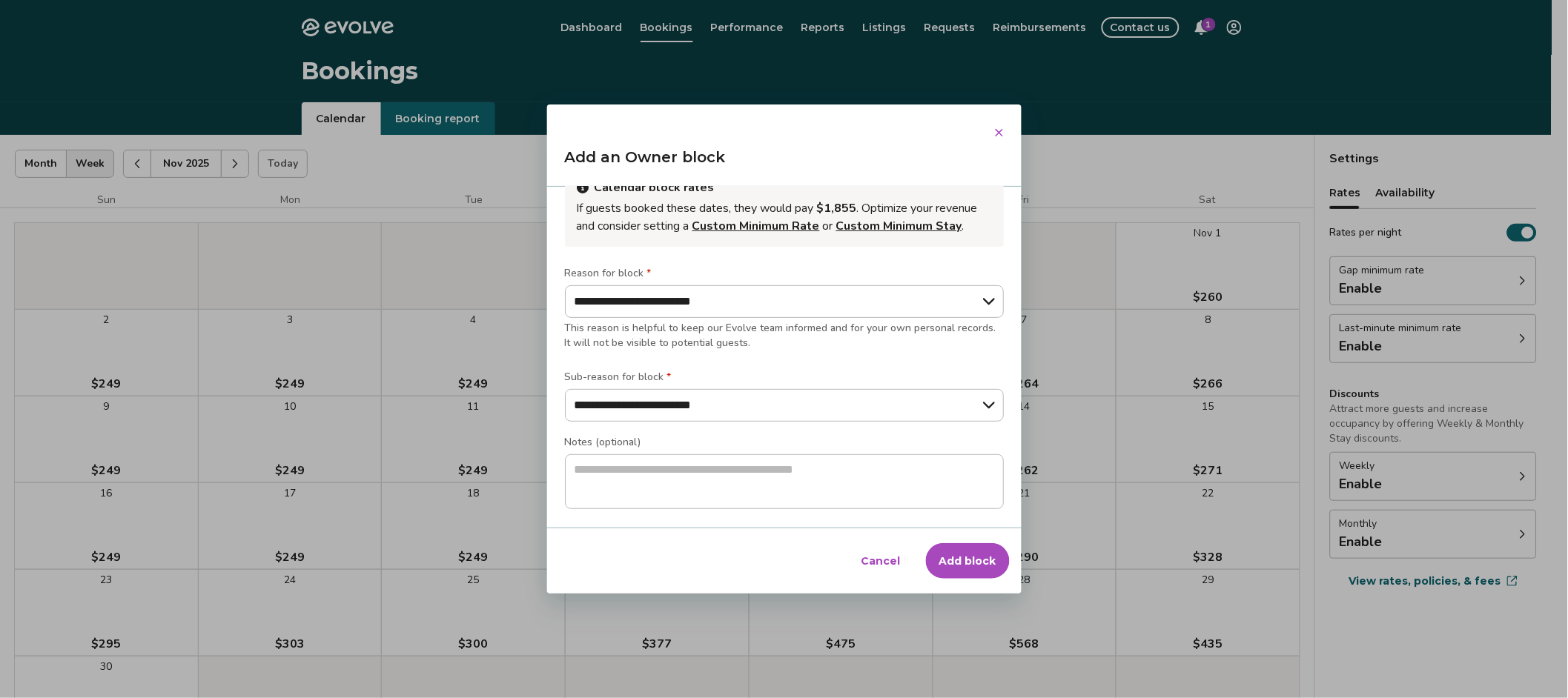 click on "Add block" at bounding box center [967, 561] 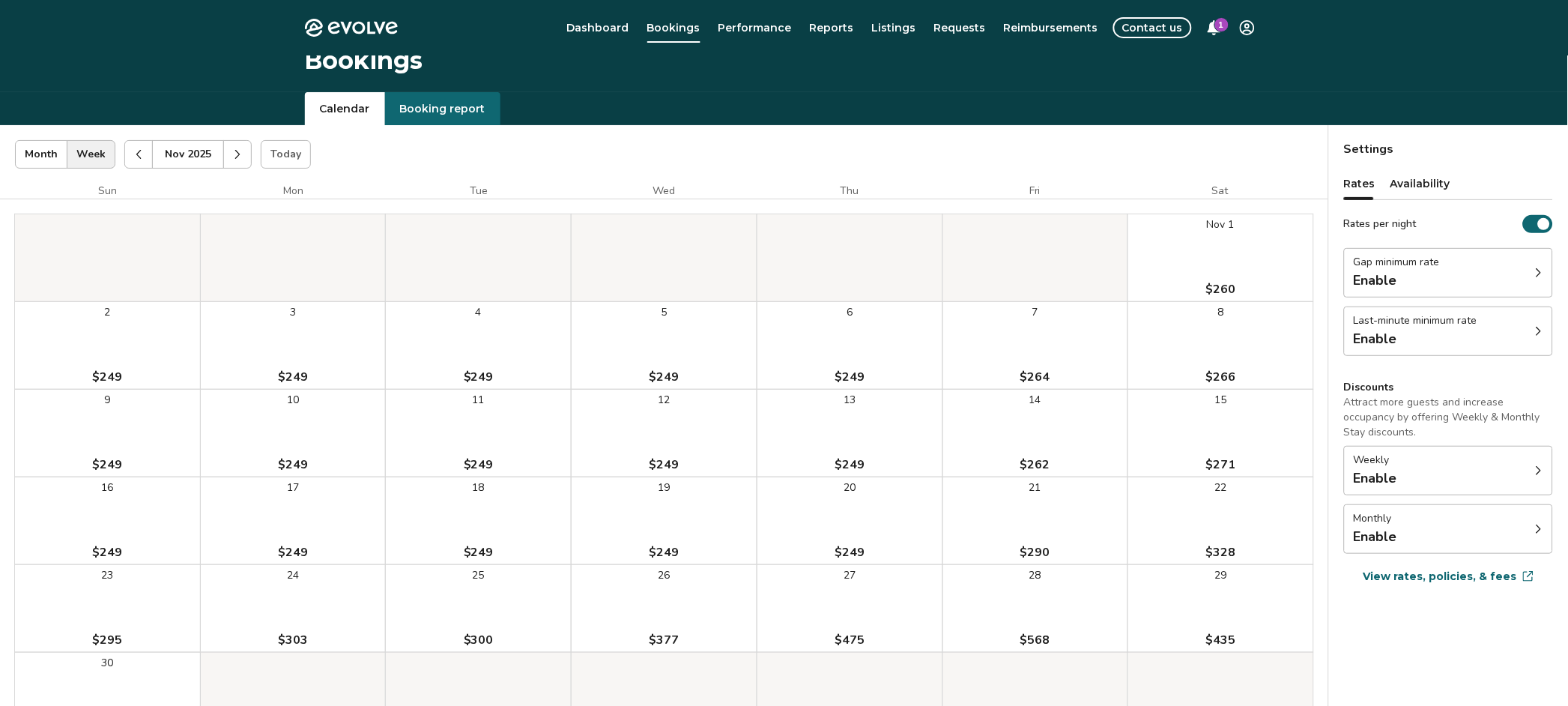 scroll, scrollTop: 0, scrollLeft: 0, axis: both 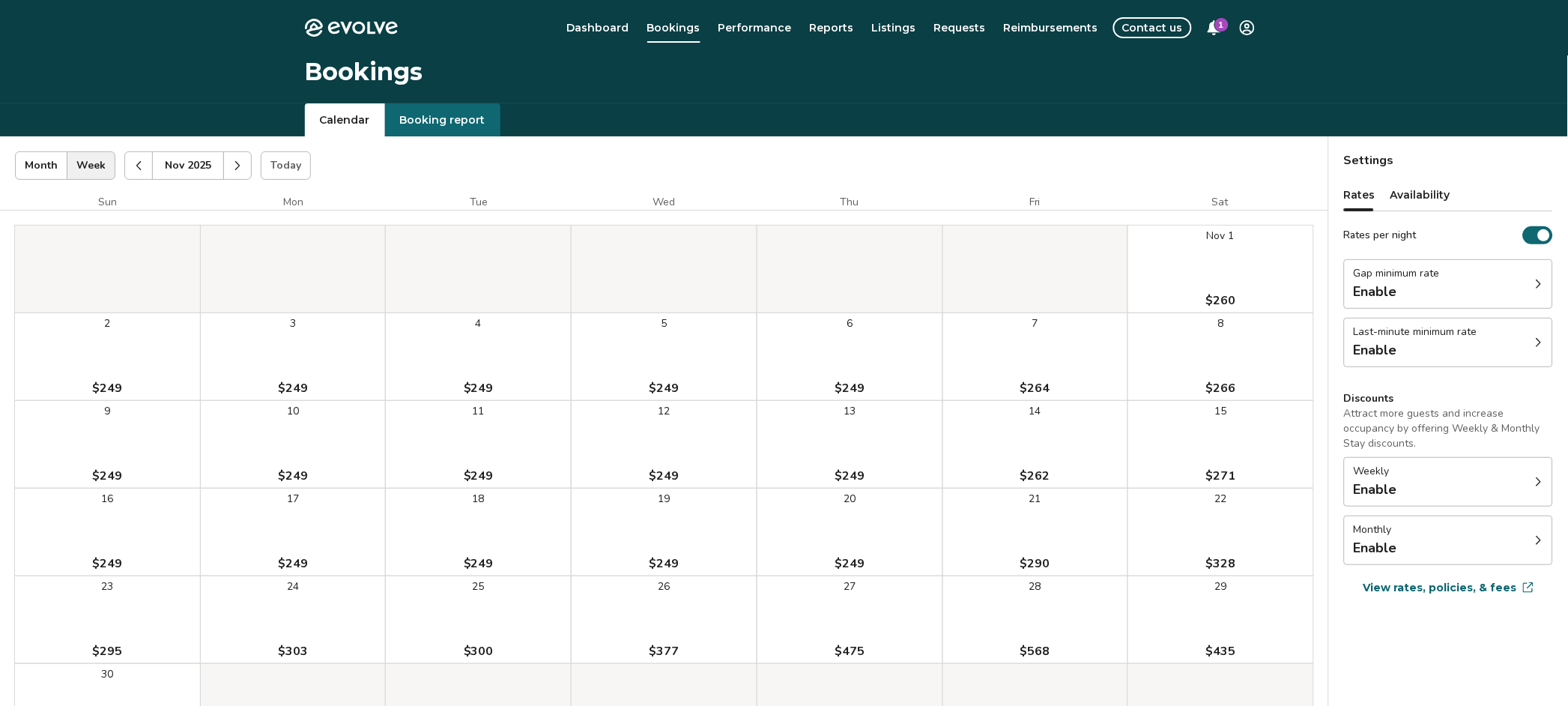 click on "Booking report" at bounding box center (443, 120) 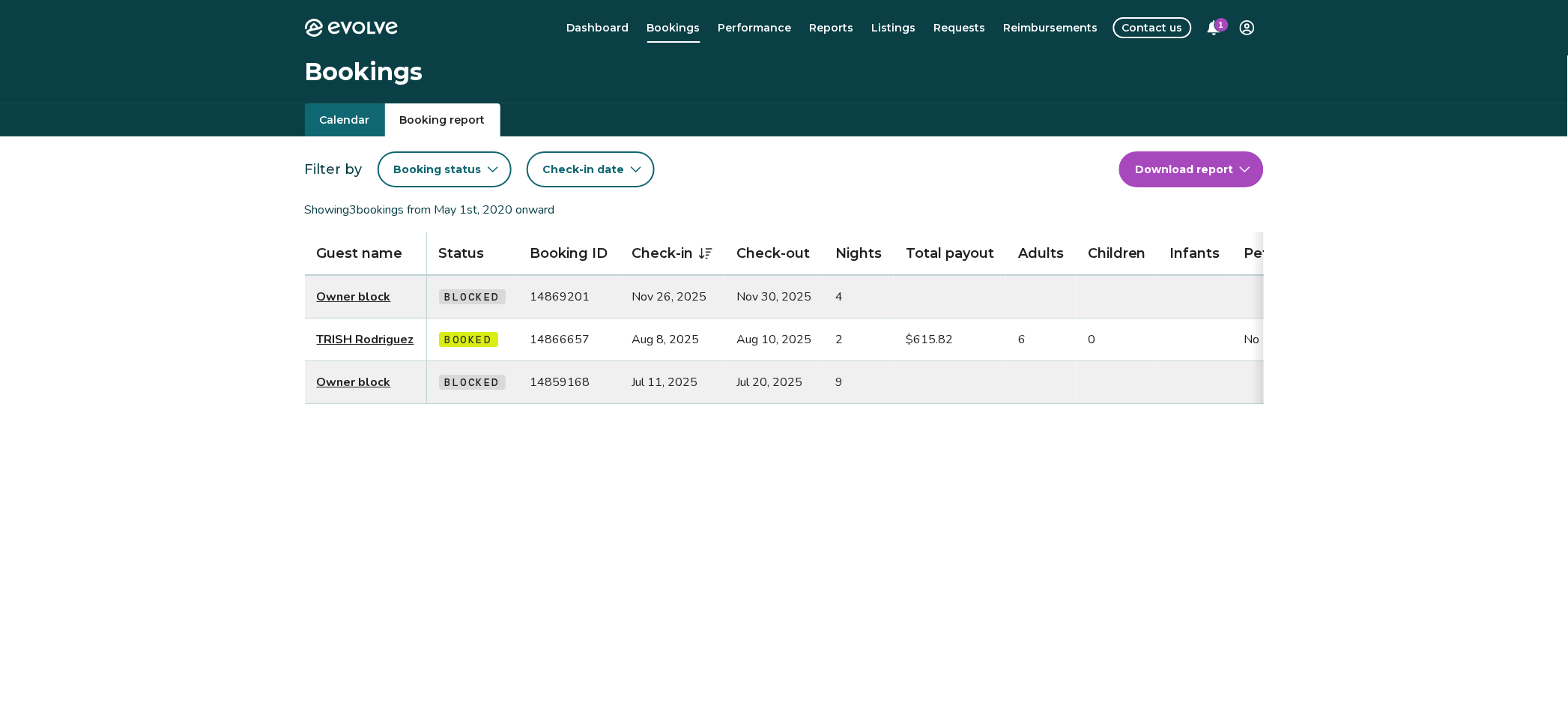 click on "Evolve Dashboard Bookings Performance Reports Listings Requests Reimbursements Contact us 1 Bookings Calendar Booking report Filter by Booking status Check-in date Download   report Showing  [NUMBER]  bookings    from May [DATE], [YEAR] onward Guest name Status Booking ID Check-in Check-out Nights Total payout Adults Children Infants Pets Listing Guest email Guest phone Date booked Booking site Owner block Blocked [ID] Nov [DATE], [YEAR] Nov [DATE], [YEAR] [NUMBER] Flume Canyon Cabin ([PHONE]) Jul [DATE], [YEAR] TRISH Rodriguez Booked [ID] Aug [DATE], [YEAR] Aug [DATE], [YEAR] [NUMBER] $[PRICE] [NUMBER] [NUMBER] [NUMBER] No Flume Canyon Cabin trish.lbksonic@gmail.com ([PHONE]) Jul [DATE], [YEAR] VRBO Owner block Blocked [ID] Jul [DATE], [YEAR] Jul [DATE], [YEAR] [NUMBER] Flume Canyon Cabin Jul [DATE], [YEAR] © [YEAR]-Present Evolve Vacation Rental Network Privacy Policy | Terms of Service
*" at bounding box center [784, 387] 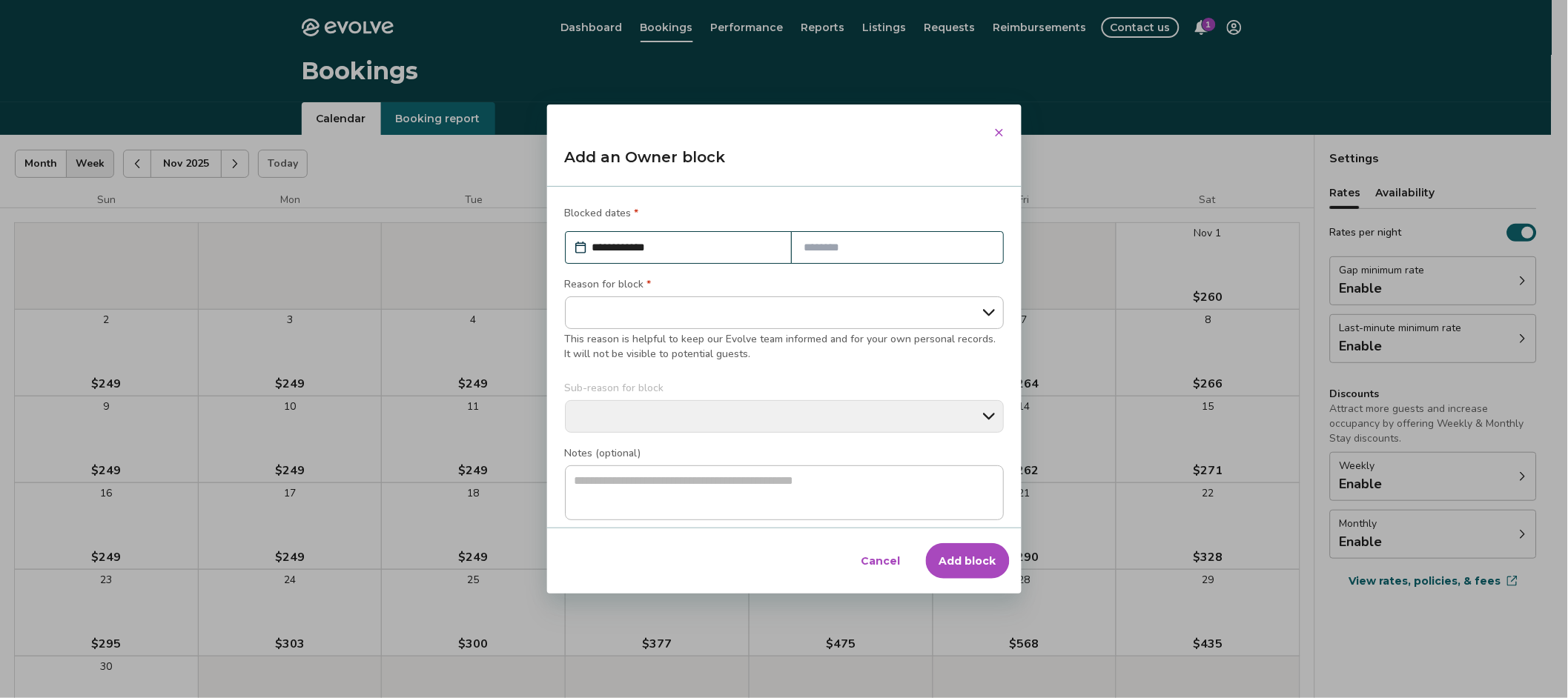 click 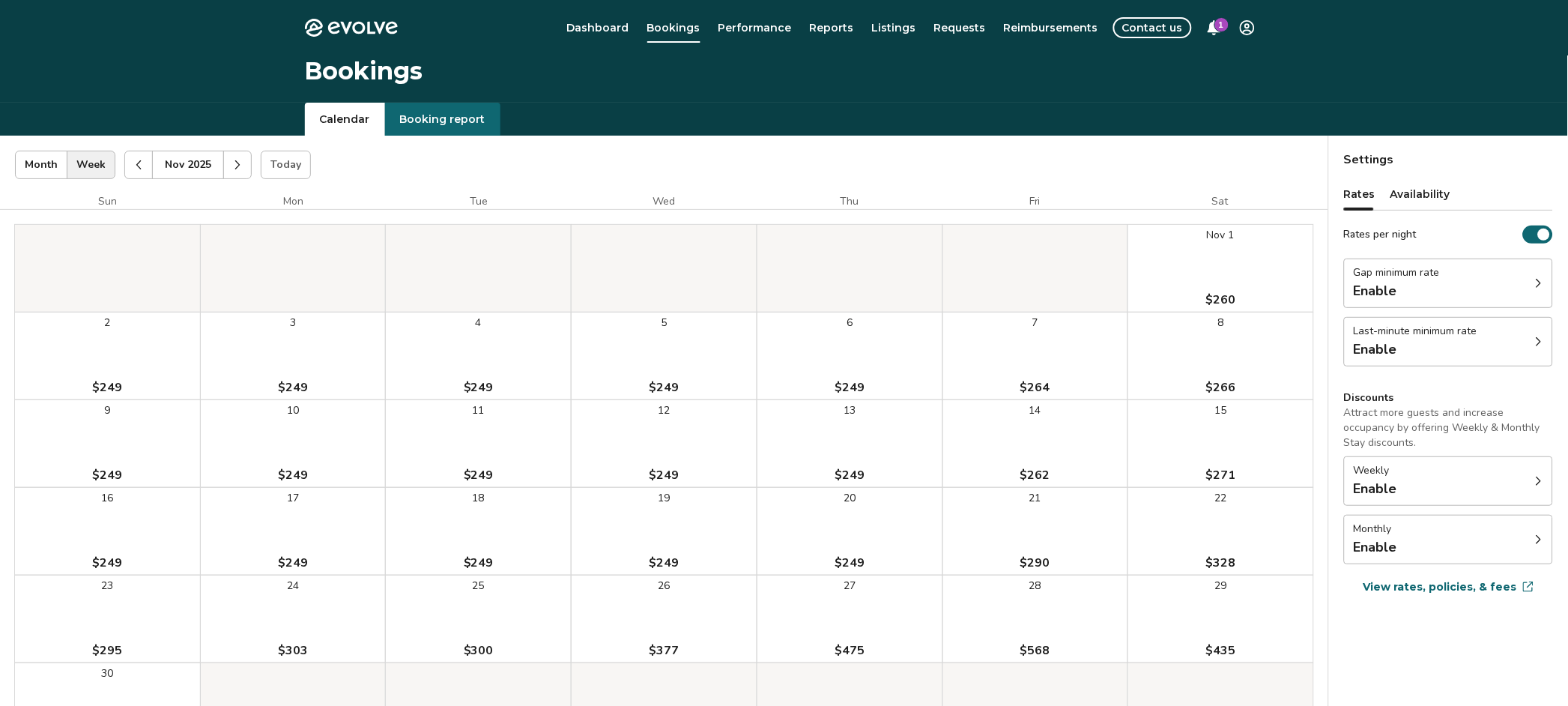 scroll, scrollTop: 0, scrollLeft: 0, axis: both 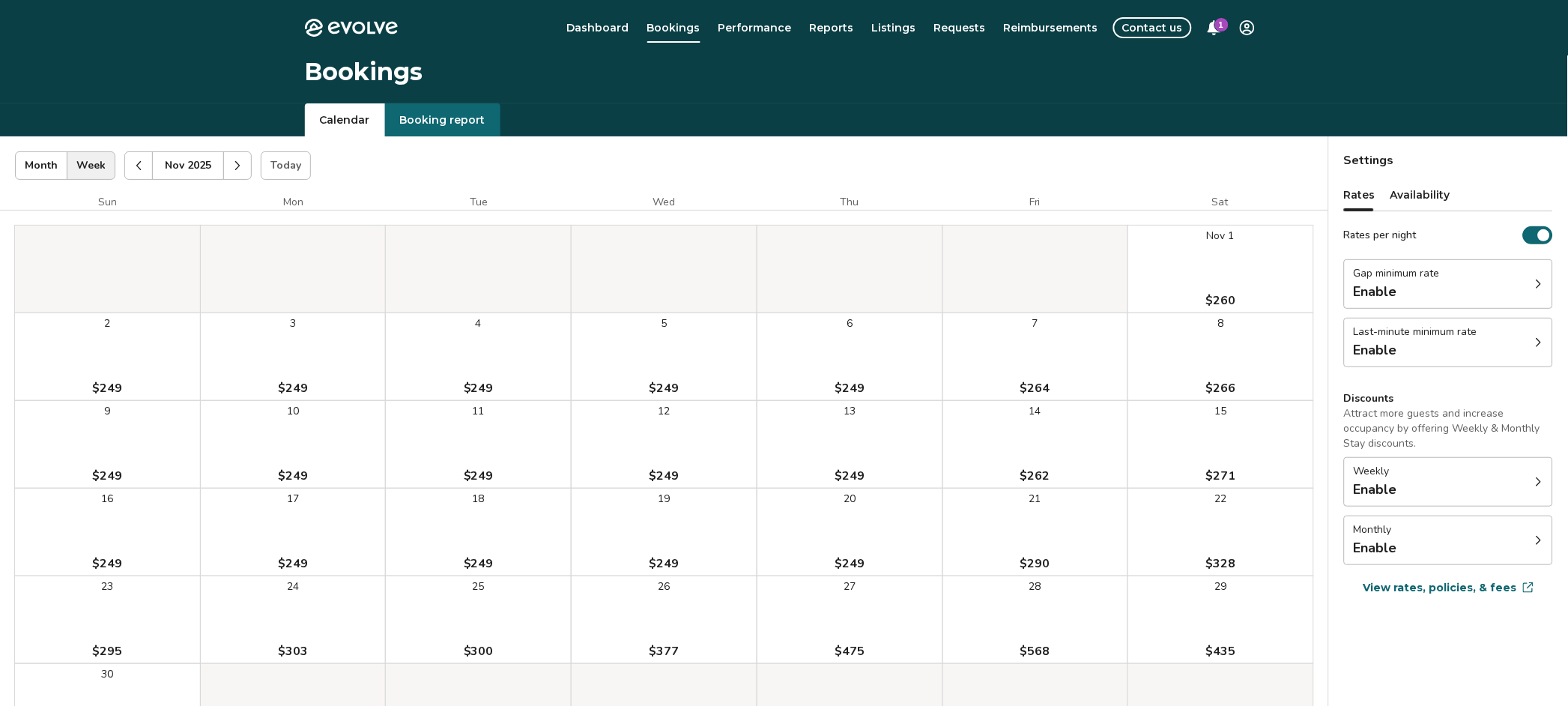 click on "Dashboard" at bounding box center (598, 28) 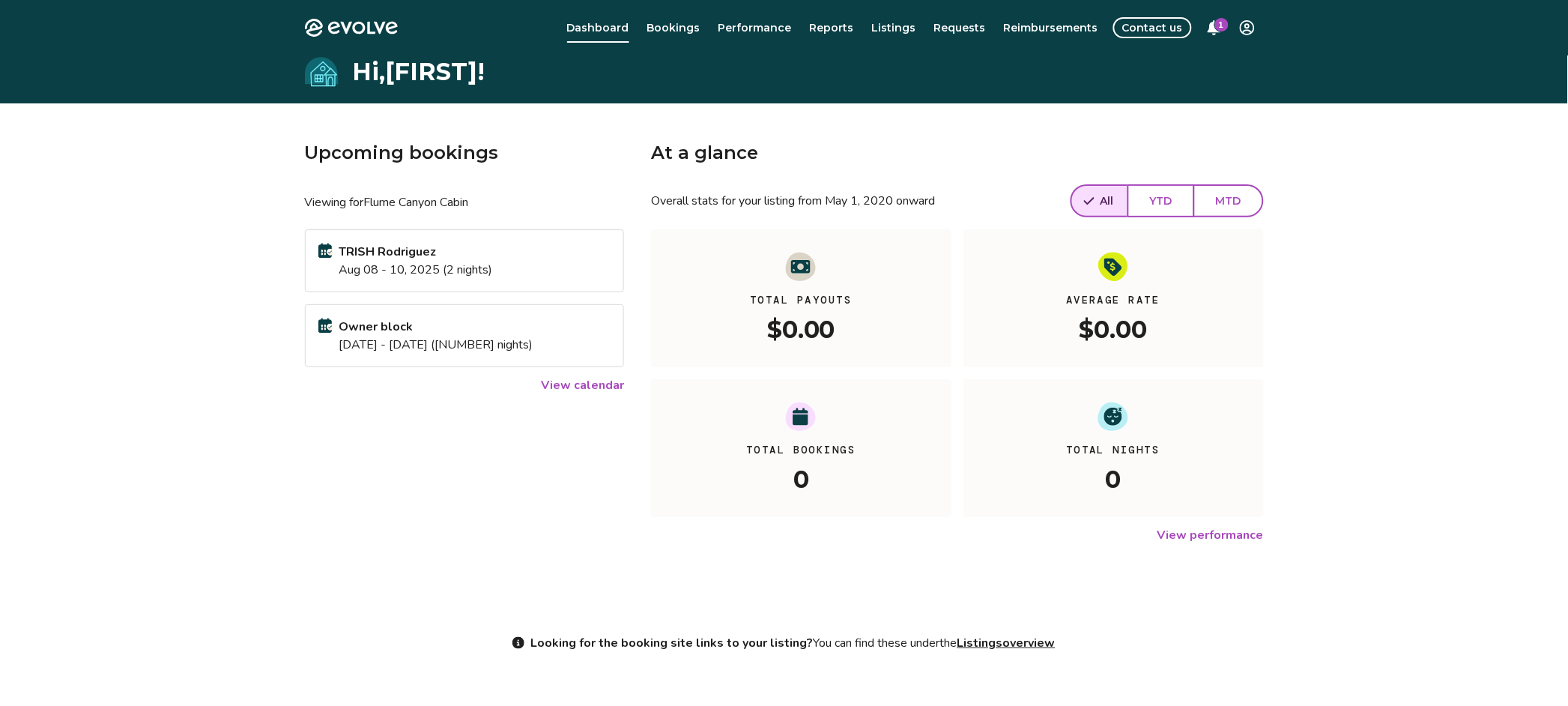 click on "View calendar" at bounding box center [582, 385] 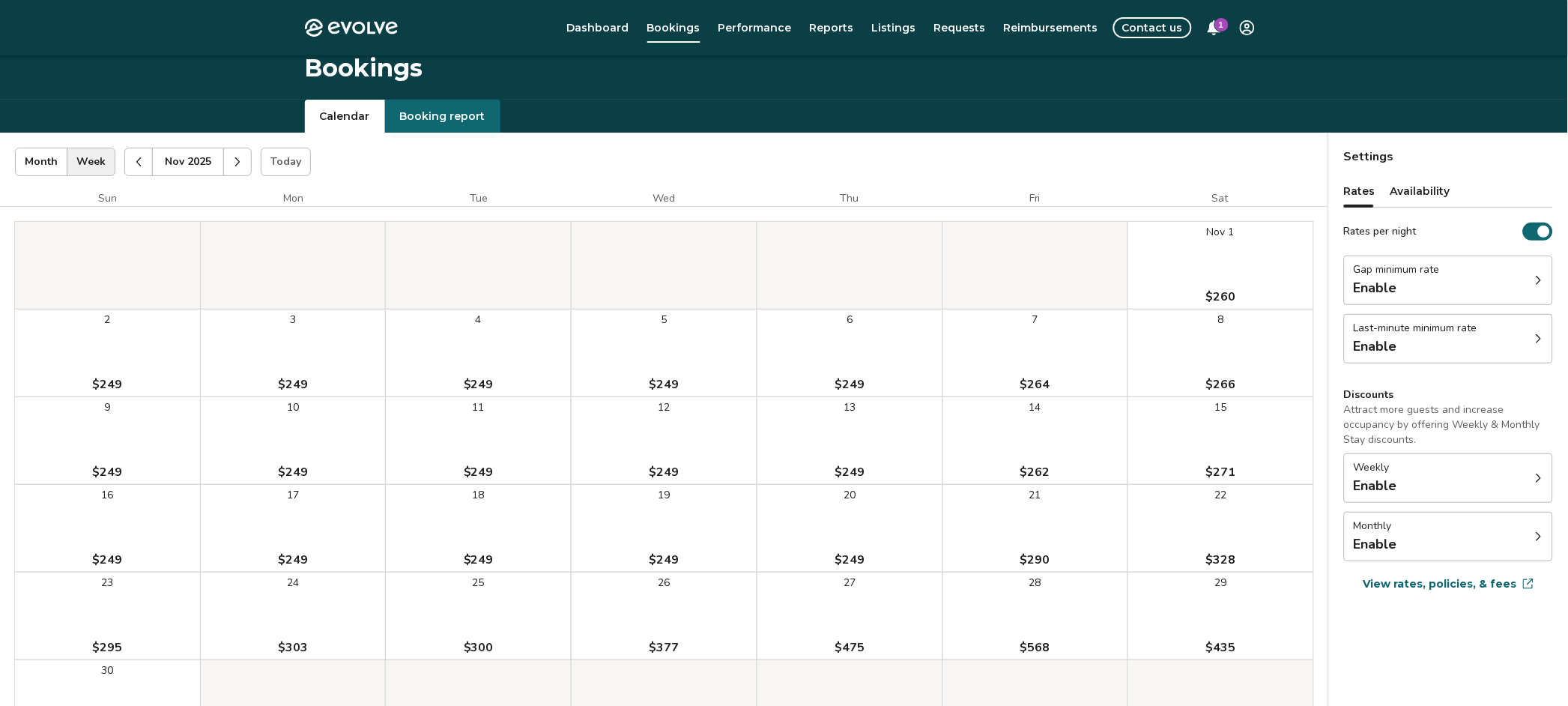 scroll, scrollTop: 0, scrollLeft: 0, axis: both 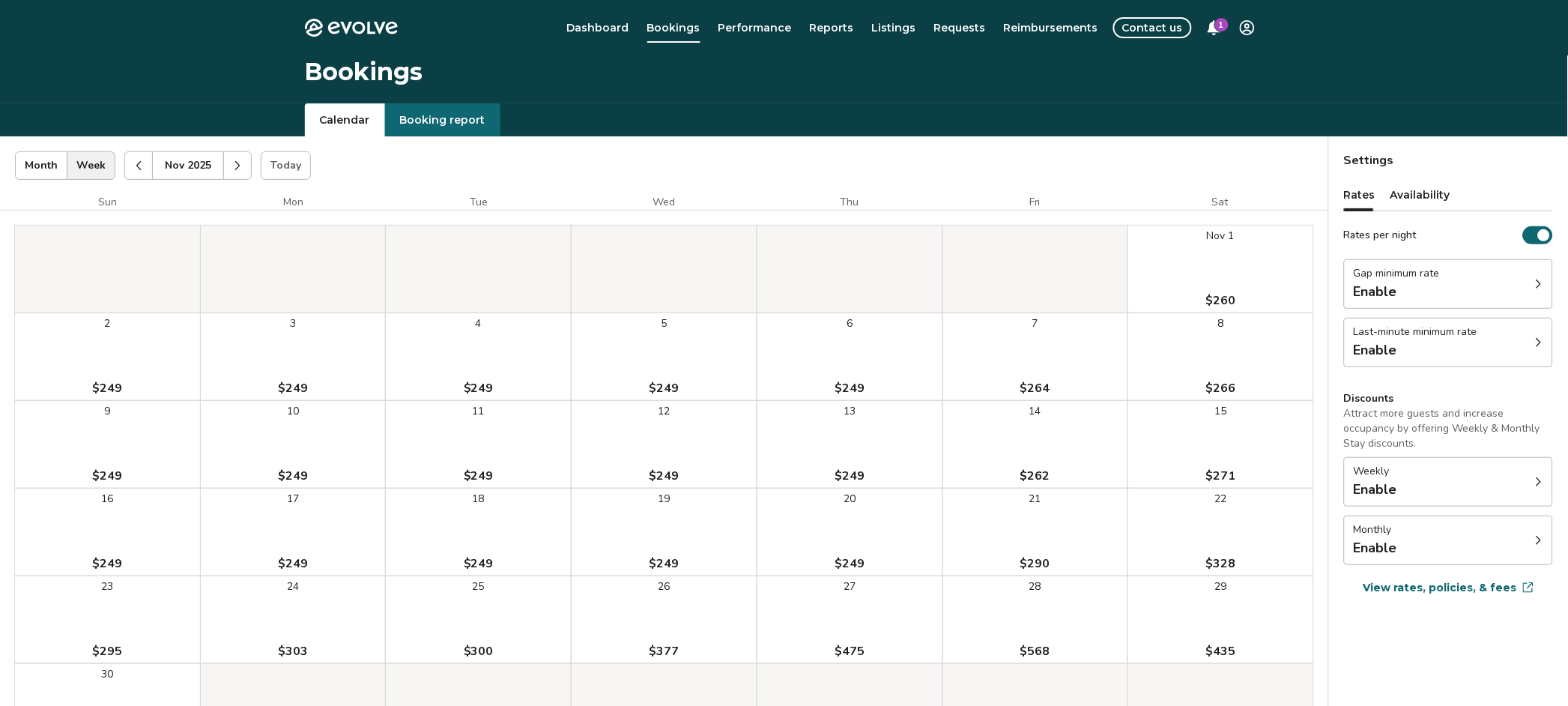 click 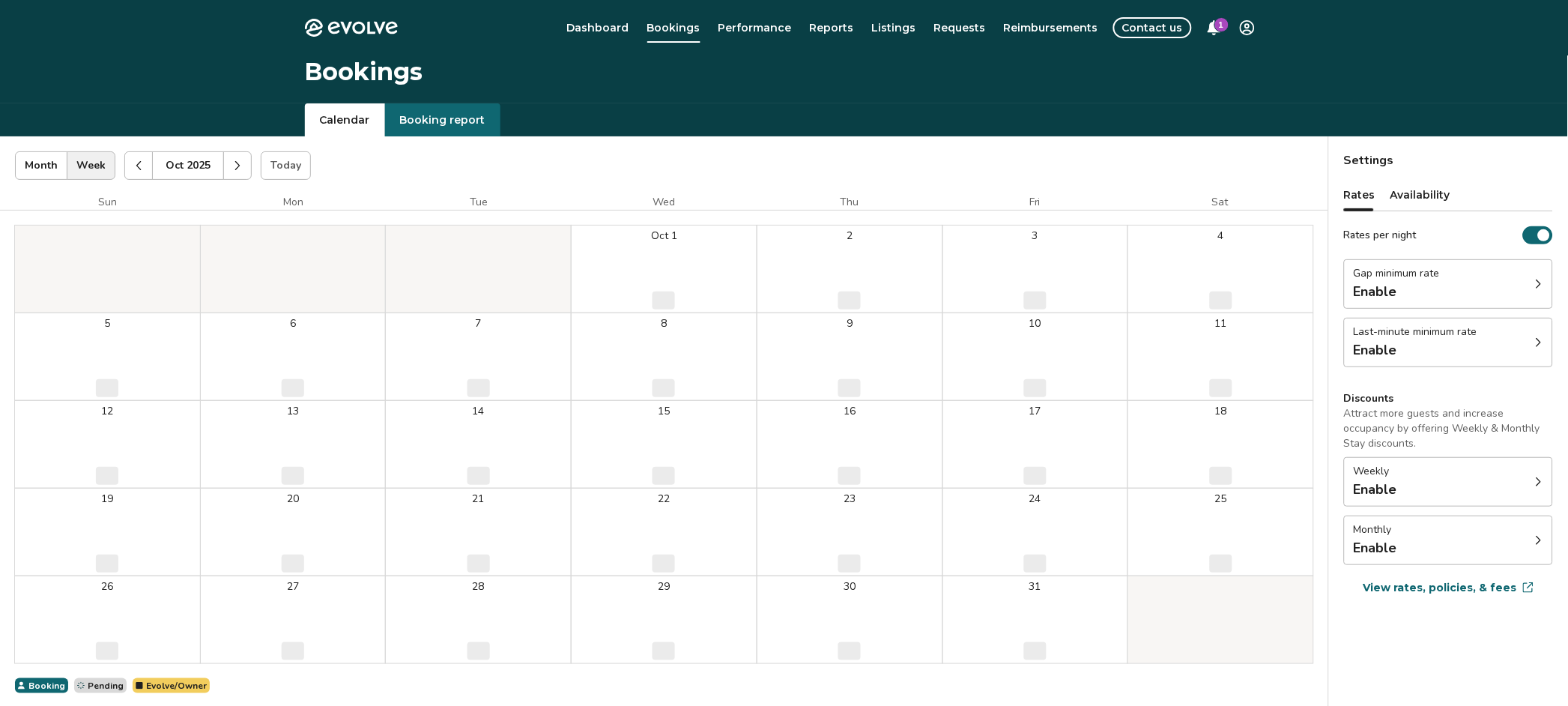 click 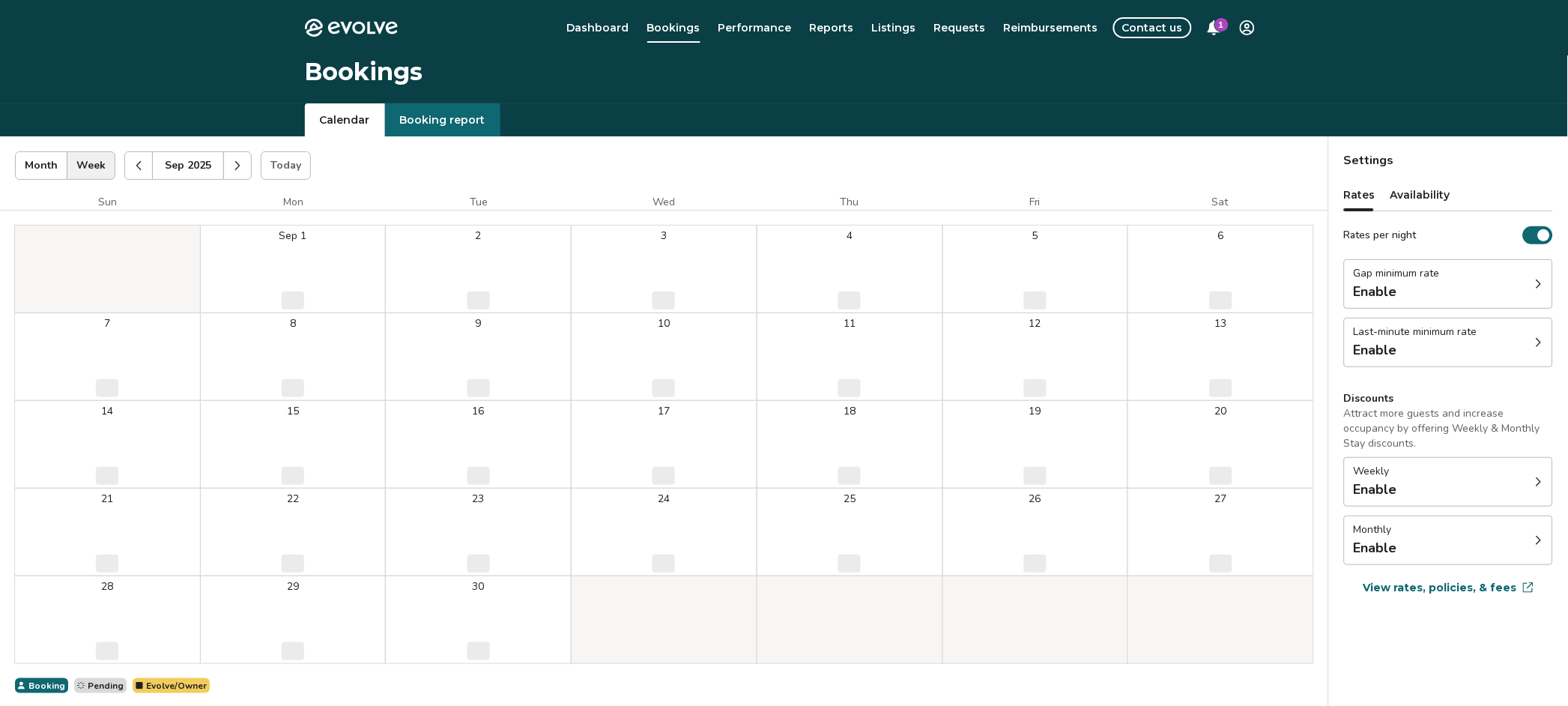 click at bounding box center (139, 166) 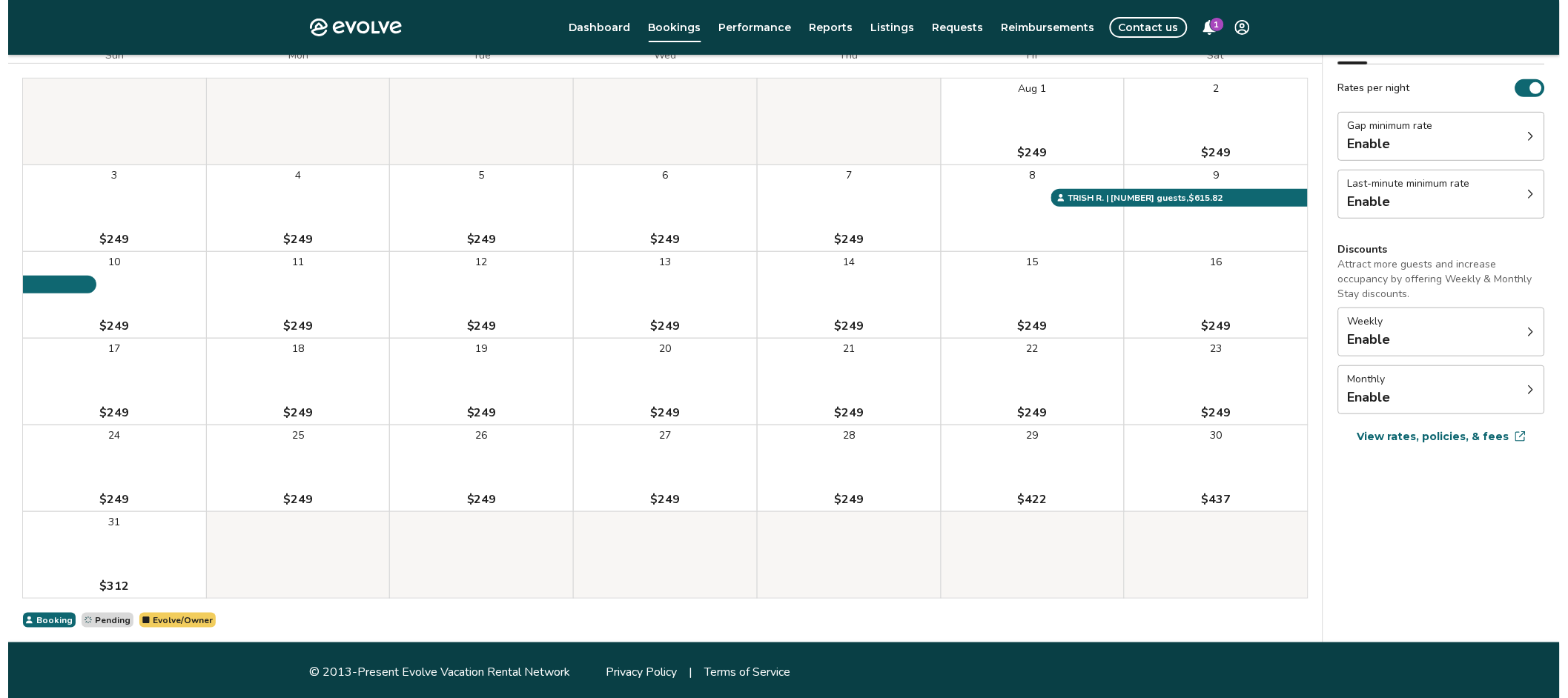 scroll, scrollTop: 147, scrollLeft: 0, axis: vertical 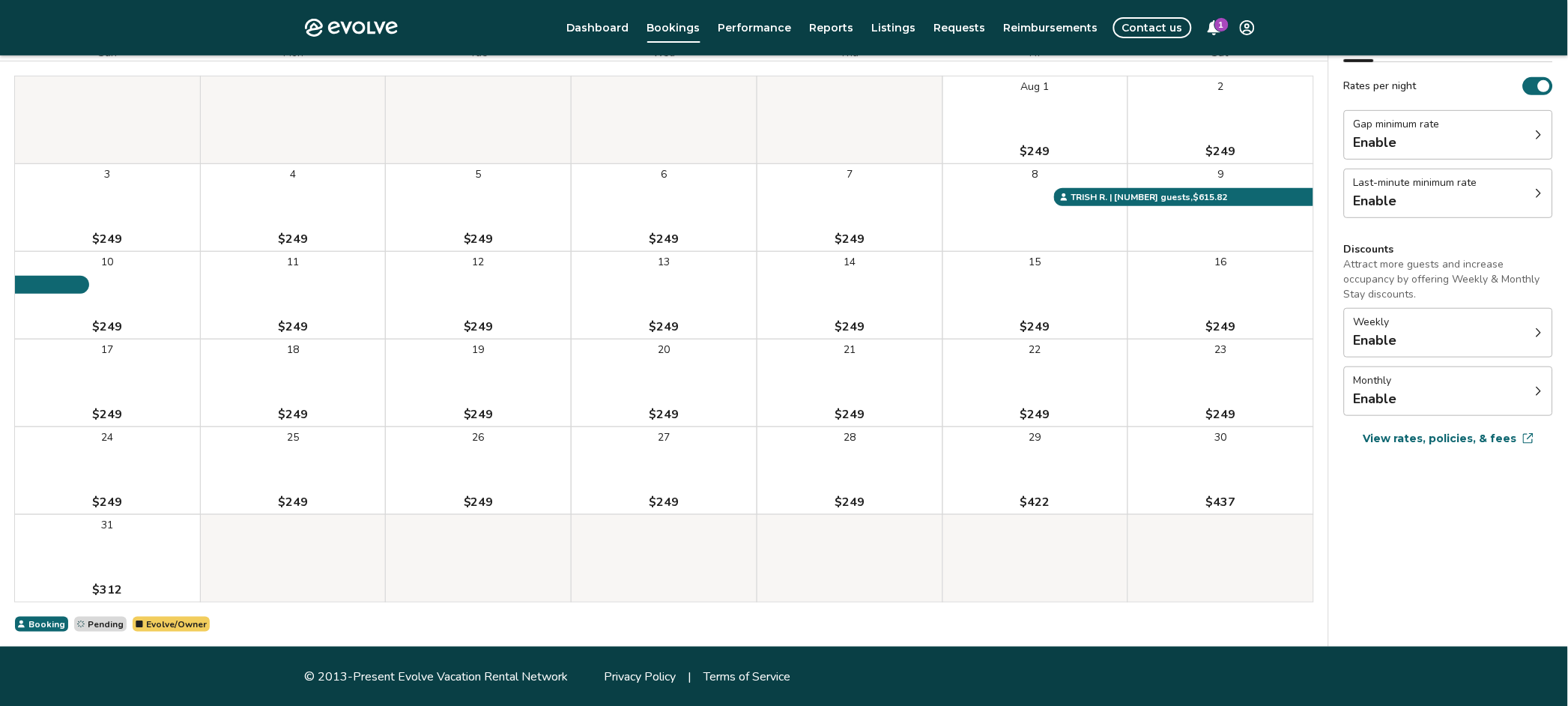 click on "22 $249" at bounding box center [1035, 383] 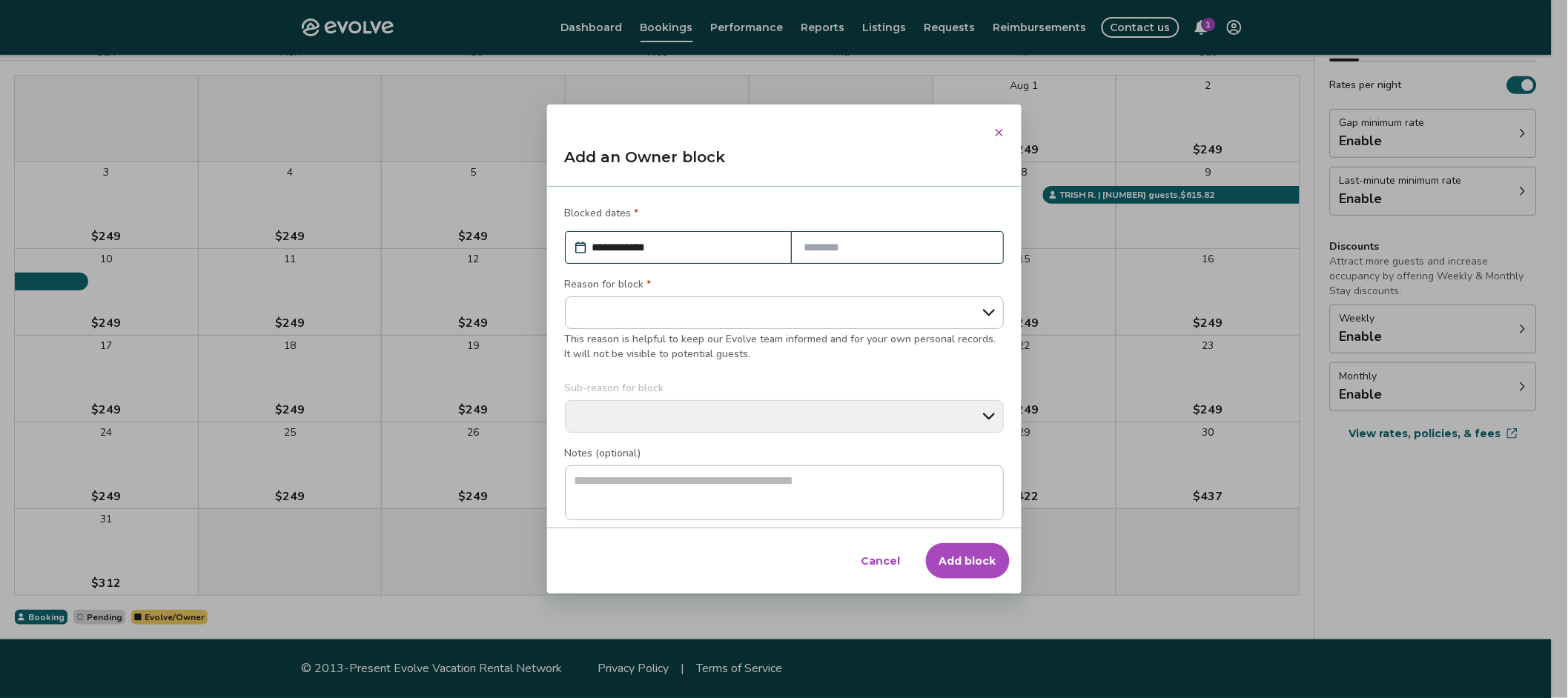 click at bounding box center (897, 247) 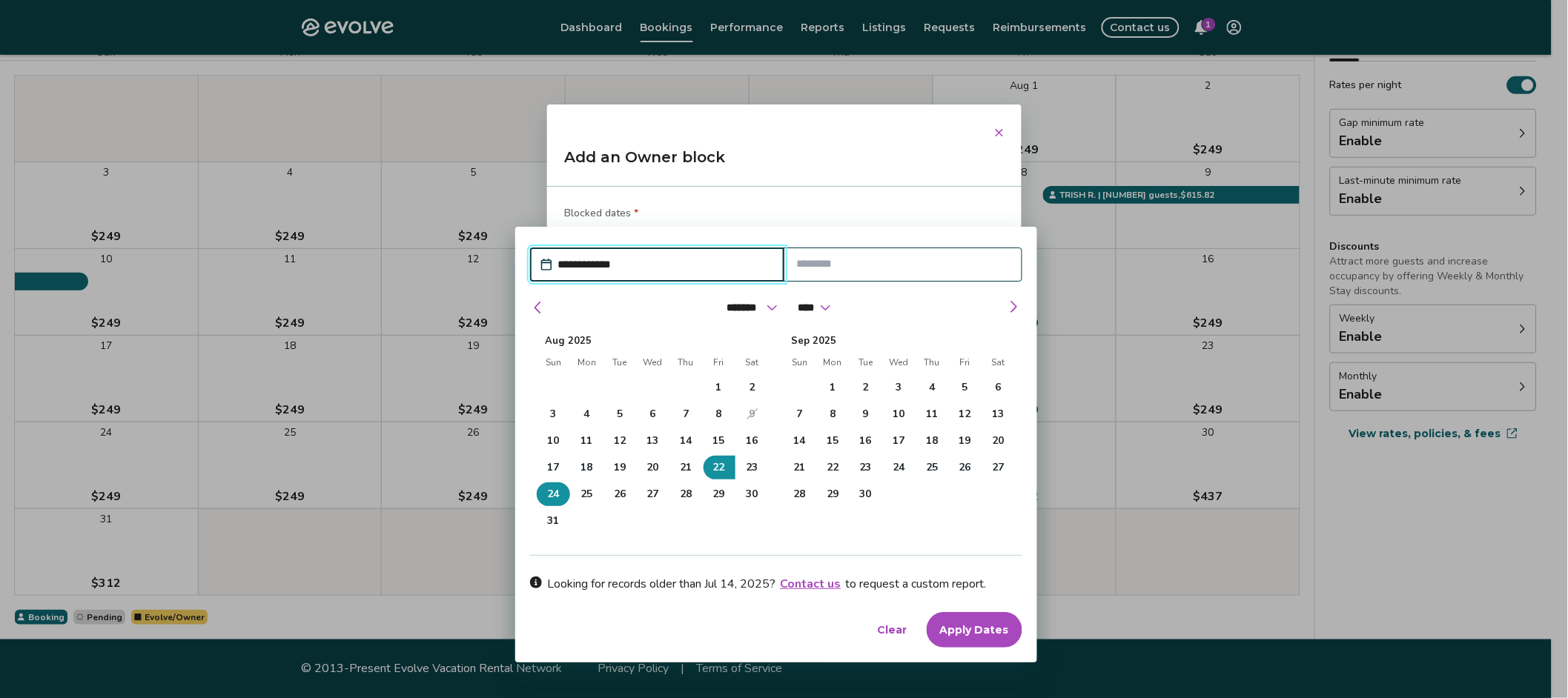 click on "24" at bounding box center [554, 494] 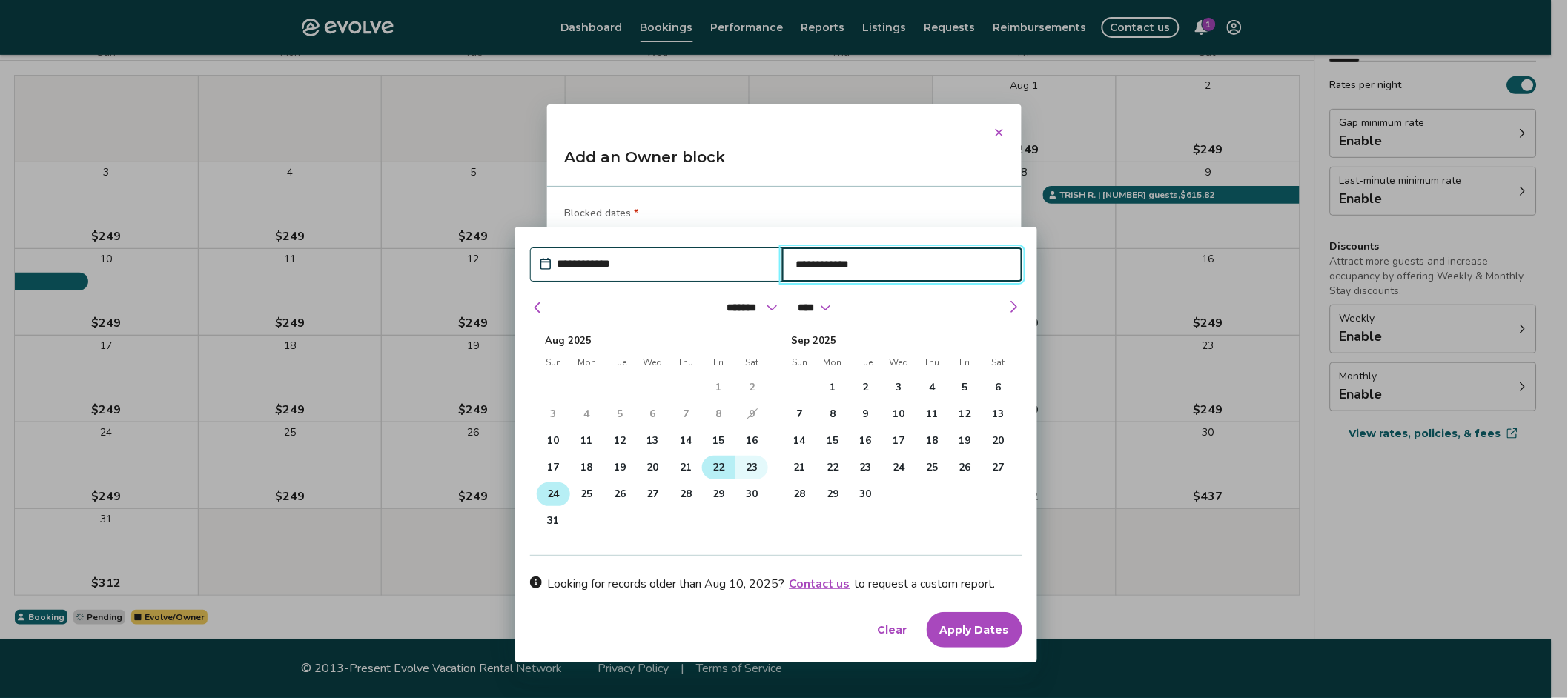 click on "22" at bounding box center [719, 468] 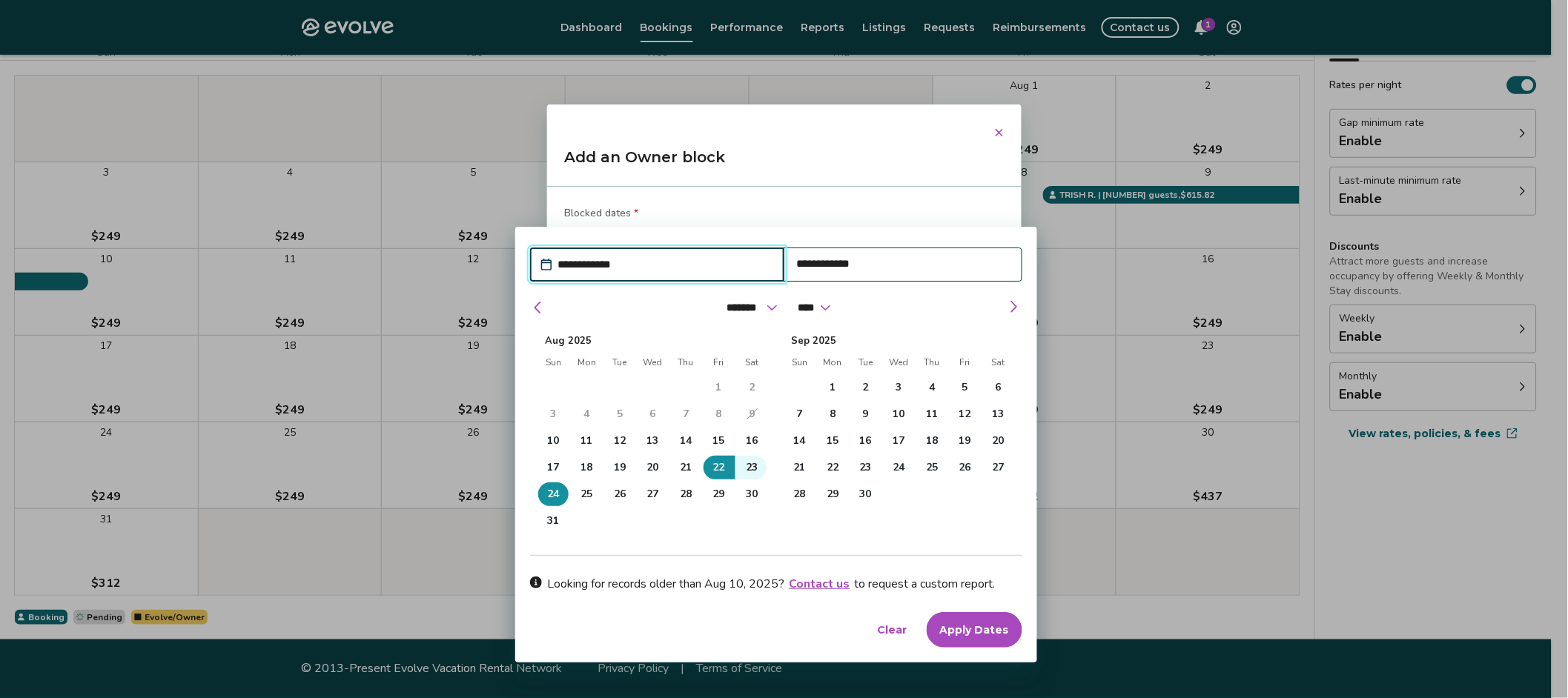 type on "*" 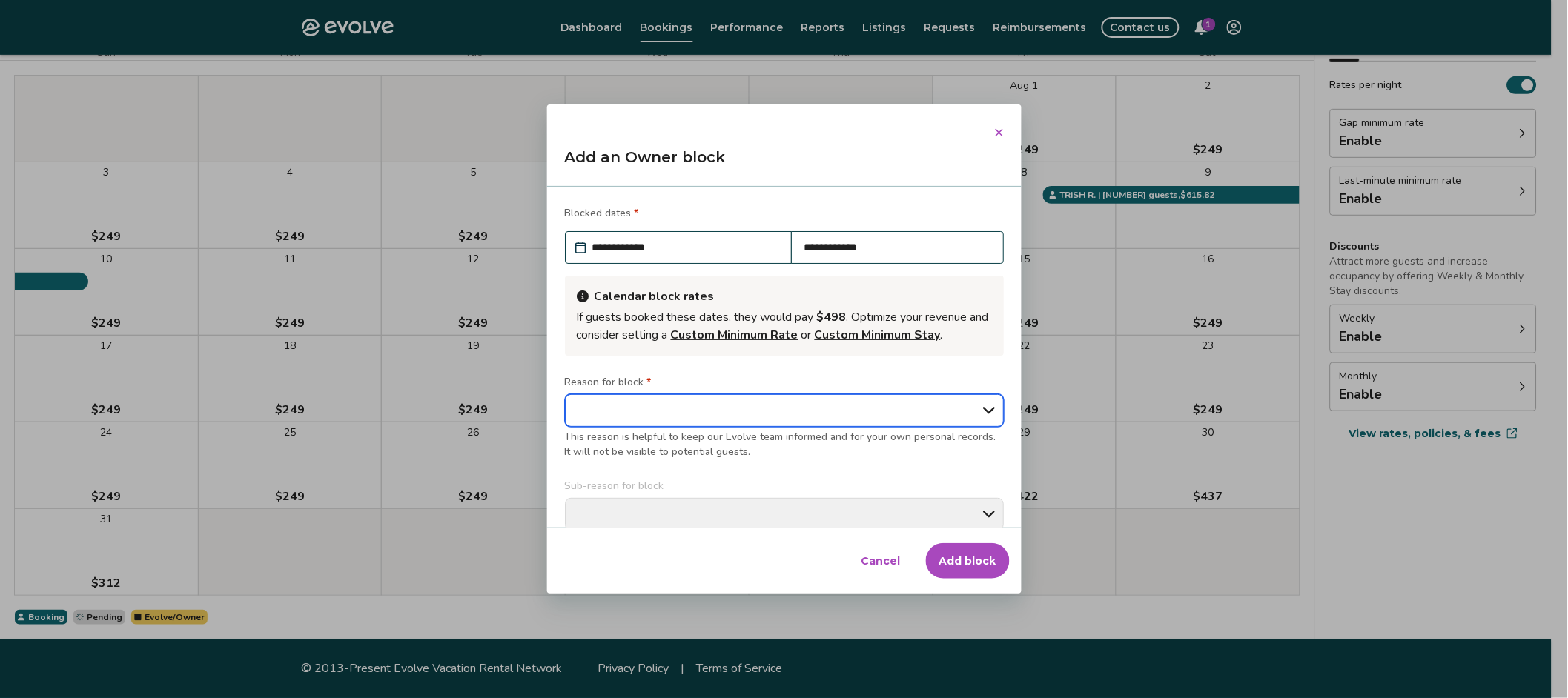 click on "**********" at bounding box center [784, 411] 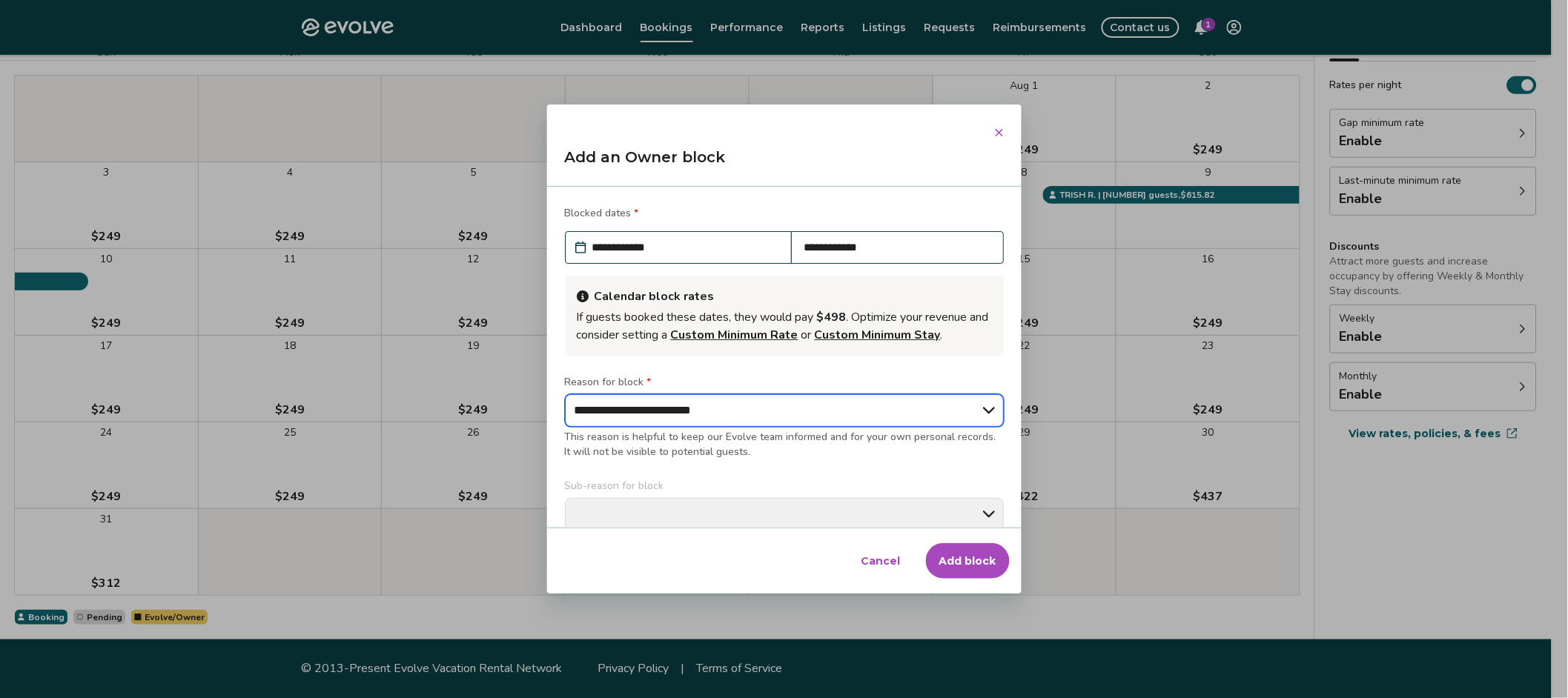 click on "**********" at bounding box center (784, 411) 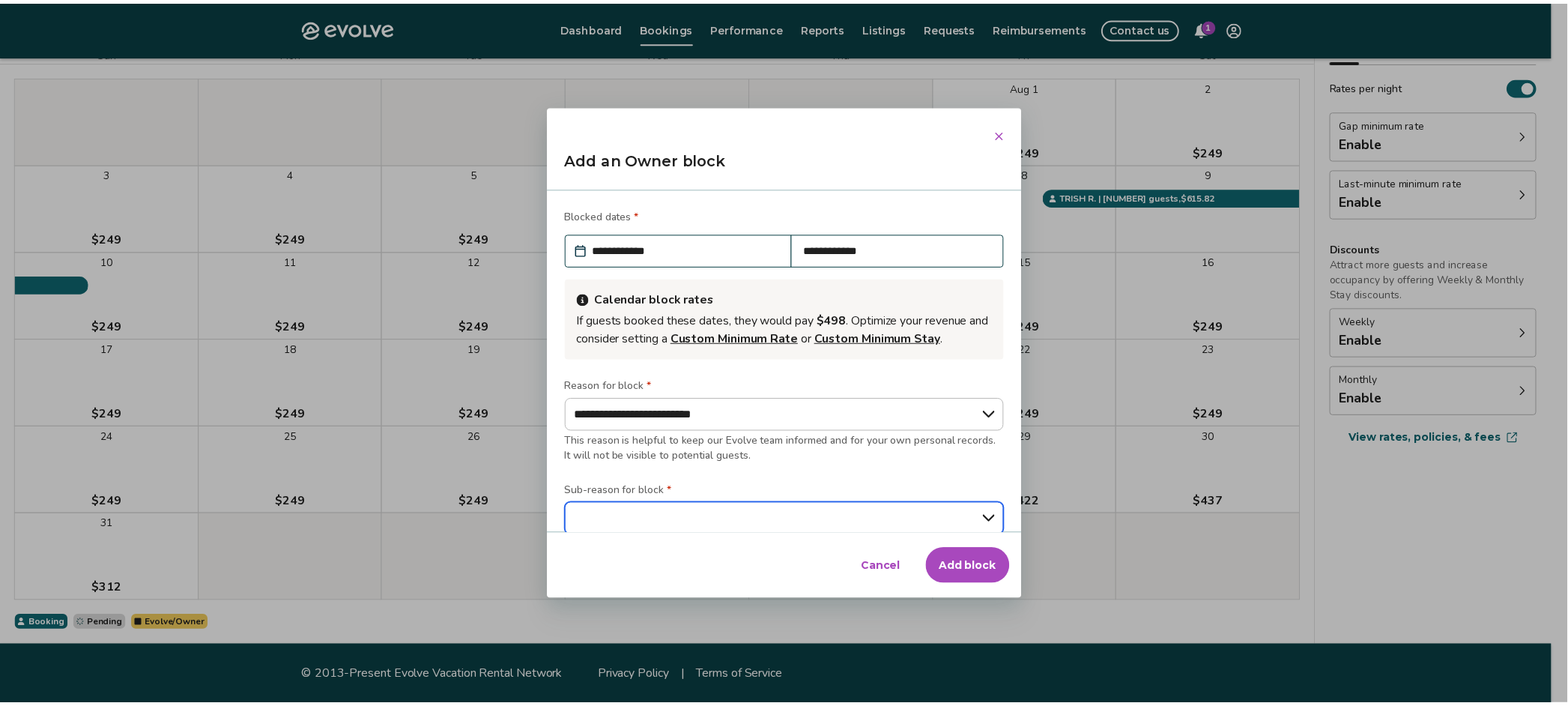 scroll, scrollTop: 2, scrollLeft: 0, axis: vertical 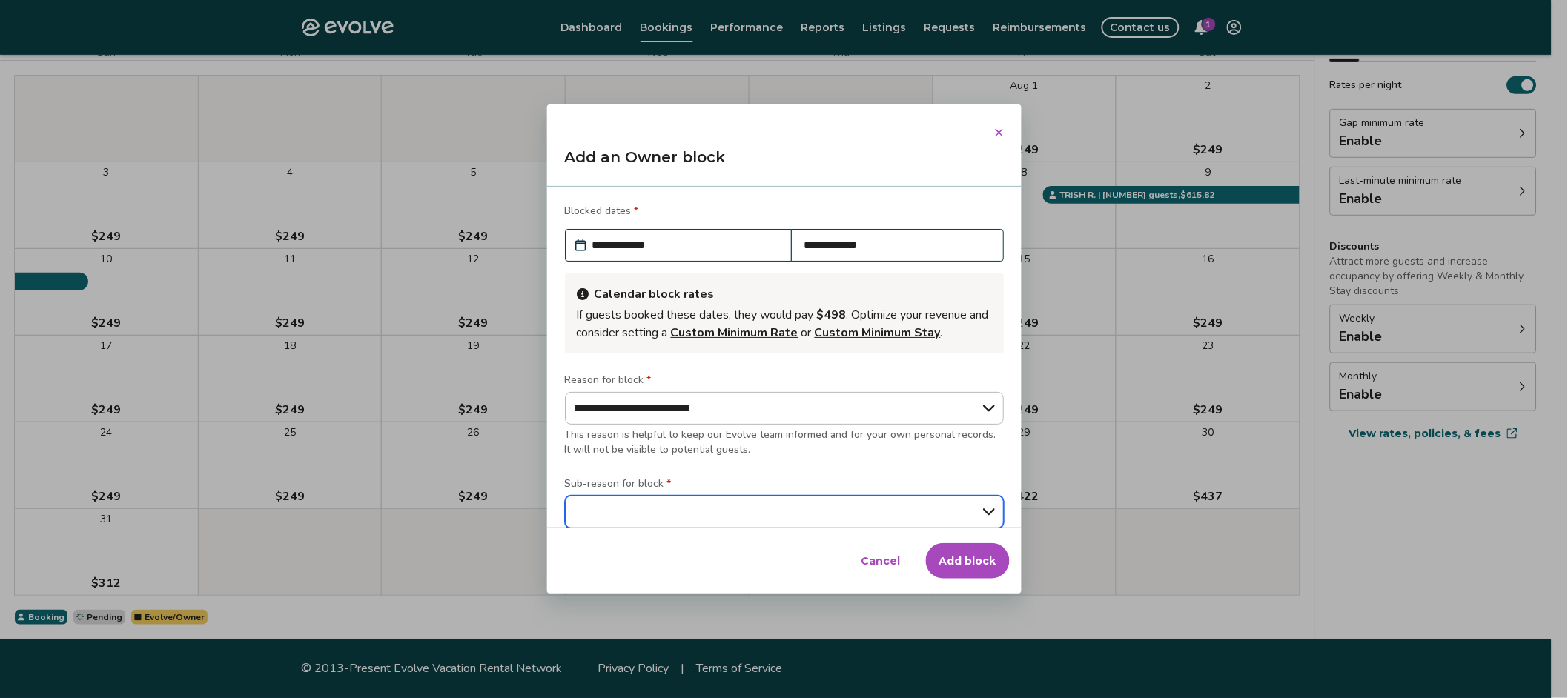 click on "**********" at bounding box center [784, 512] 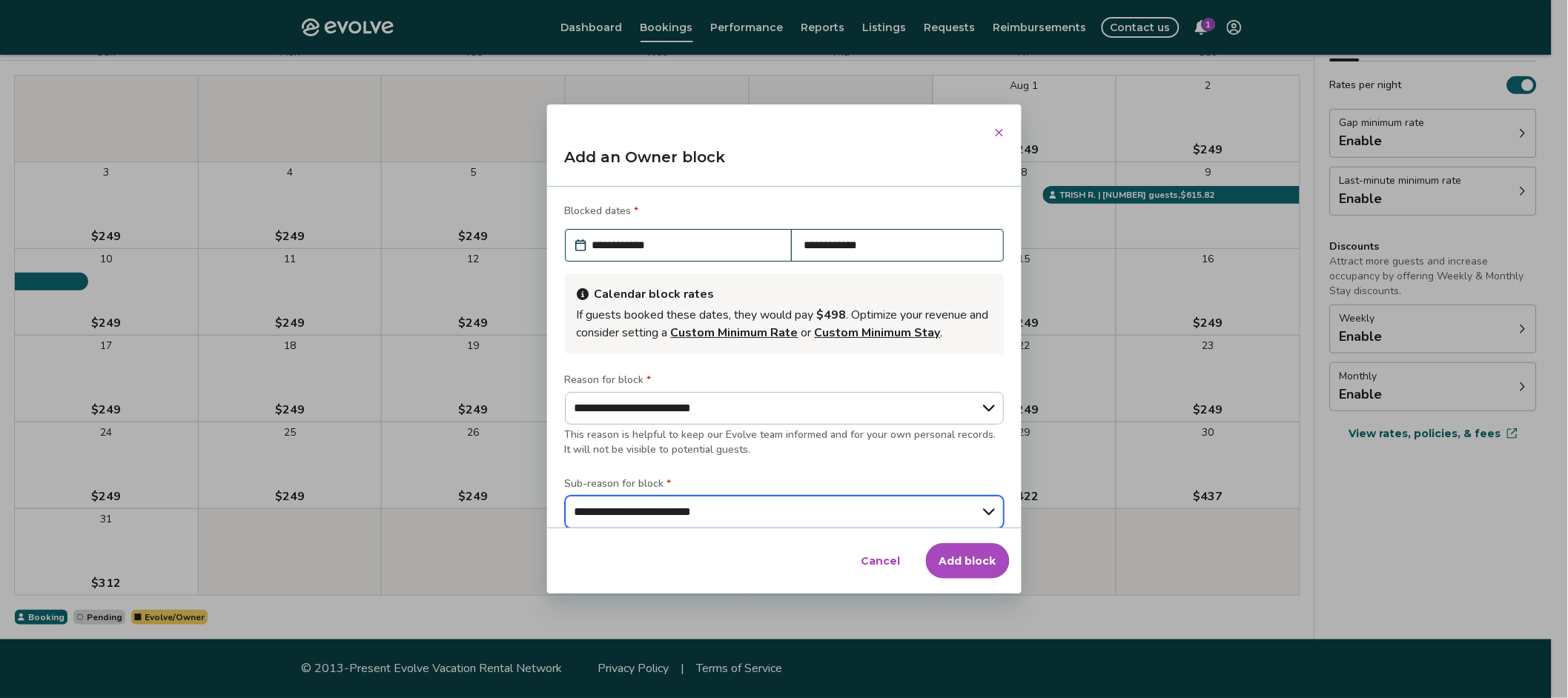 click on "**********" at bounding box center [784, 512] 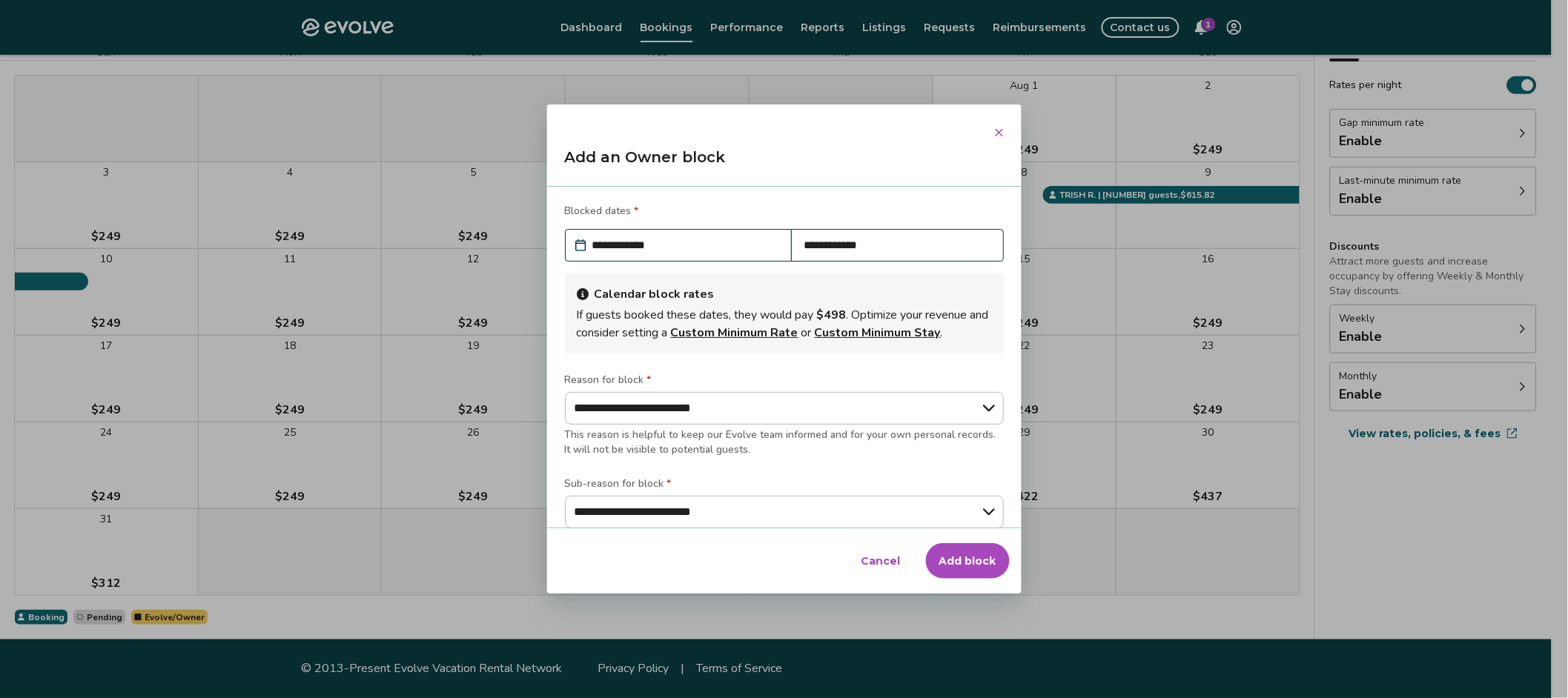 click on "Add block" at bounding box center (967, 561) 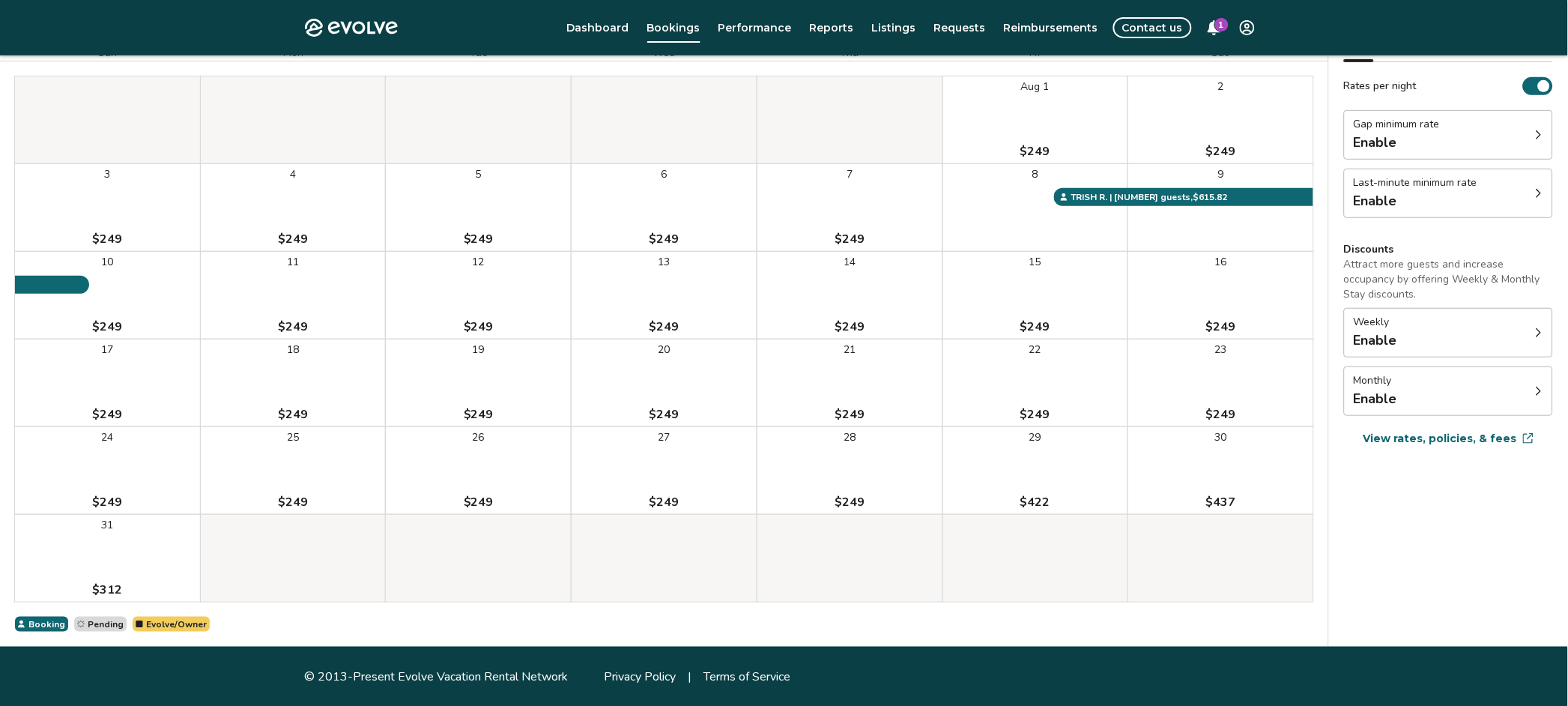 scroll, scrollTop: 0, scrollLeft: 0, axis: both 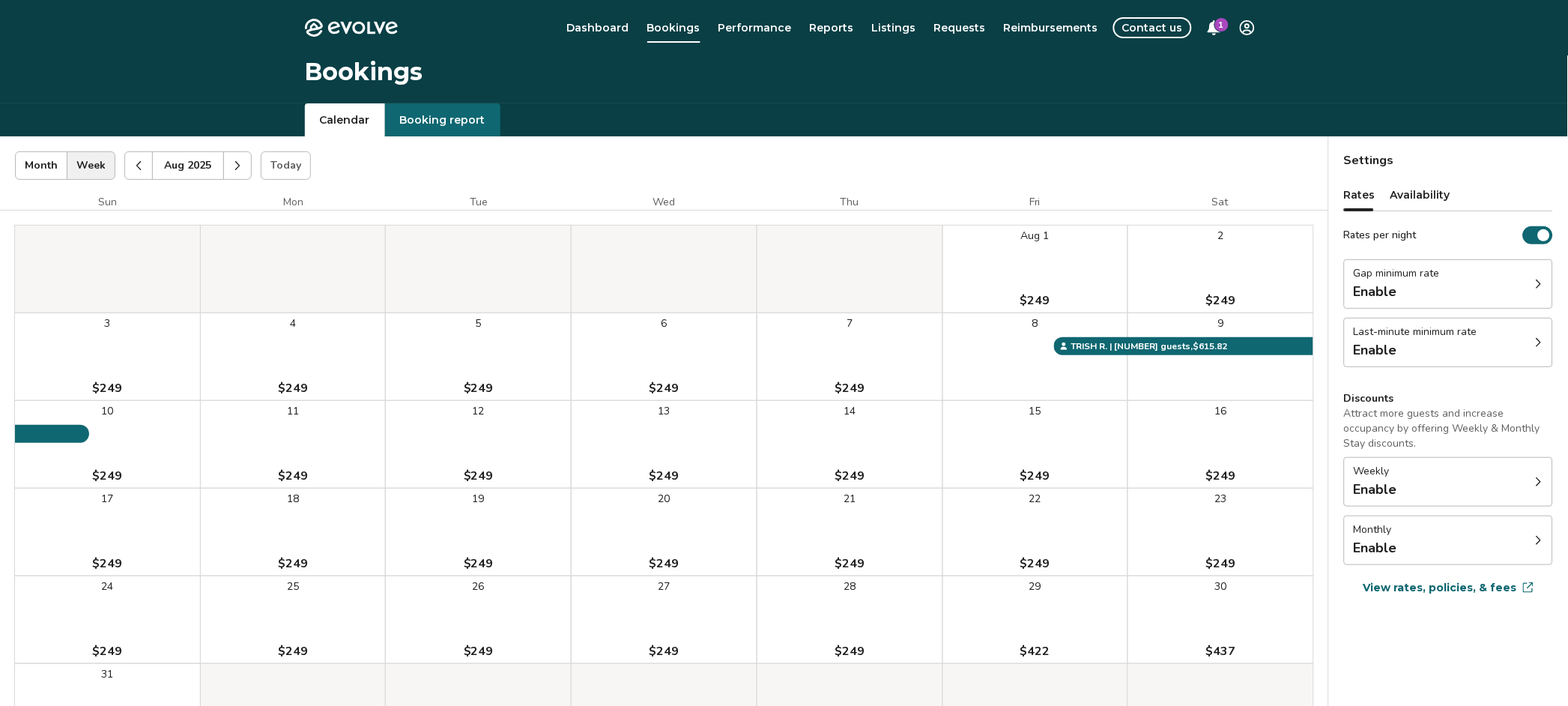 click on "Booking report" at bounding box center (443, 120) 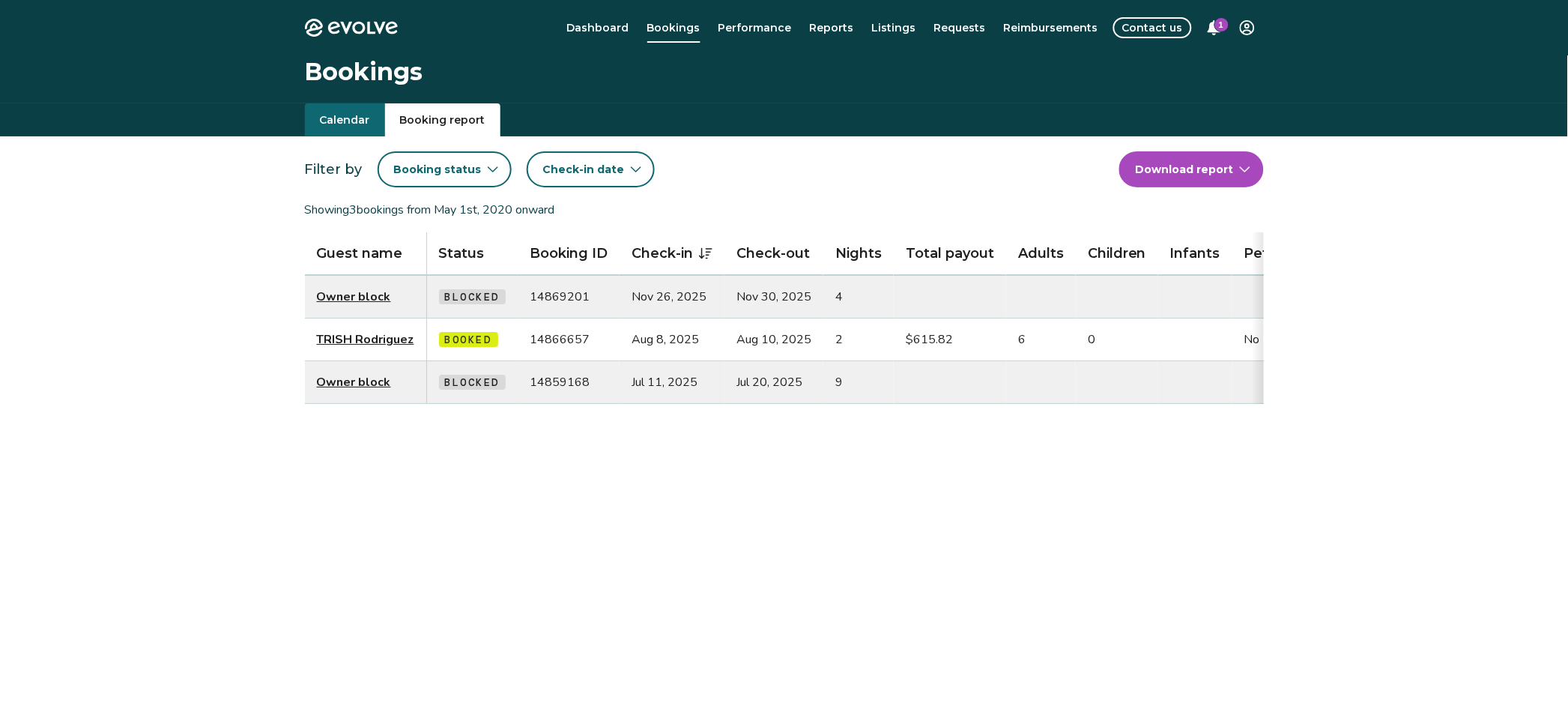 click on "Evolve Dashboard Bookings Performance Reports Listings Requests Reimbursements Contact us 1 Bookings Calendar Booking report Filter by Booking status Check-in date Download   report Showing  [NUMBER]  bookings    from May [DATE], [YEAR] onward Guest name Status Booking ID Check-in Check-out Nights Total payout Adults Children Infants Pets Listing Guest email Guest phone Date booked Booking site Owner block Blocked [ID] Nov [DATE], [YEAR] Nov [DATE], [YEAR] [NUMBER] Flume Canyon Cabin ([PHONE]) Jul [DATE], [YEAR] TRISH Rodriguez Booked [ID] Aug [DATE], [YEAR] Aug [DATE], [YEAR] [NUMBER] $[PRICE] [NUMBER] [NUMBER] [NUMBER] No Flume Canyon Cabin trish.lbksonic@gmail.com ([PHONE]) Jul [DATE], [YEAR] VRBO Owner block Blocked [ID] Jul [DATE], [YEAR] Jul [DATE], [YEAR] [NUMBER] Flume Canyon Cabin Jul [DATE], [YEAR] © [YEAR]-Present Evolve Vacation Rental Network Privacy Policy | Terms of Service
*" at bounding box center [784, 387] 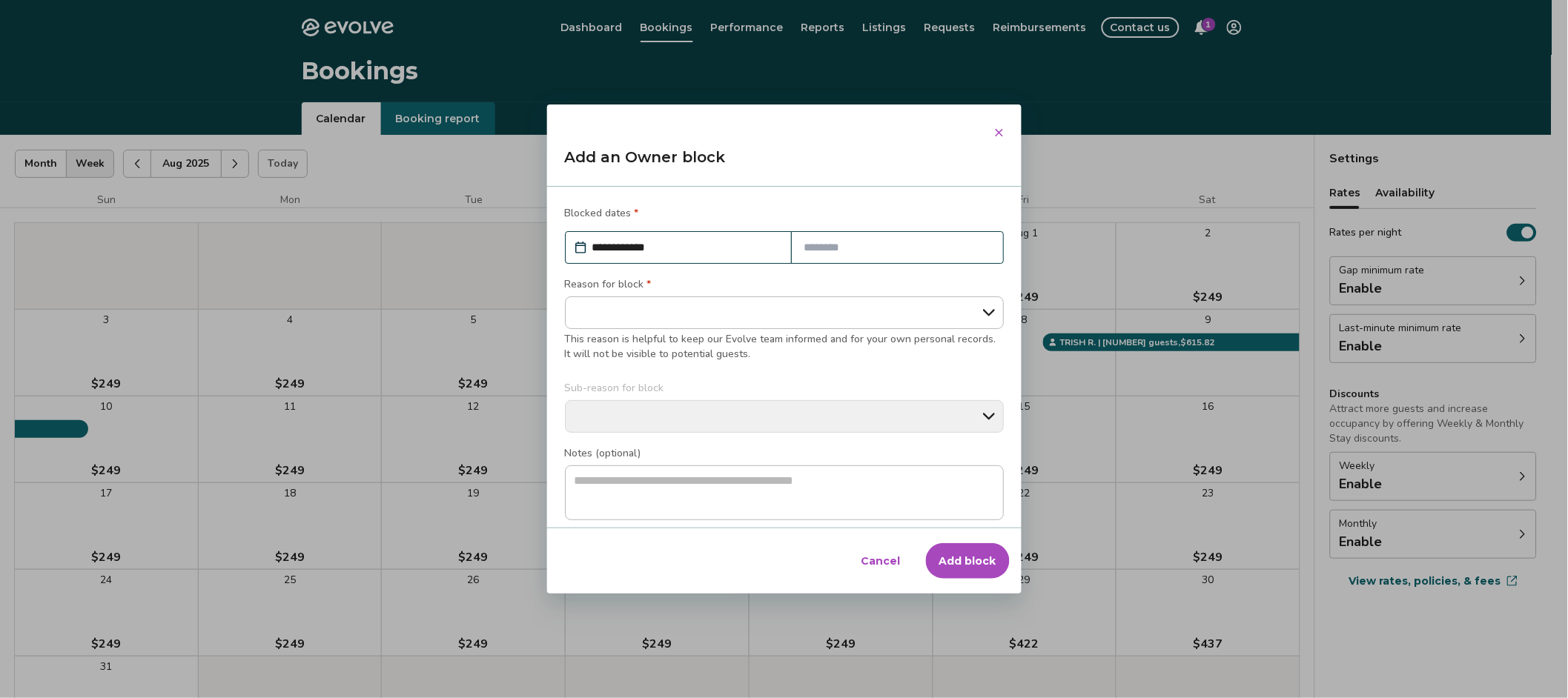 click 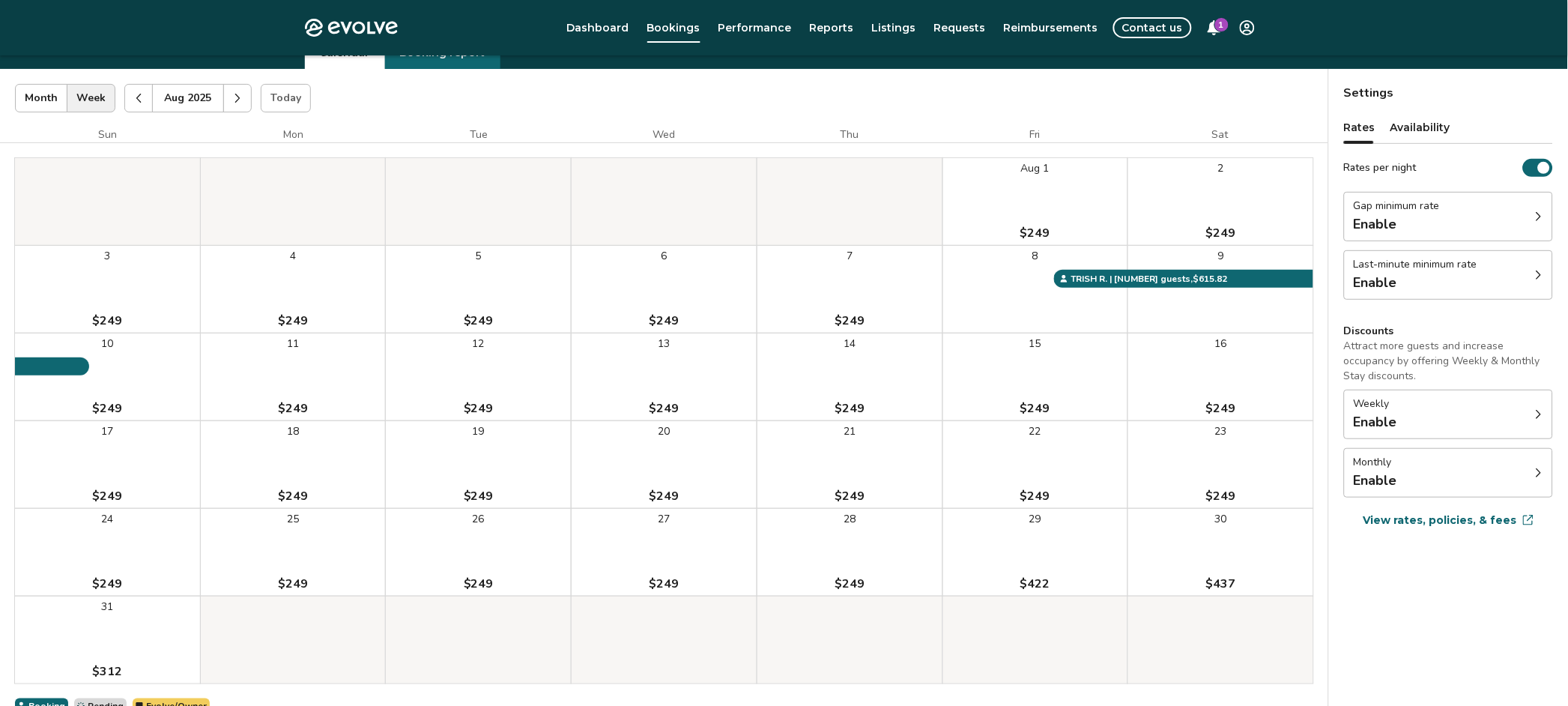 scroll, scrollTop: 0, scrollLeft: 0, axis: both 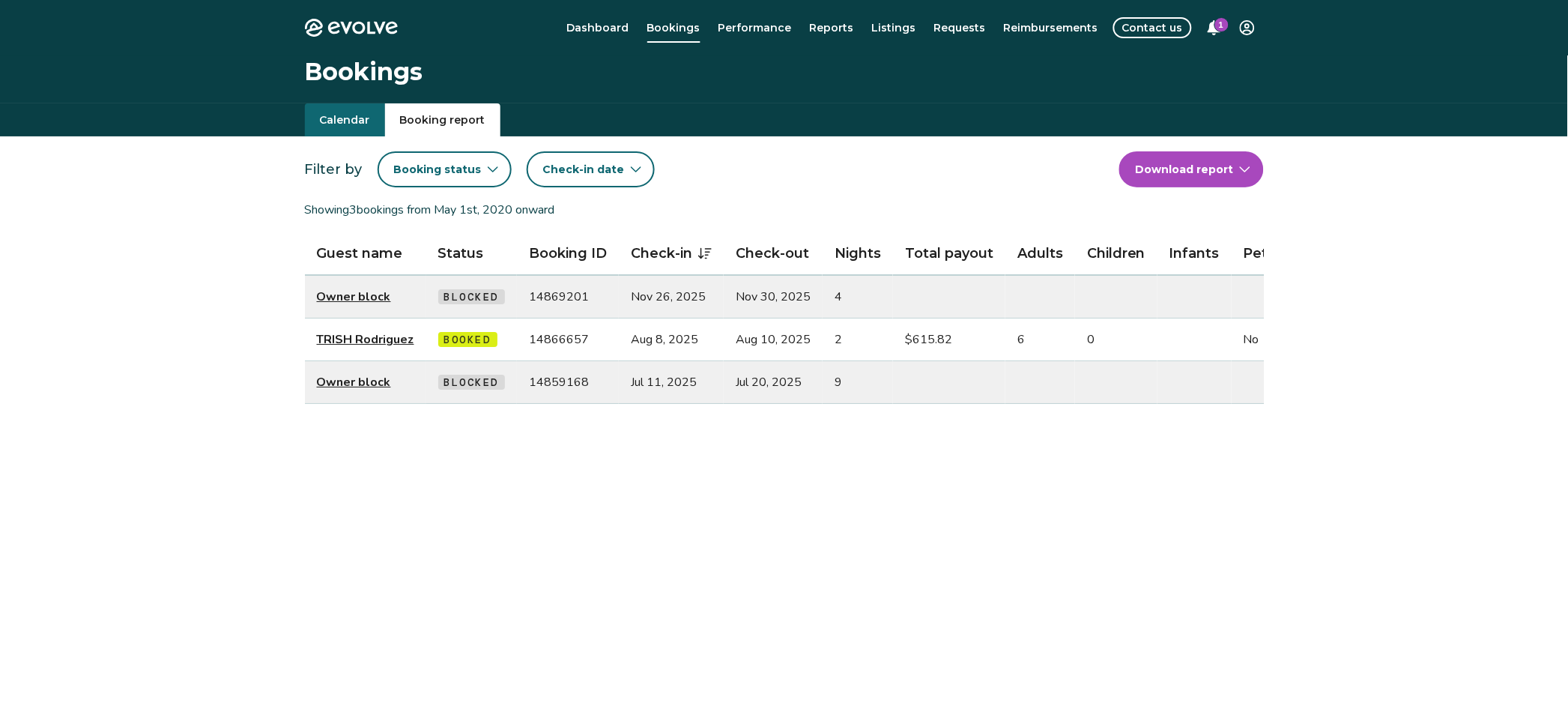 click on "Booking report" at bounding box center (443, 120) 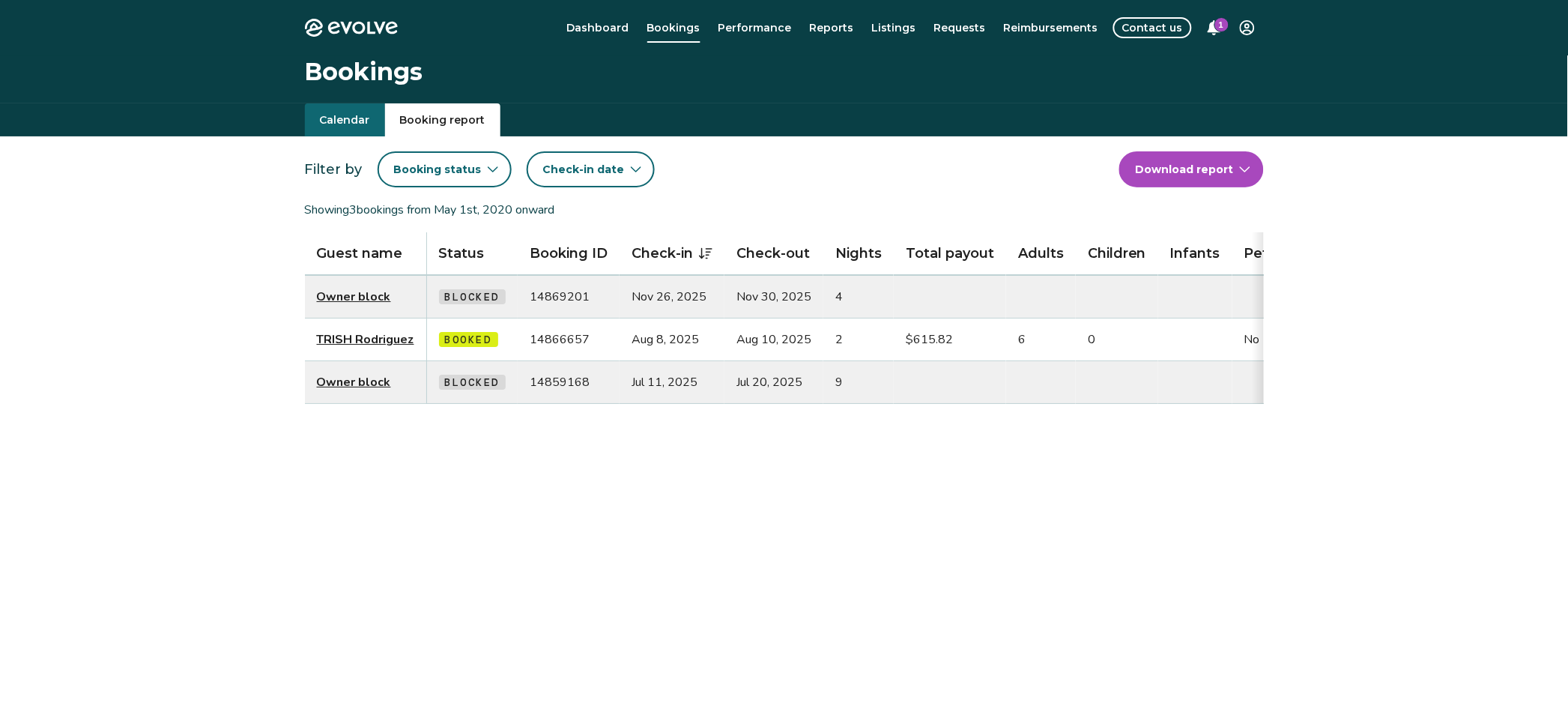 click on "Calendar" at bounding box center [345, 120] 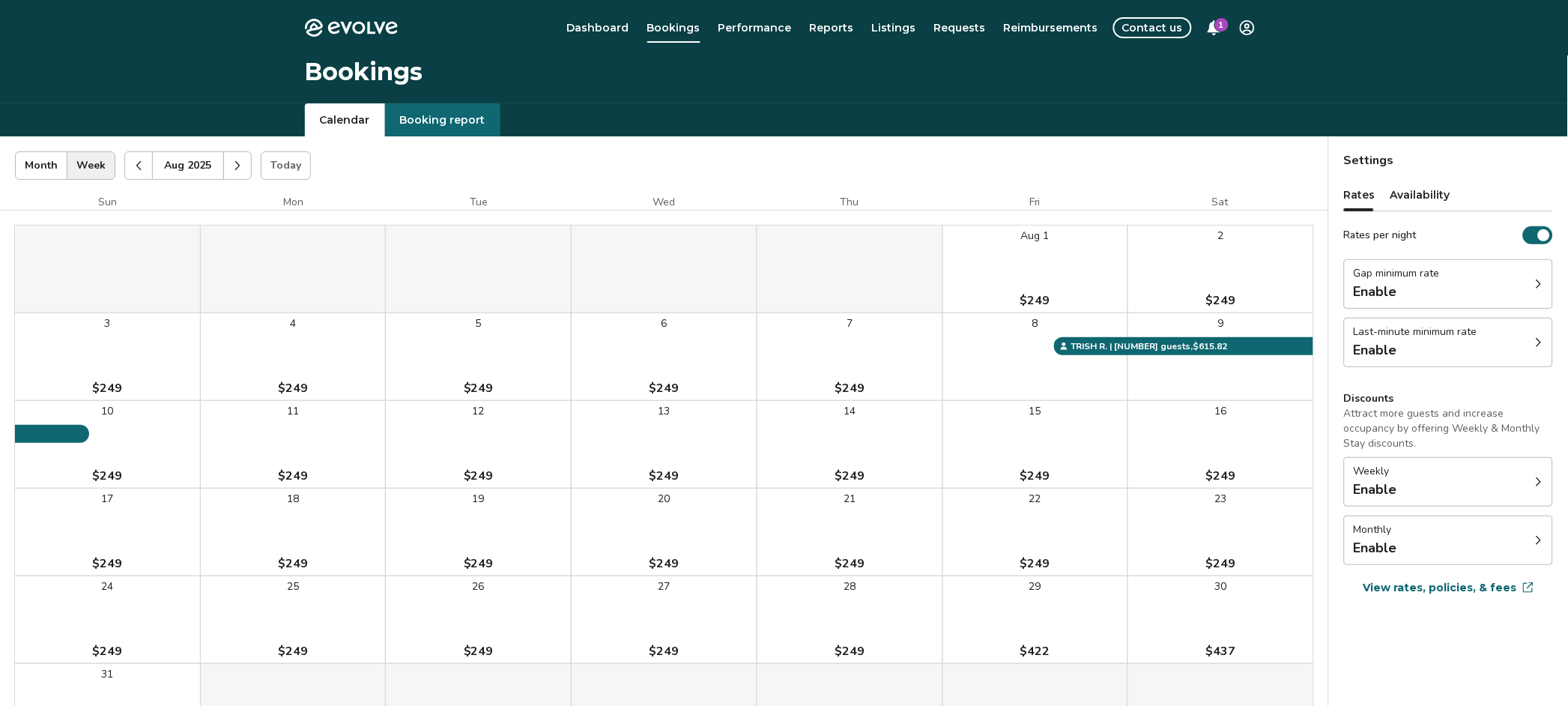 click on "22 $249" at bounding box center [1035, 532] 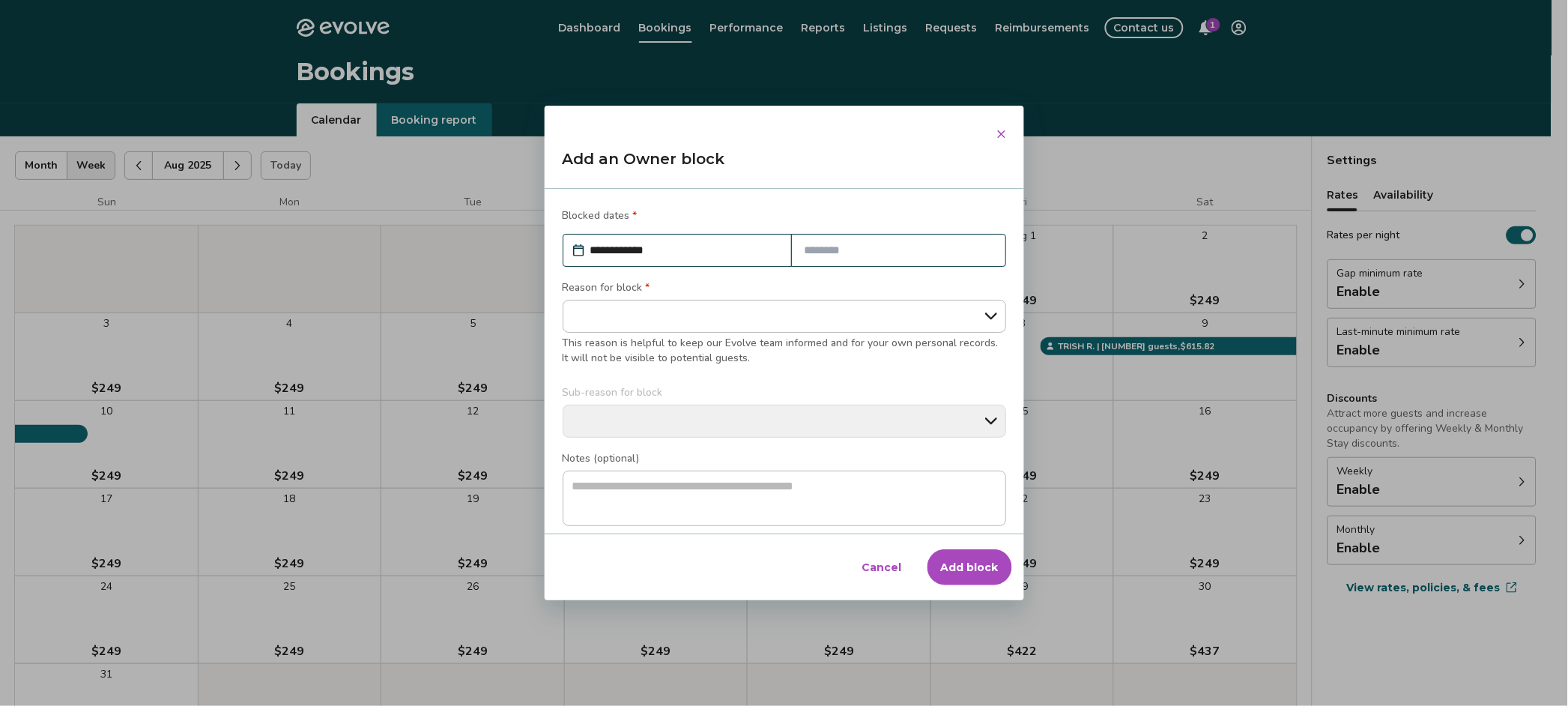 type on "*" 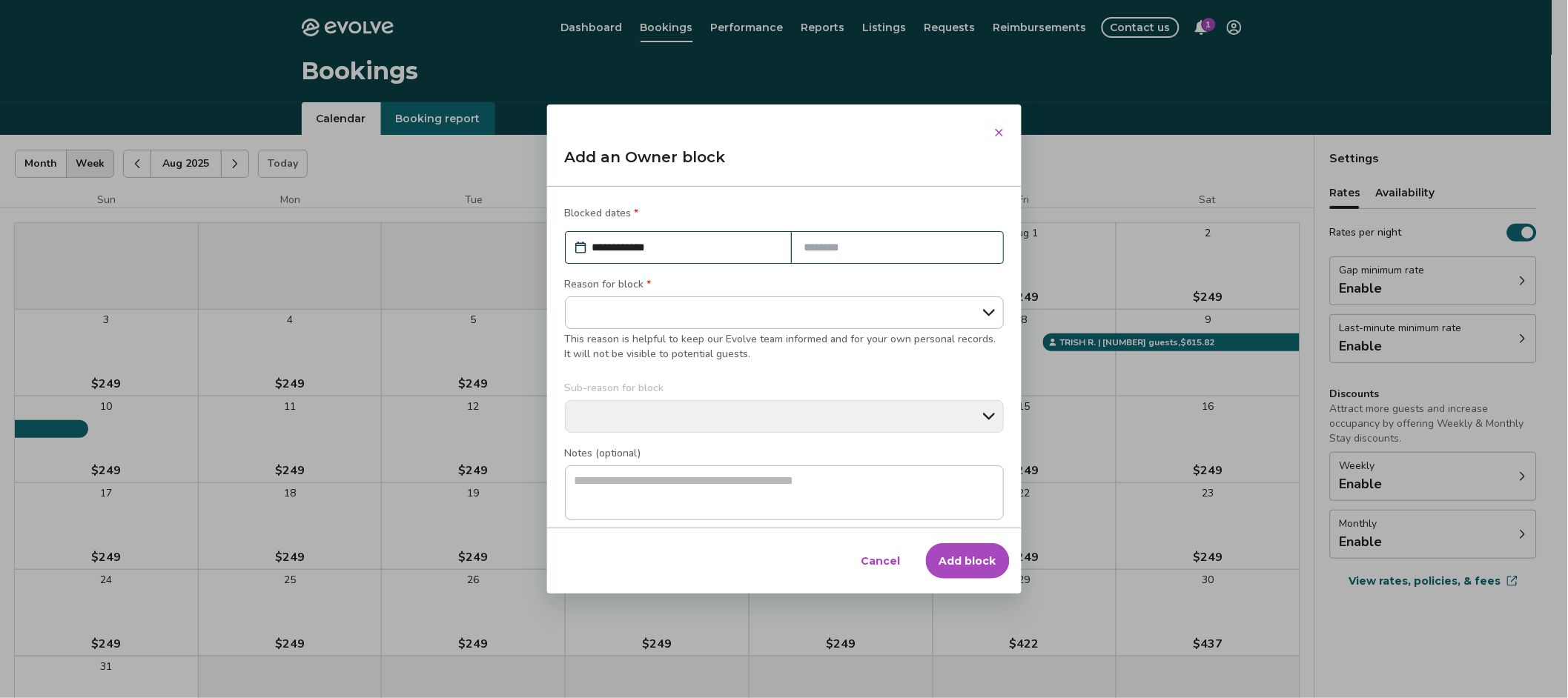 click at bounding box center (897, 247) 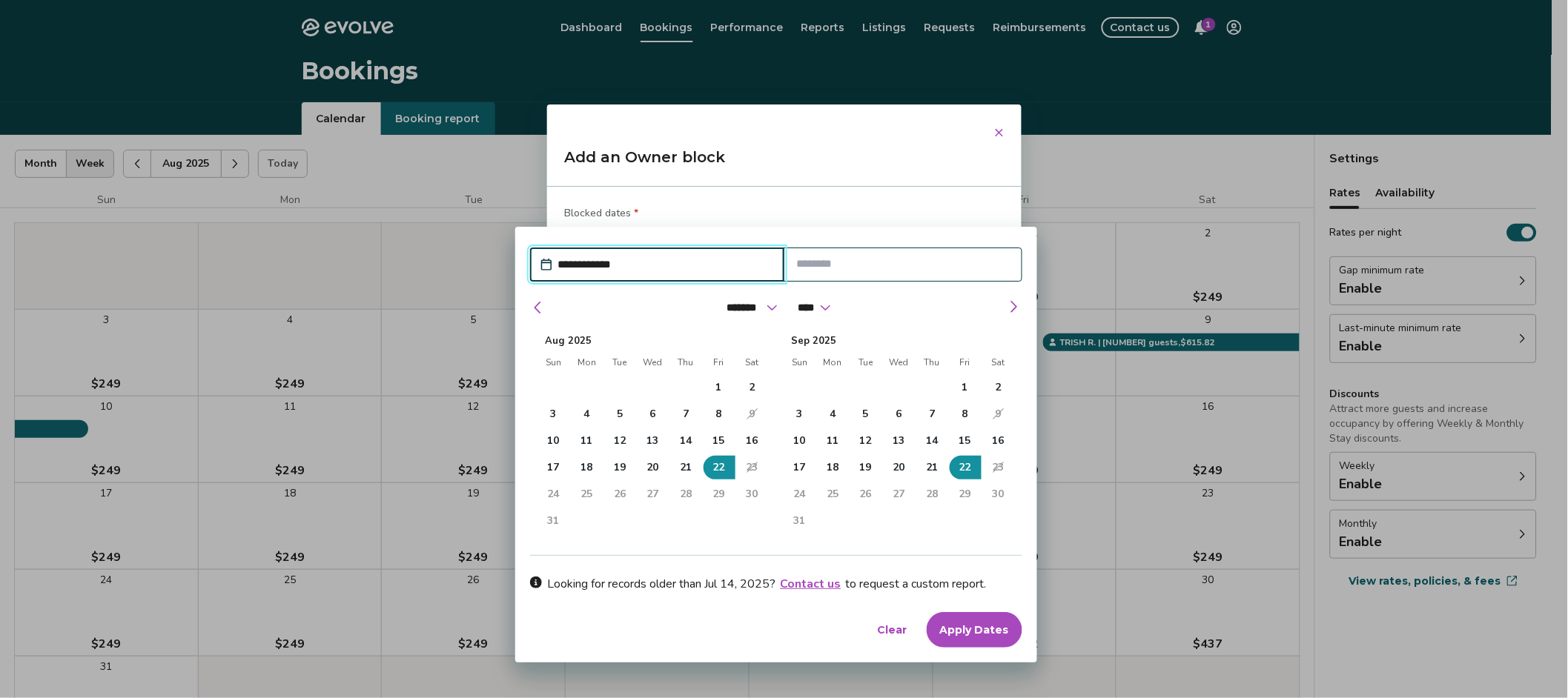 click on "24" at bounding box center (554, 494) 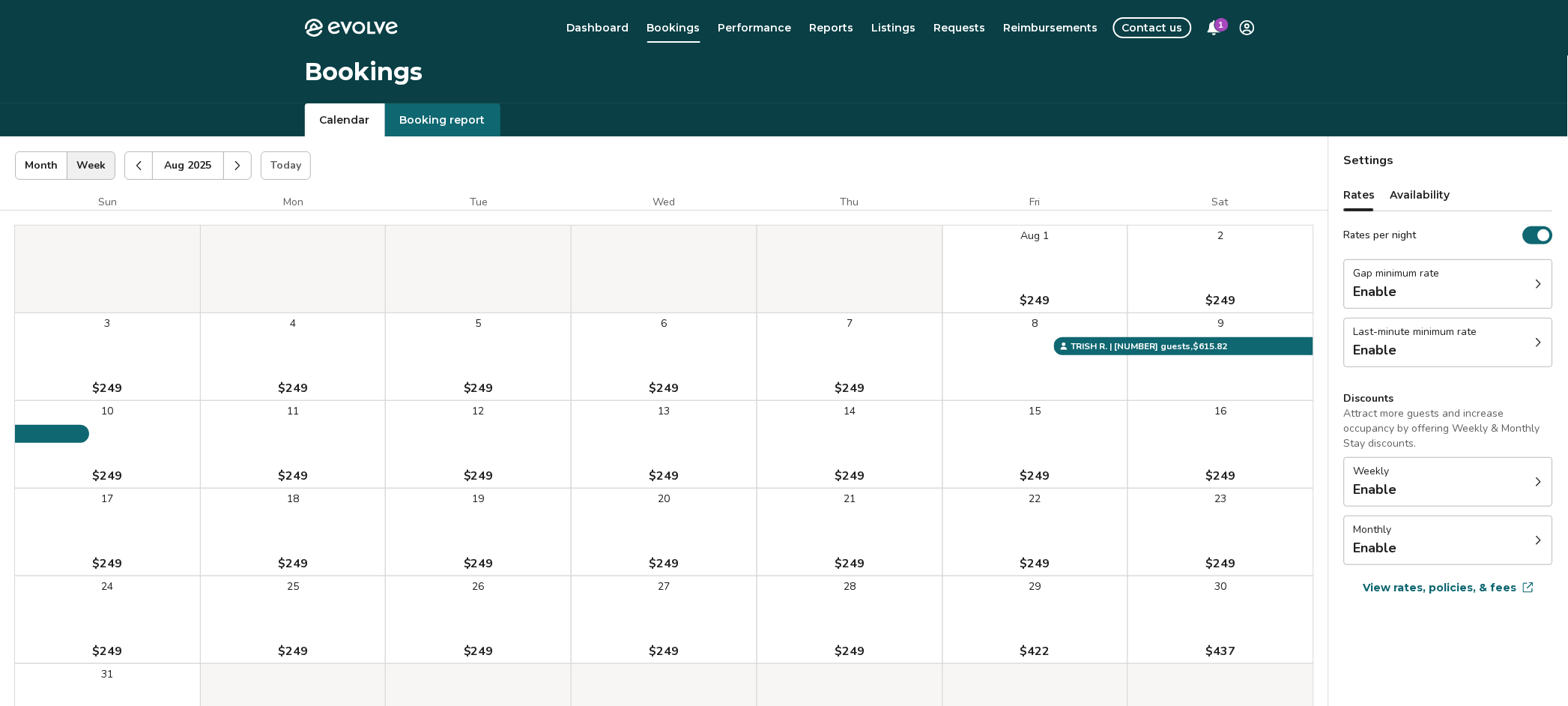 click on "Dashboard" at bounding box center [598, 28] 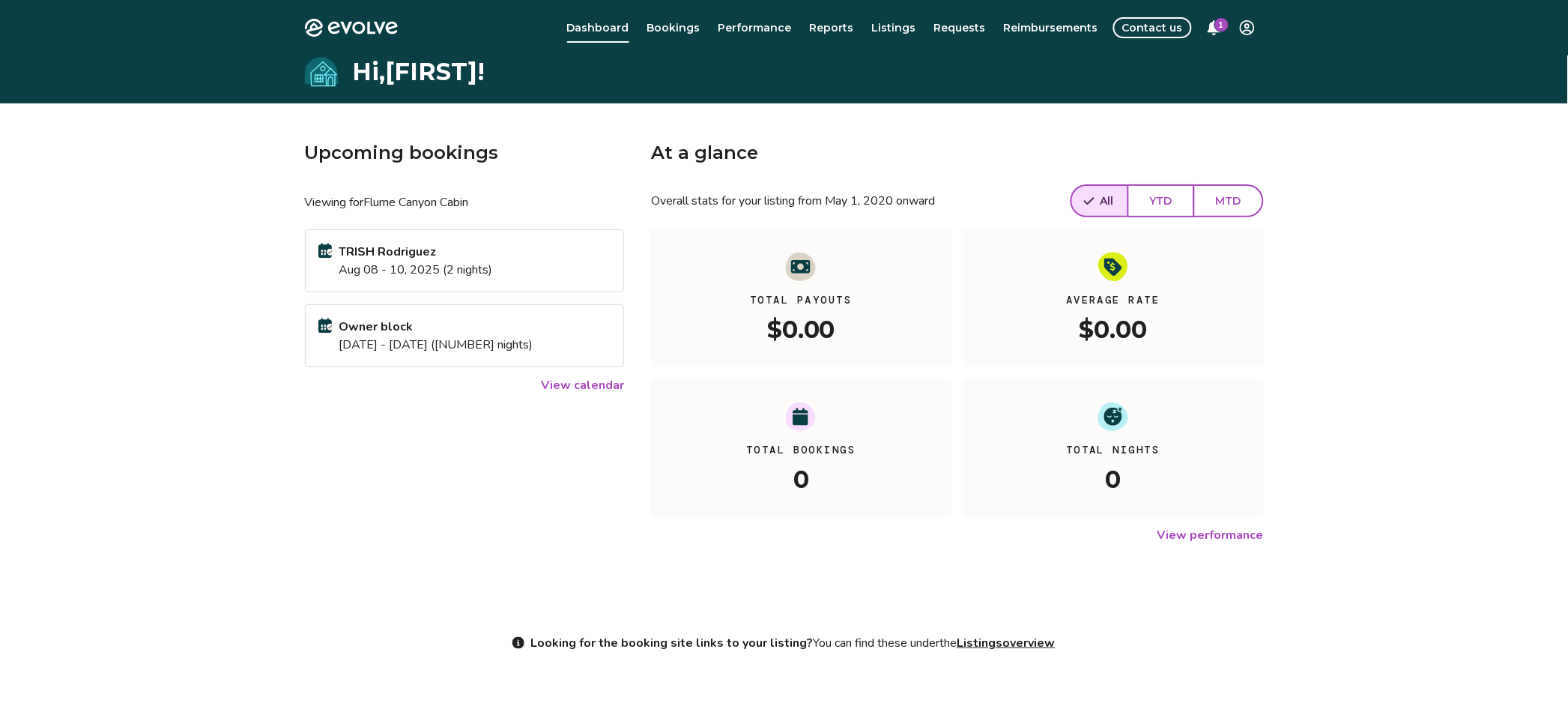 click on "View calendar" at bounding box center (582, 385) 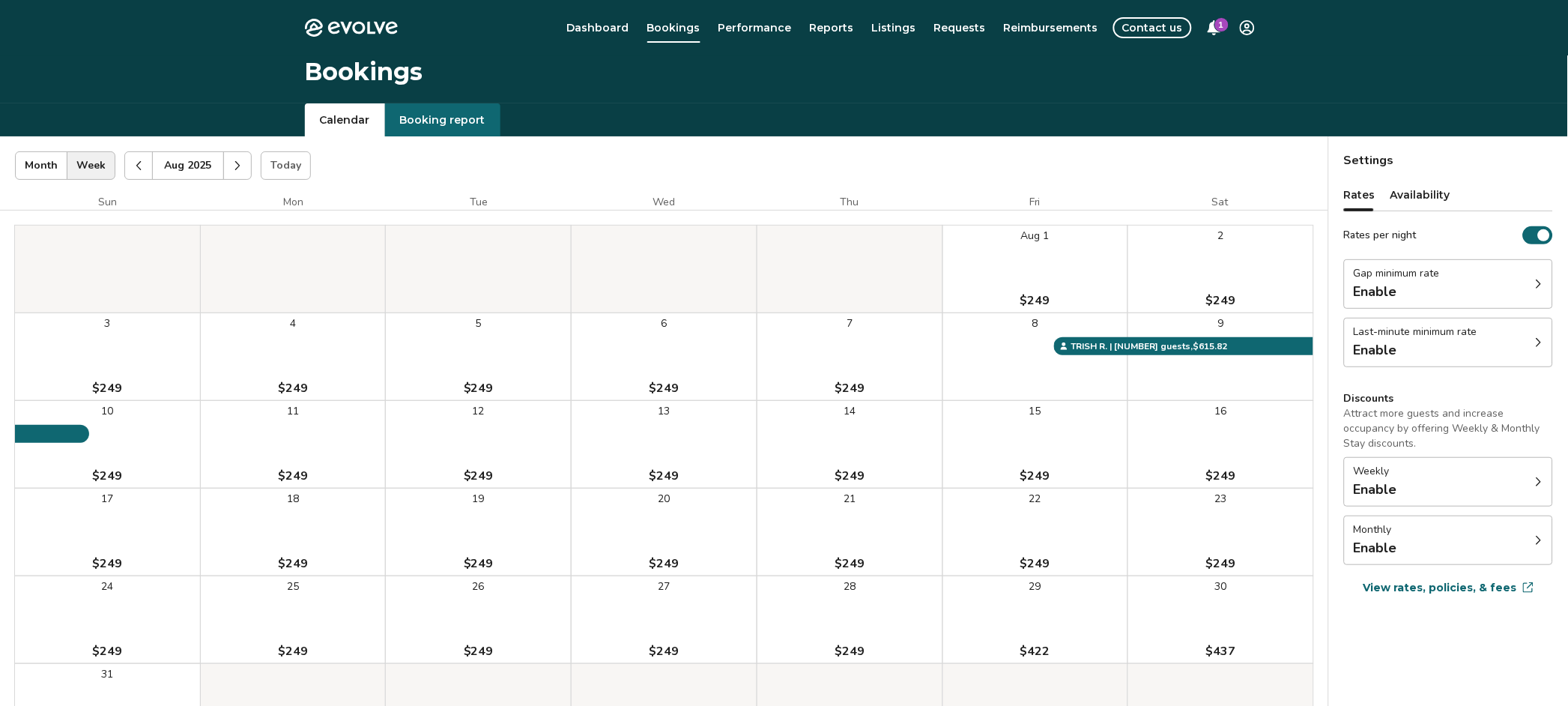 click at bounding box center [237, 166] 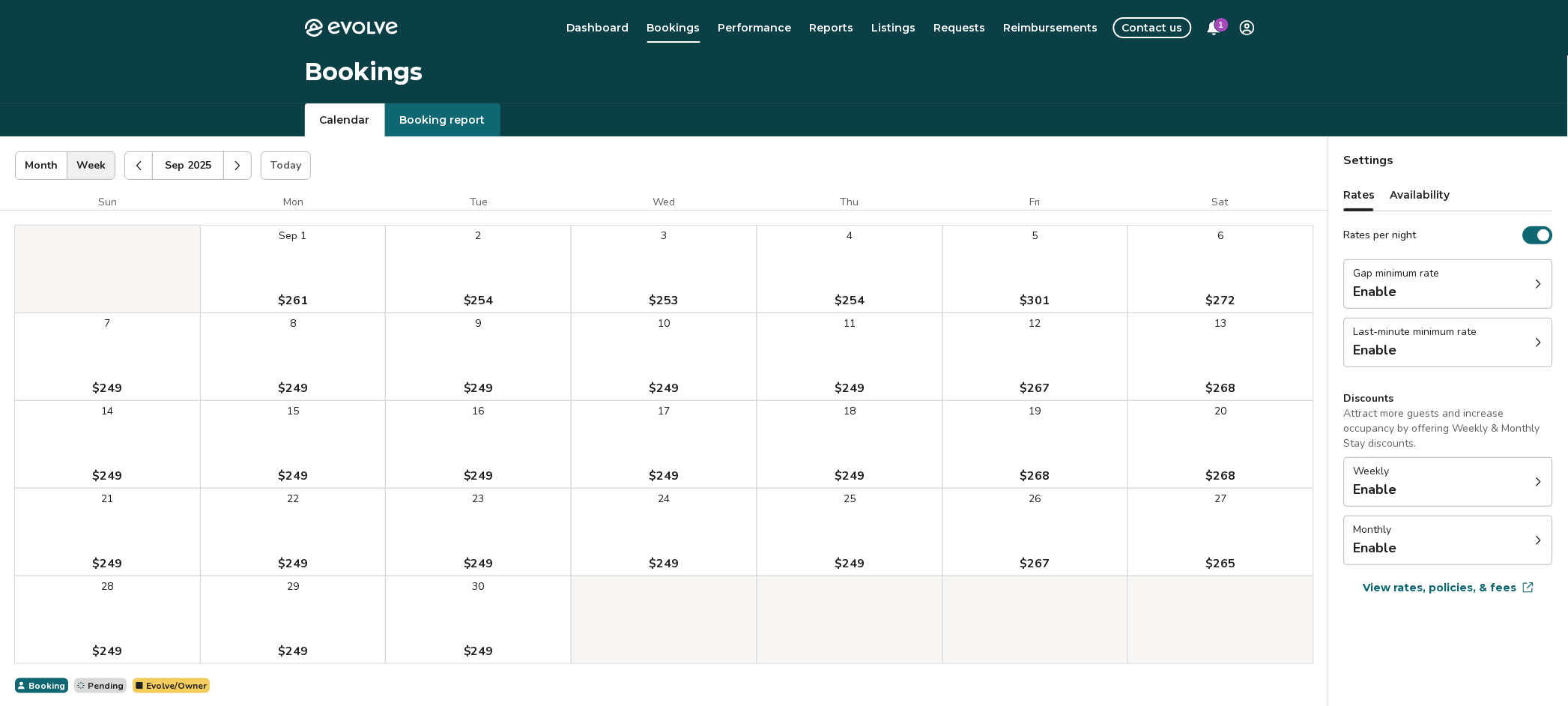 click at bounding box center [237, 166] 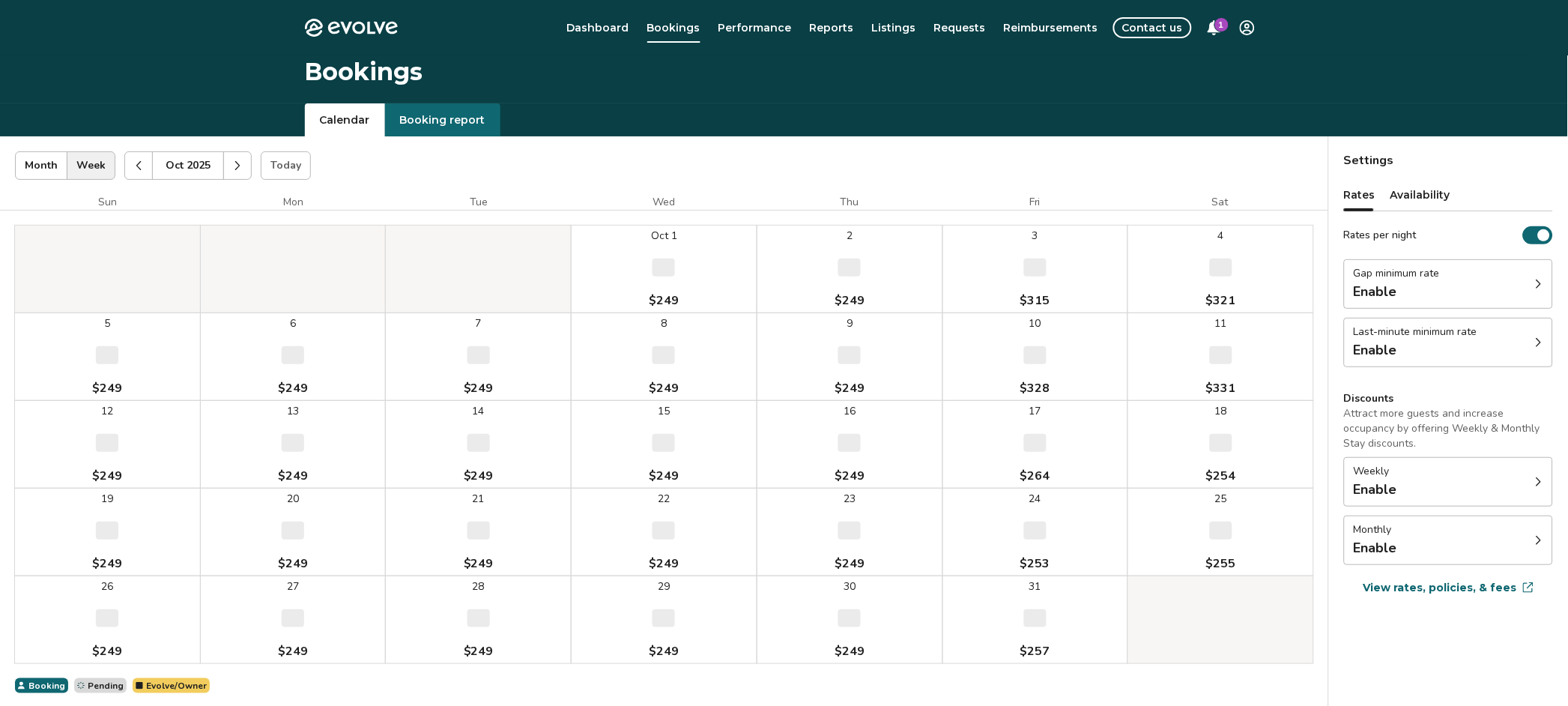 click at bounding box center [237, 166] 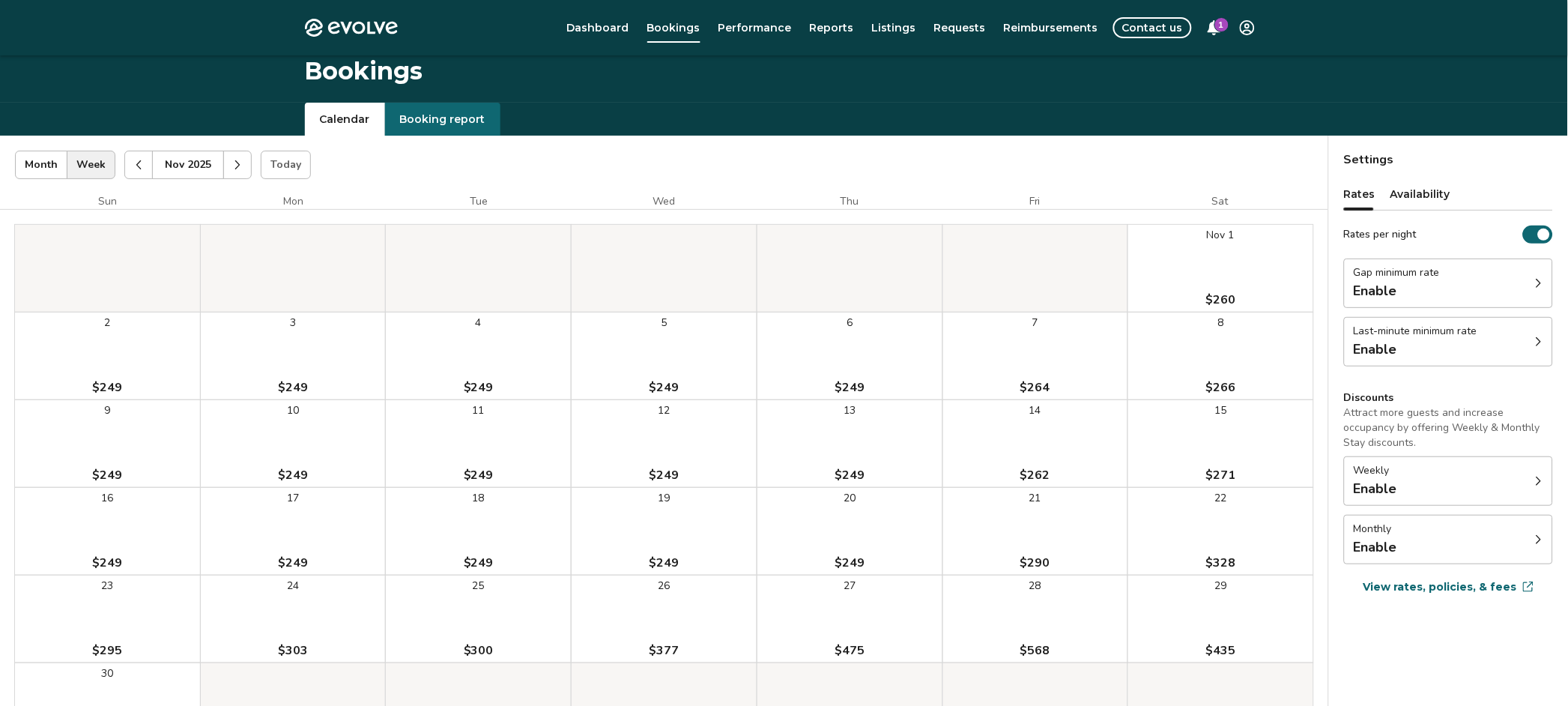 scroll, scrollTop: 0, scrollLeft: 0, axis: both 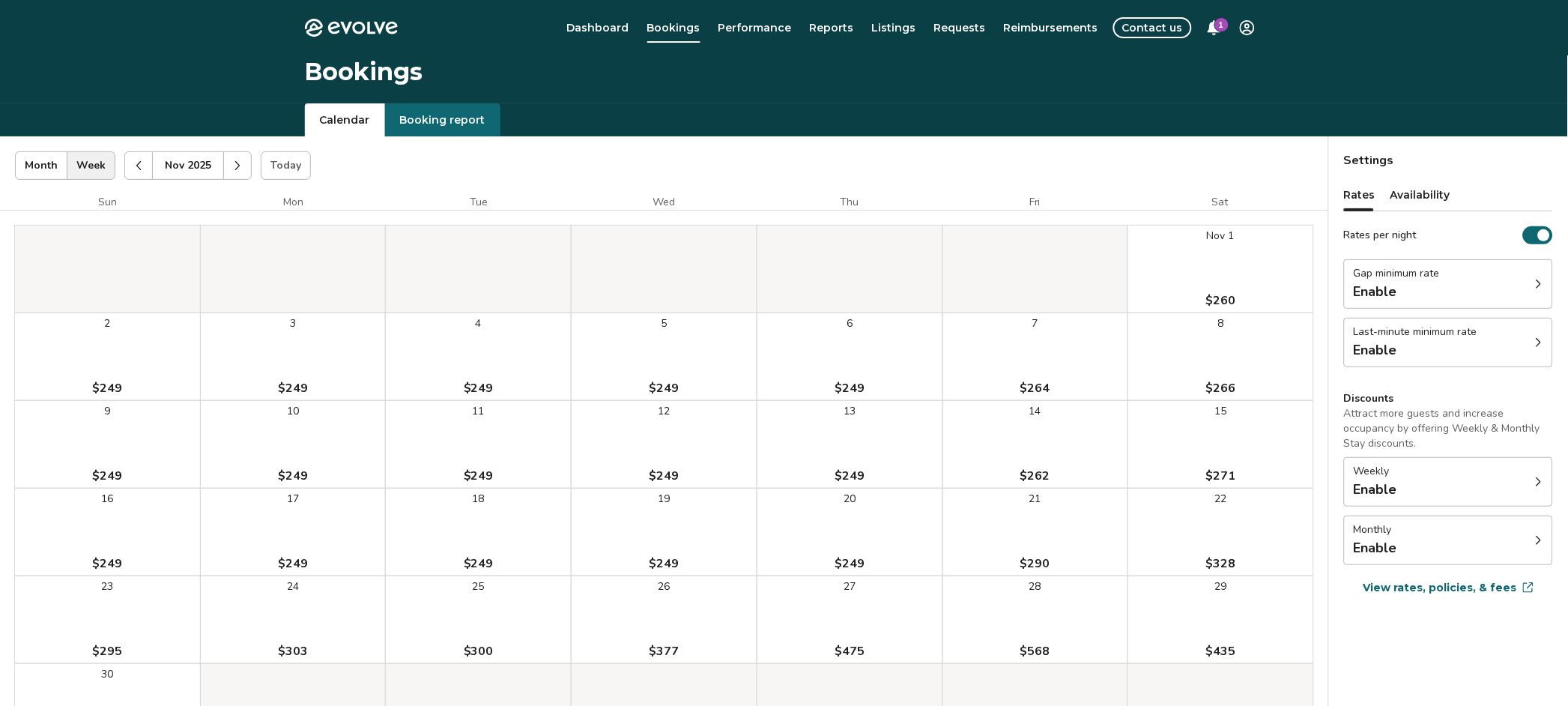 click at bounding box center (139, 166) 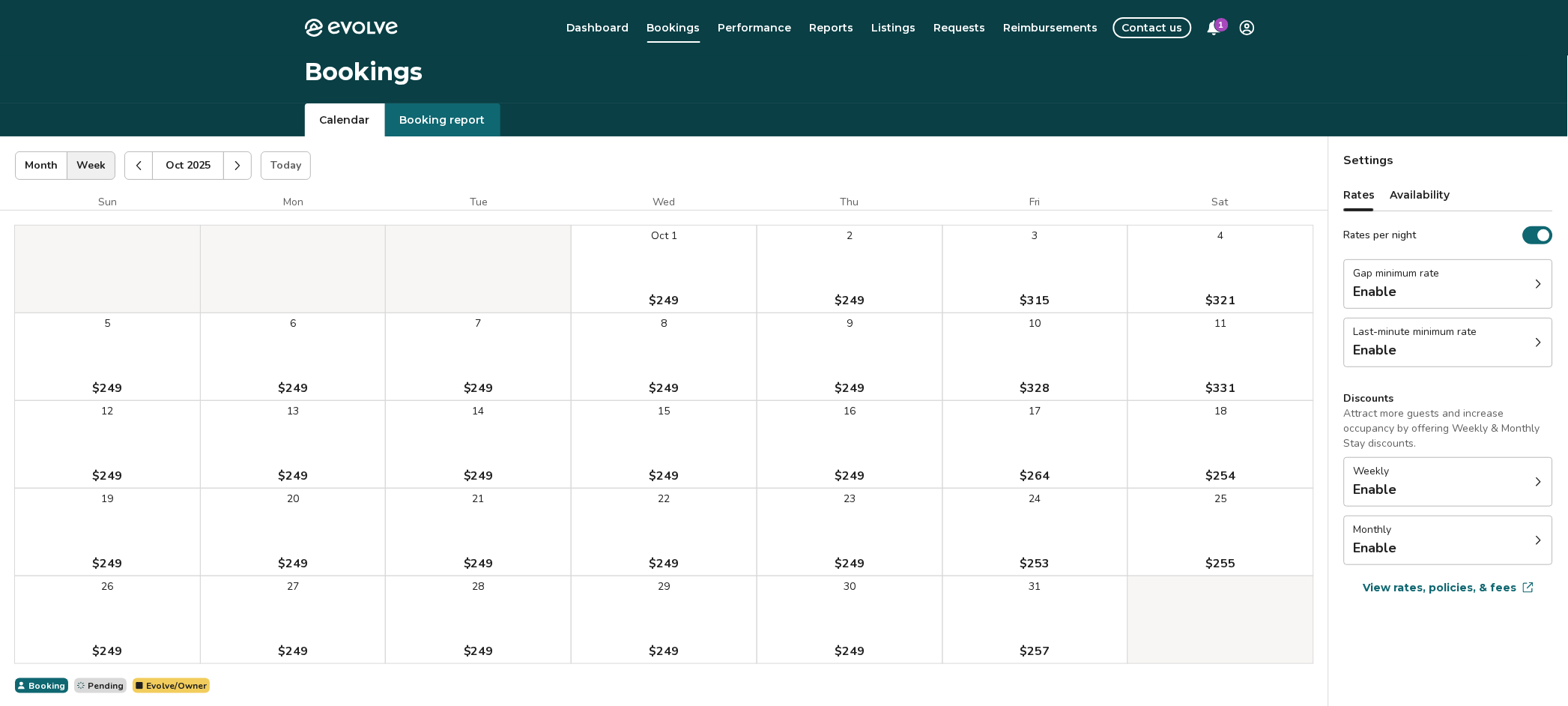 click at bounding box center (139, 166) 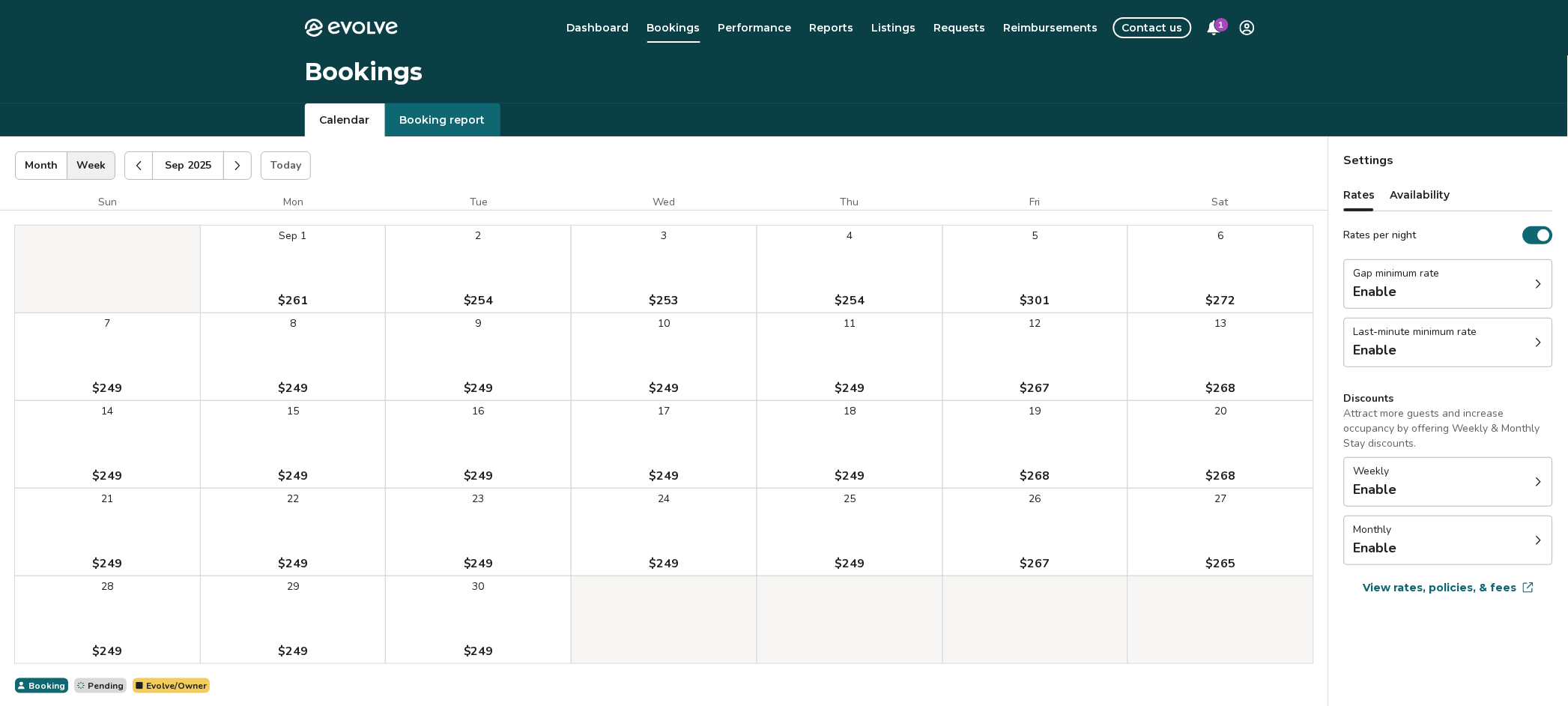 click at bounding box center (139, 166) 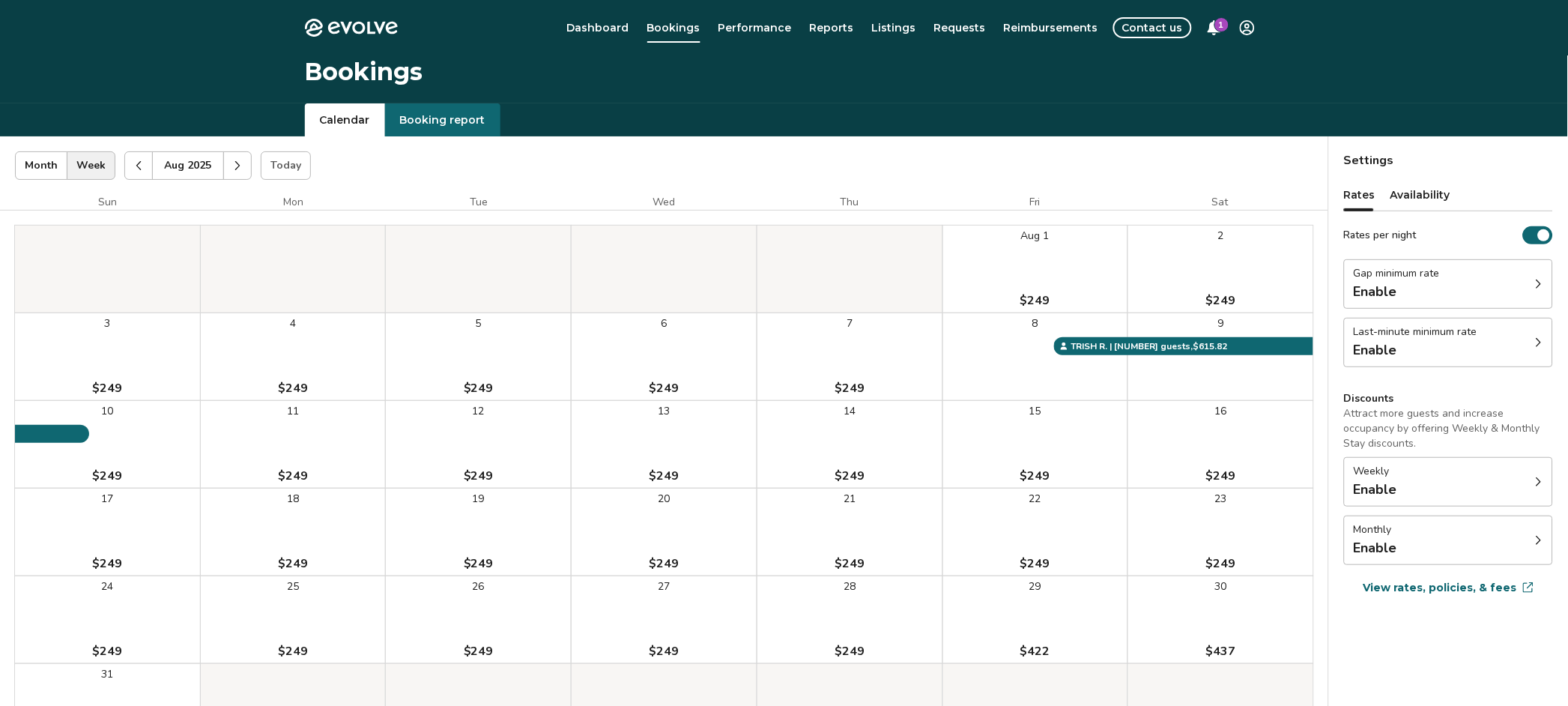 click on "22 $249" at bounding box center (1035, 532) 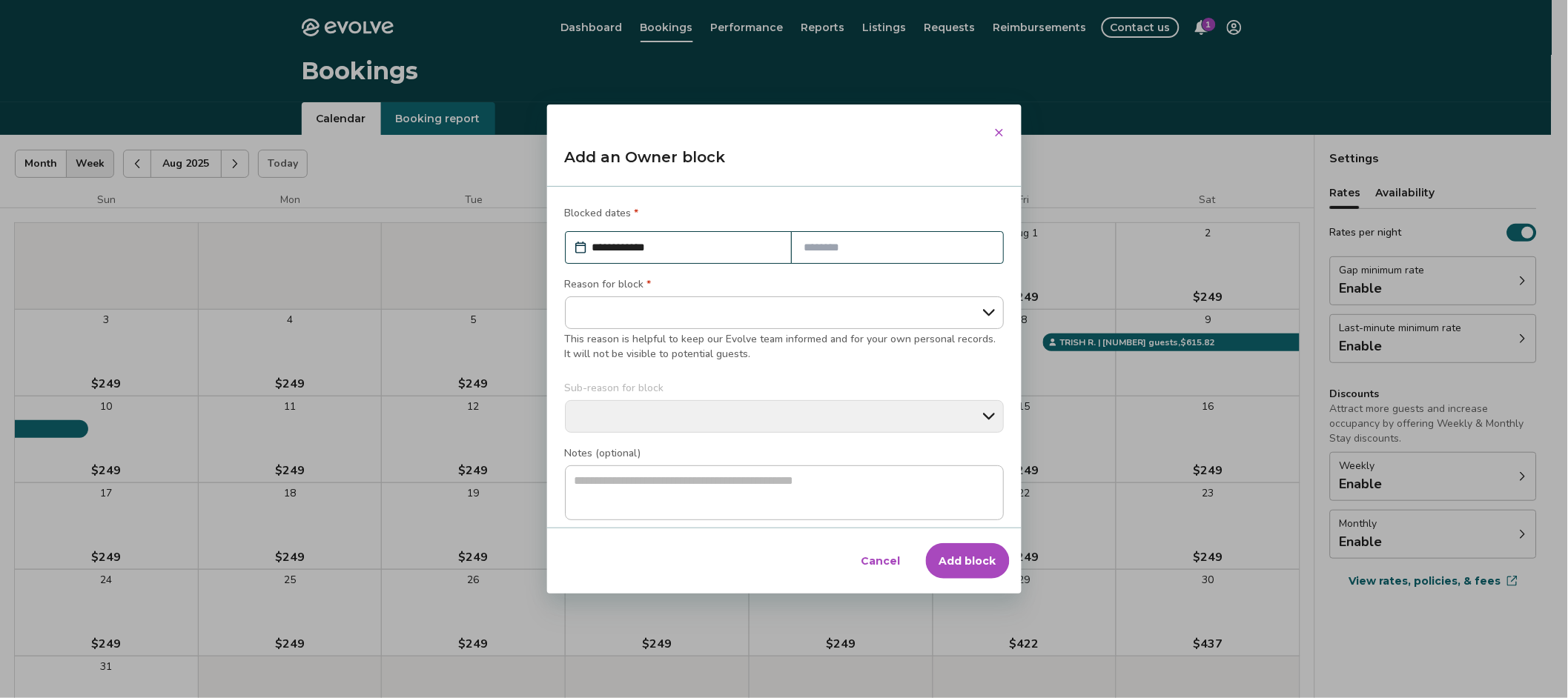 click at bounding box center (897, 247) 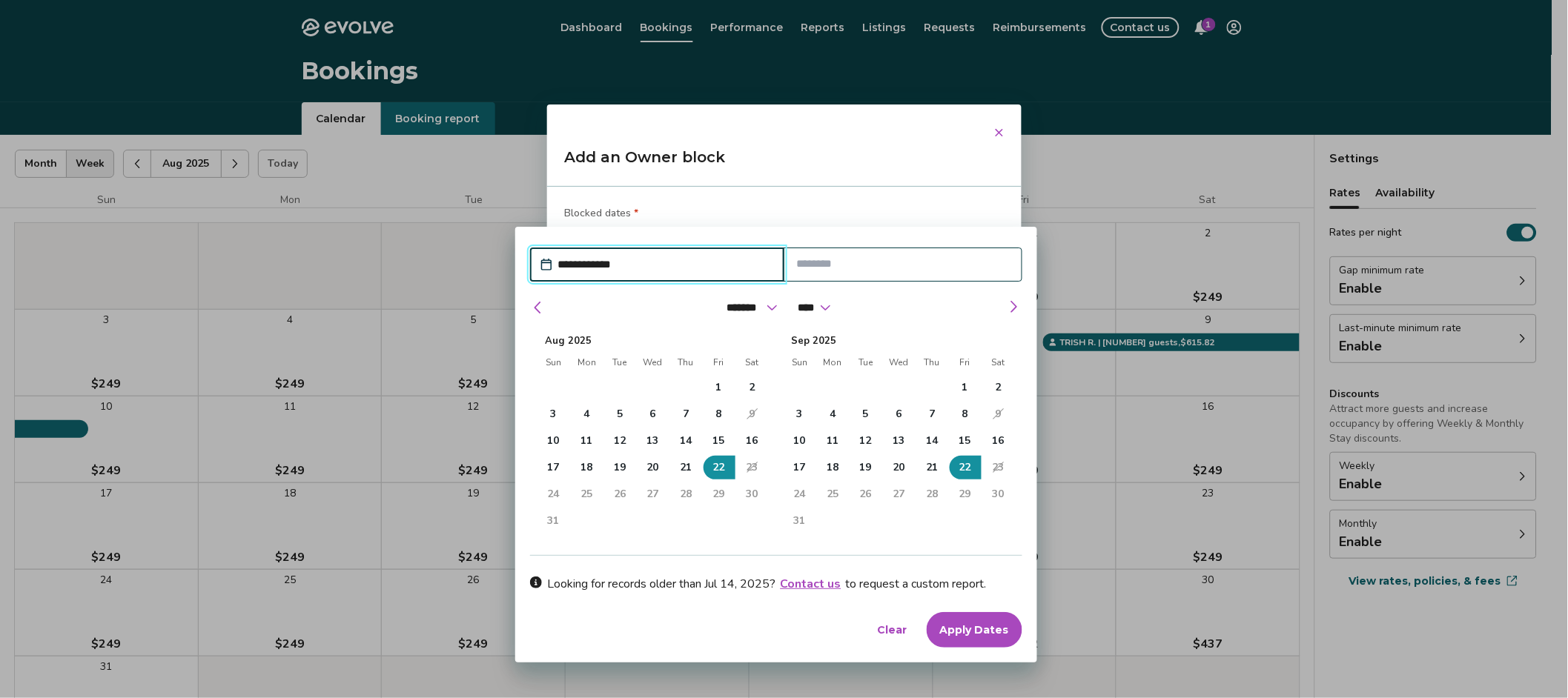 click on "24" at bounding box center [554, 494] 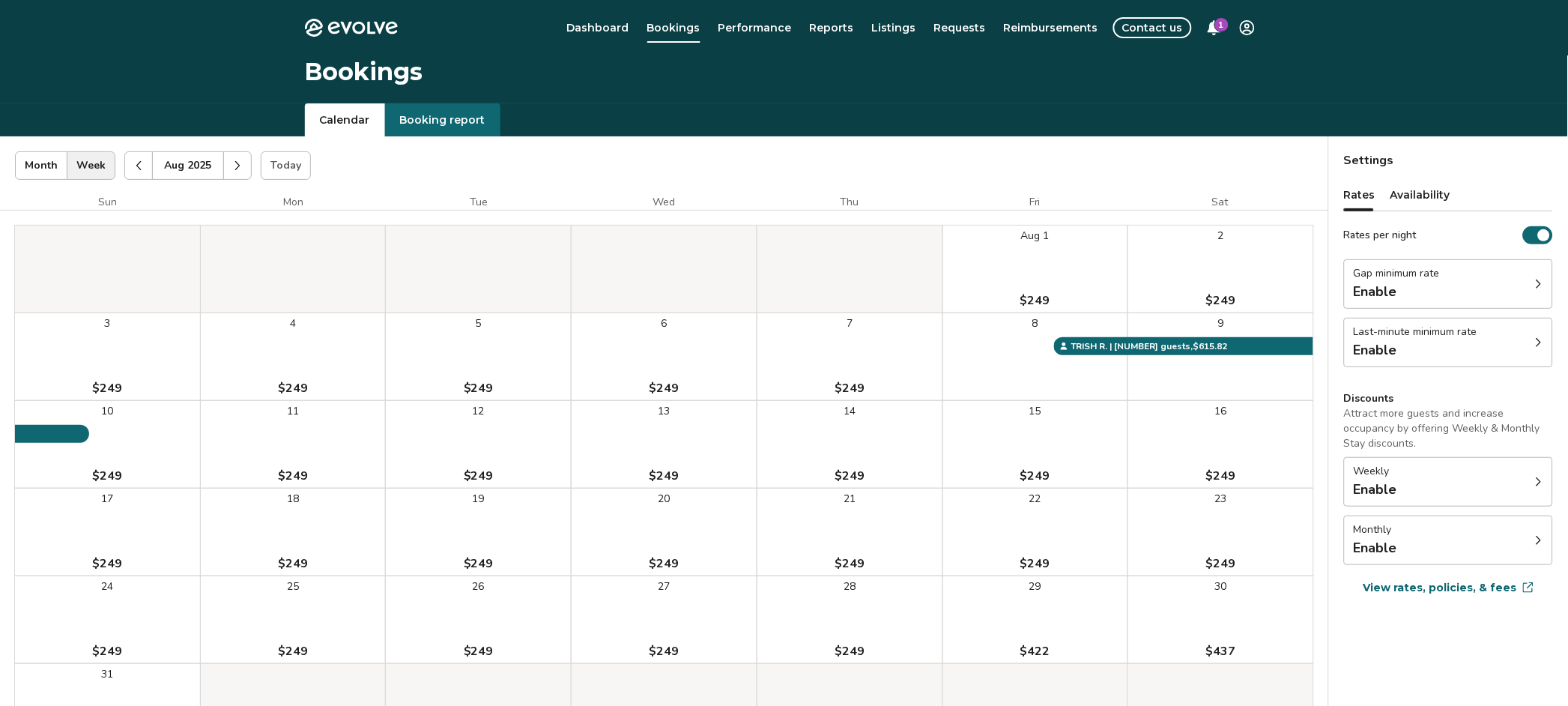 click on "Booking report" at bounding box center [443, 120] 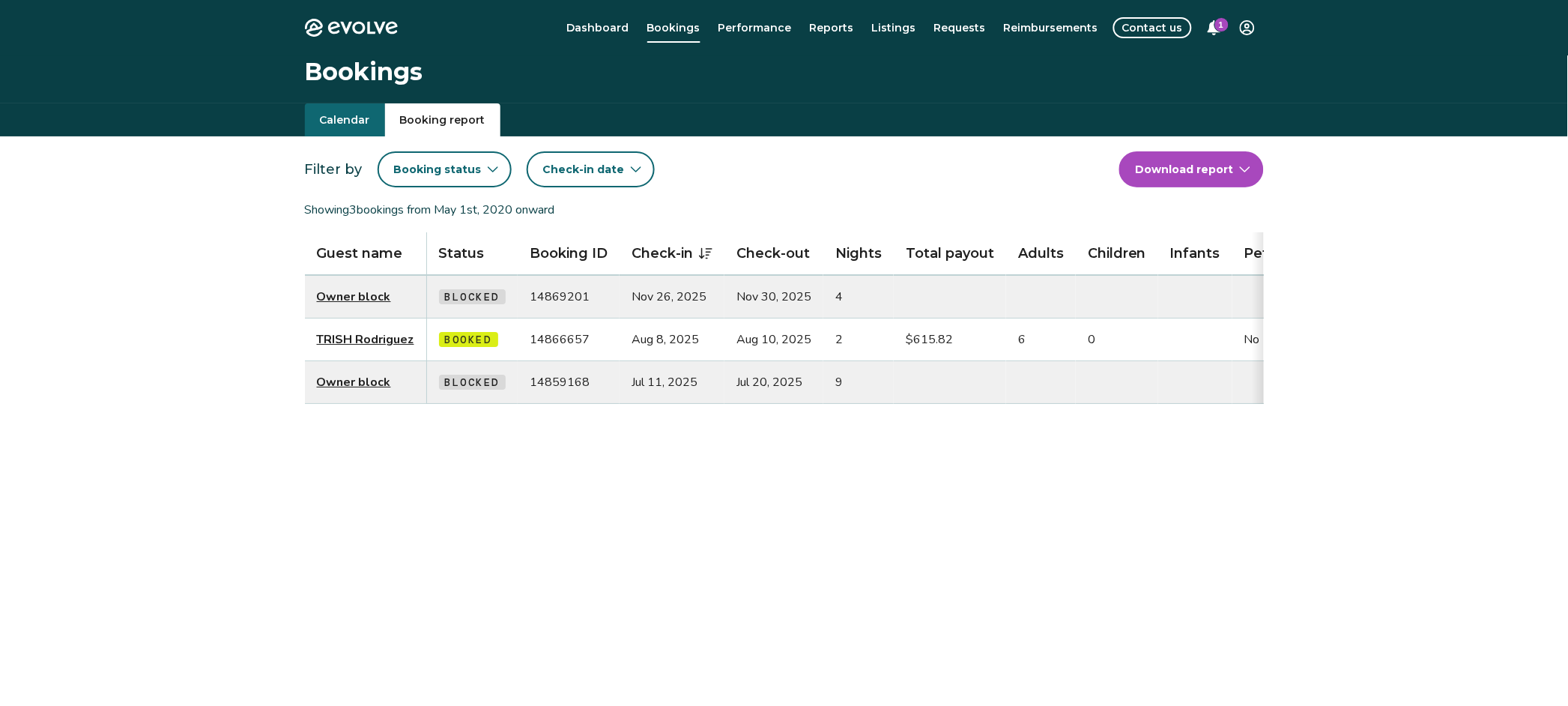 click on "Evolve Dashboard Bookings Performance Reports Listings Requests Reimbursements Contact us 1 Bookings Calendar Booking report Filter by Booking status Check-in date Download   report Showing  [NUMBER]  bookings    from May [DATE], [YEAR] onward Guest name Status Booking ID Check-in Check-out Nights Total payout Adults Children Infants Pets Listing Guest email Guest phone Date booked Booking site Owner block Blocked [ID] Nov [DATE], [YEAR] Nov [DATE], [YEAR] [NUMBER] Flume Canyon Cabin ([PHONE]) Jul [DATE], [YEAR] TRISH Rodriguez Booked [ID] Aug [DATE], [YEAR] Aug [DATE], [YEAR] [NUMBER] $[PRICE] [NUMBER] [NUMBER] [NUMBER] No Flume Canyon Cabin trish.lbksonic@gmail.com ([PHONE]) Jul [DATE], [YEAR] VRBO Owner block Blocked [ID] Jul [DATE], [YEAR] Jul [DATE], [YEAR] [NUMBER] Flume Canyon Cabin Jul [DATE], [YEAR] © [YEAR]-Present Evolve Vacation Rental Network Privacy Policy | Terms of Service
*" at bounding box center (784, 387) 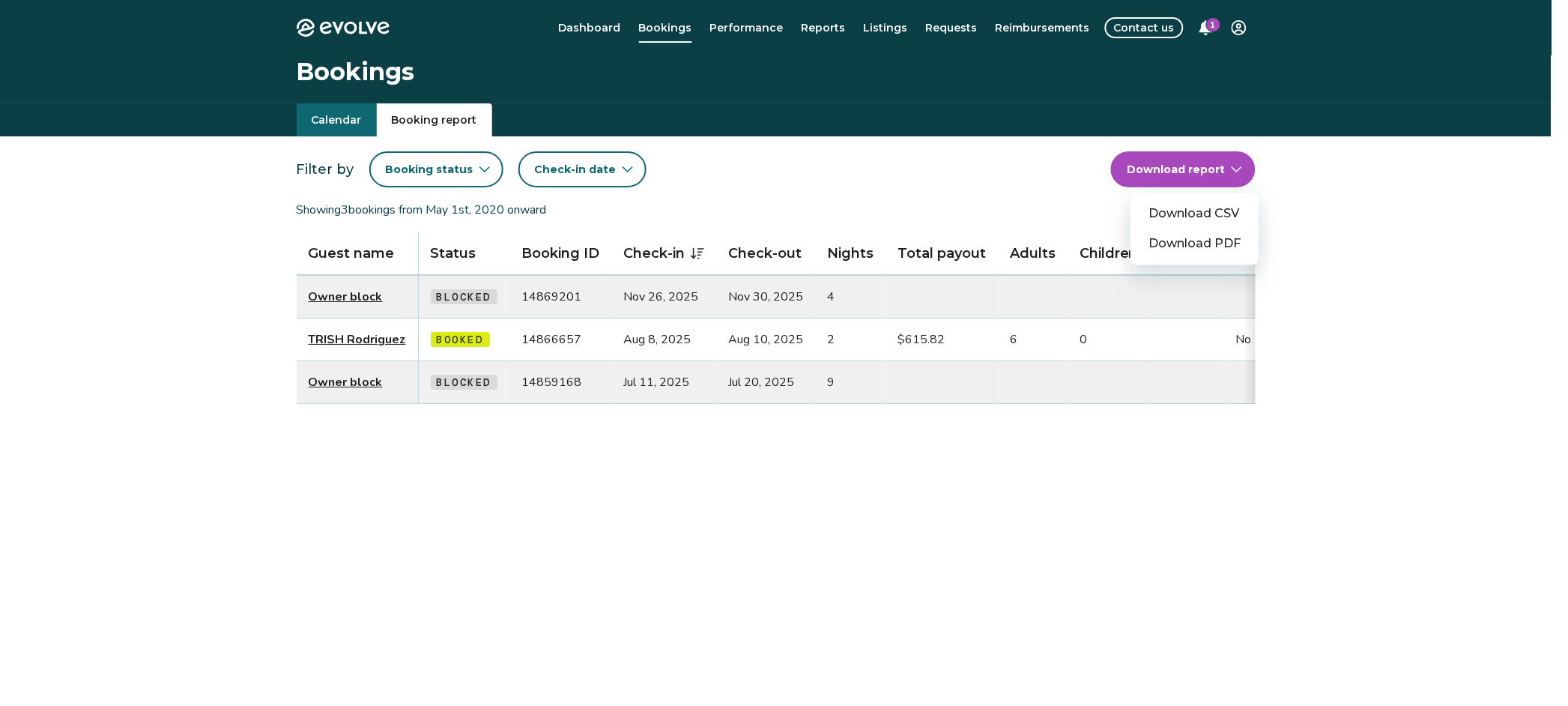 click on "Evolve Dashboard Bookings Performance Reports Listings Requests Reimbursements Contact us 1 Bookings Calendar Booking report Download CSV Download PDF Showing  [NUMBER]  bookings    from May [DATE], [YEAR] onward Guest name Status Booking ID Check-in Check-out Nights Total payout Adults Children Infants Pets Listing Guest email Guest phone Date booked Booking site Owner block Blocked [ID] Nov [DATE], [YEAR] Nov [DATE], [YEAR] [NUMBER] Flume Canyon Cabin ([PHONE]) Jul [DATE], [YEAR] TRISH Rodriguez Booked [ID] Aug [DATE], [YEAR] Aug [DATE], [YEAR] [NUMBER] $[PRICE] [NUMBER] [NUMBER] [NUMBER] No Flume Canyon Cabin trish.lbksonic@gmail.com ([PHONE]) Jul [DATE], [YEAR] VRBO Owner block Blocked [ID] Jul [DATE], [YEAR] Jul [DATE], [YEAR] [NUMBER] Flume Canyon Cabin Jul [DATE], [YEAR] © [YEAR]-Present Evolve Vacation Rental Network Privacy Policy | Terms of Service
*" at bounding box center (784, 387) 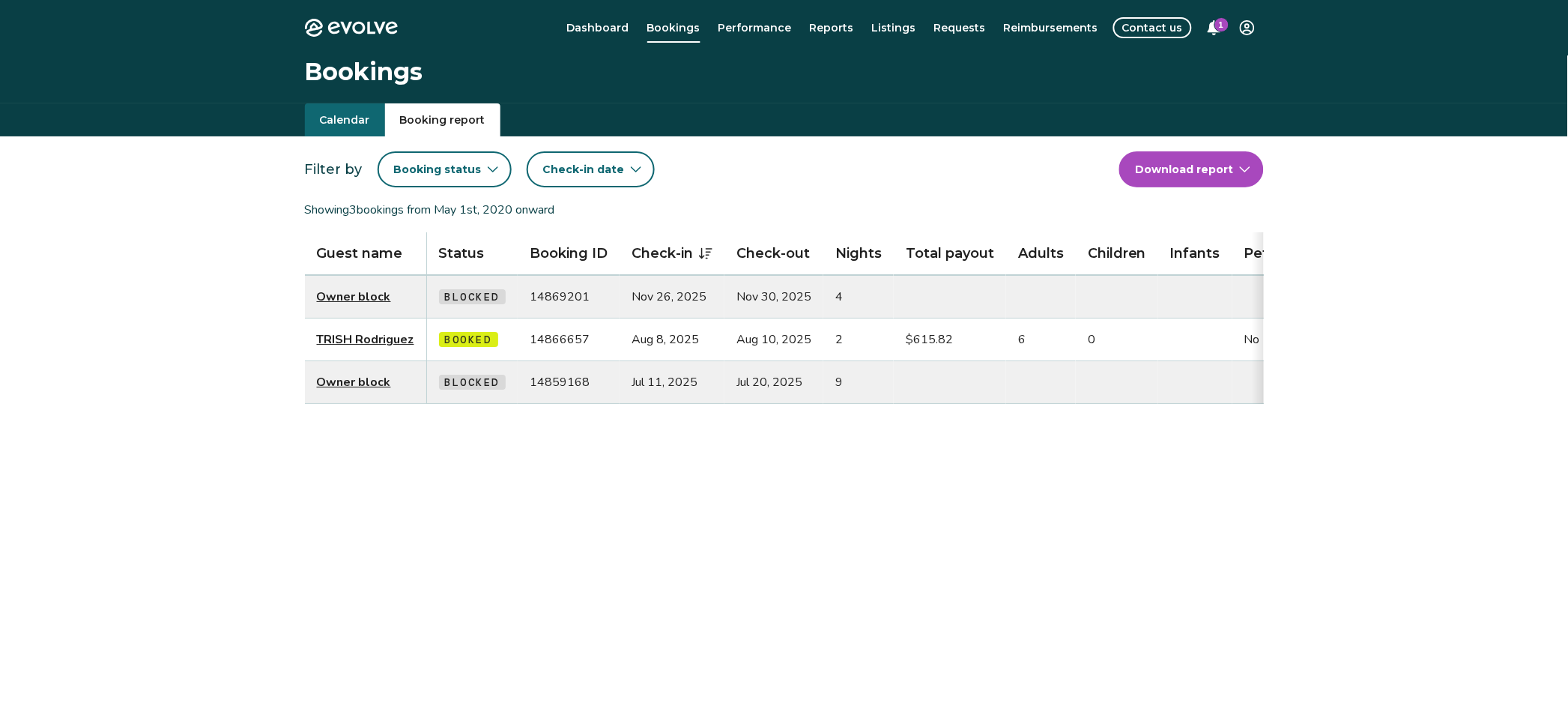 click on "Booking status" at bounding box center [444, 169] 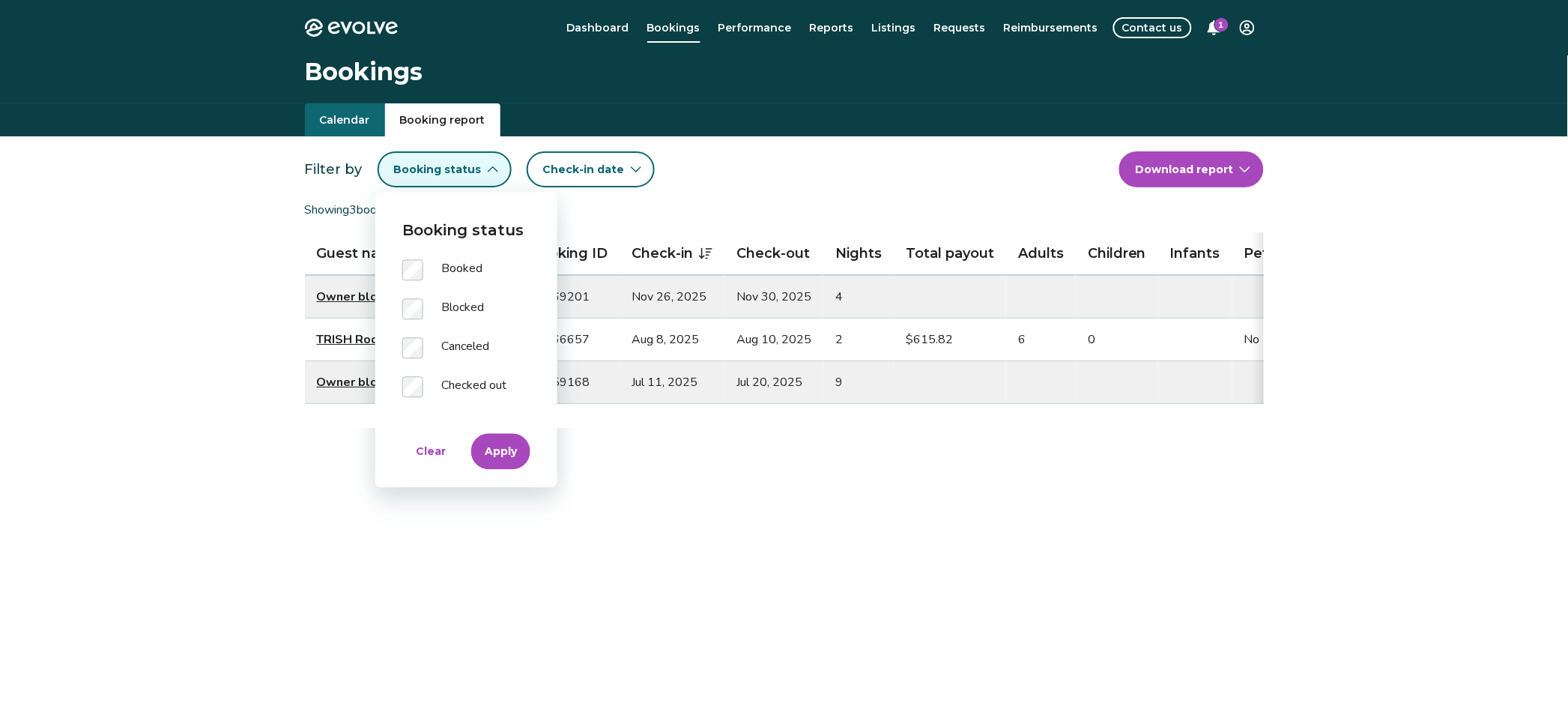 click on "Apply" at bounding box center (500, 451) 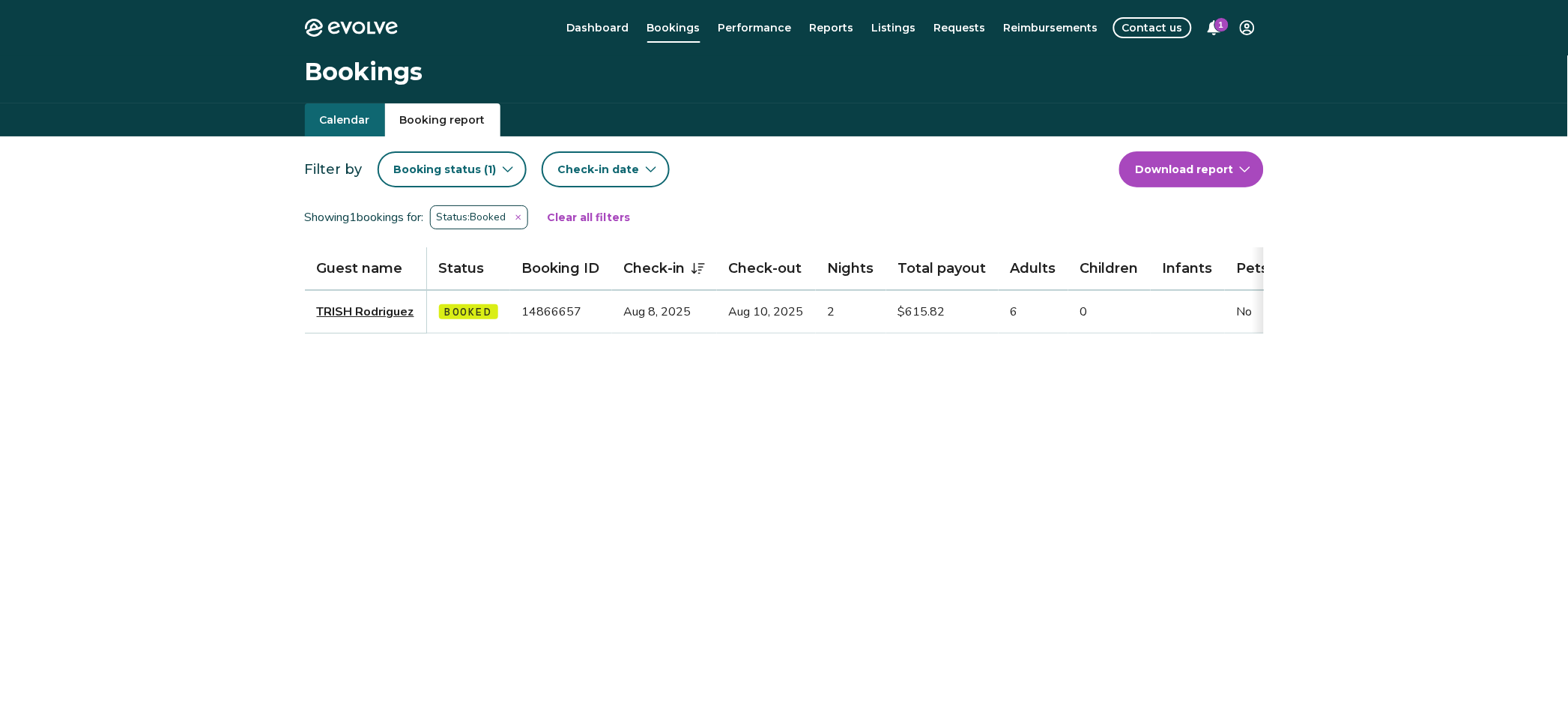 click on "Booking status ( 1 )" at bounding box center (445, 169) 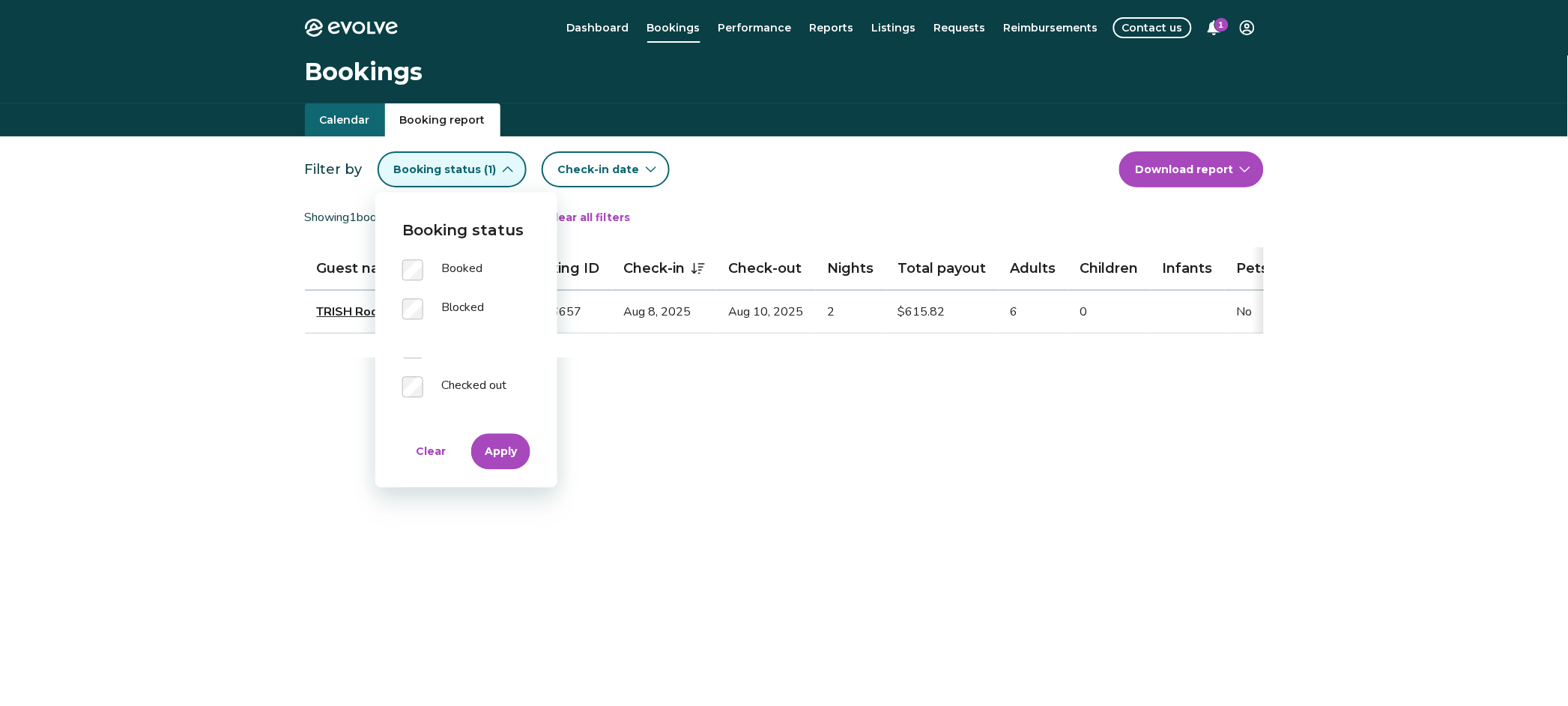 click on "Apply" at bounding box center (500, 451) 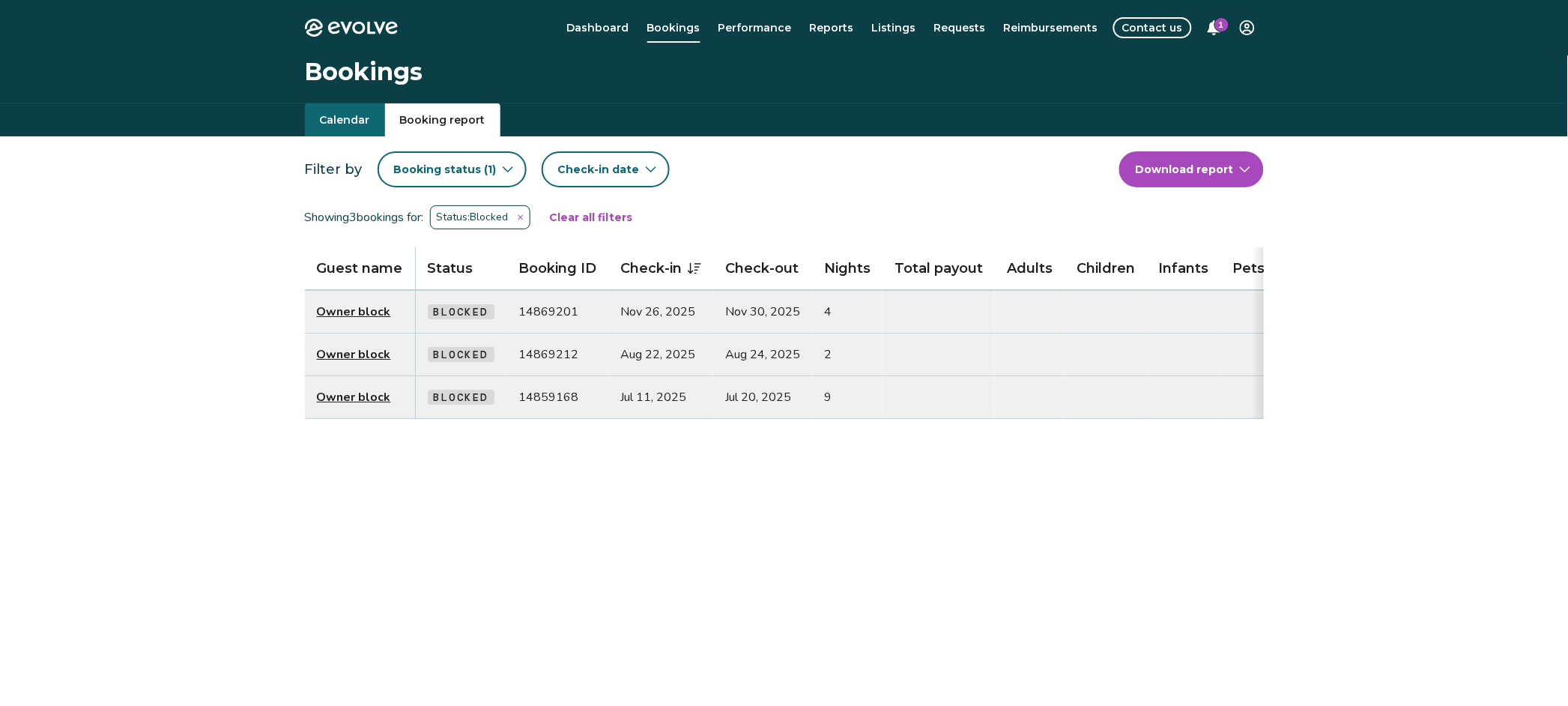 click on "Booking status ( 1 )" at bounding box center (445, 169) 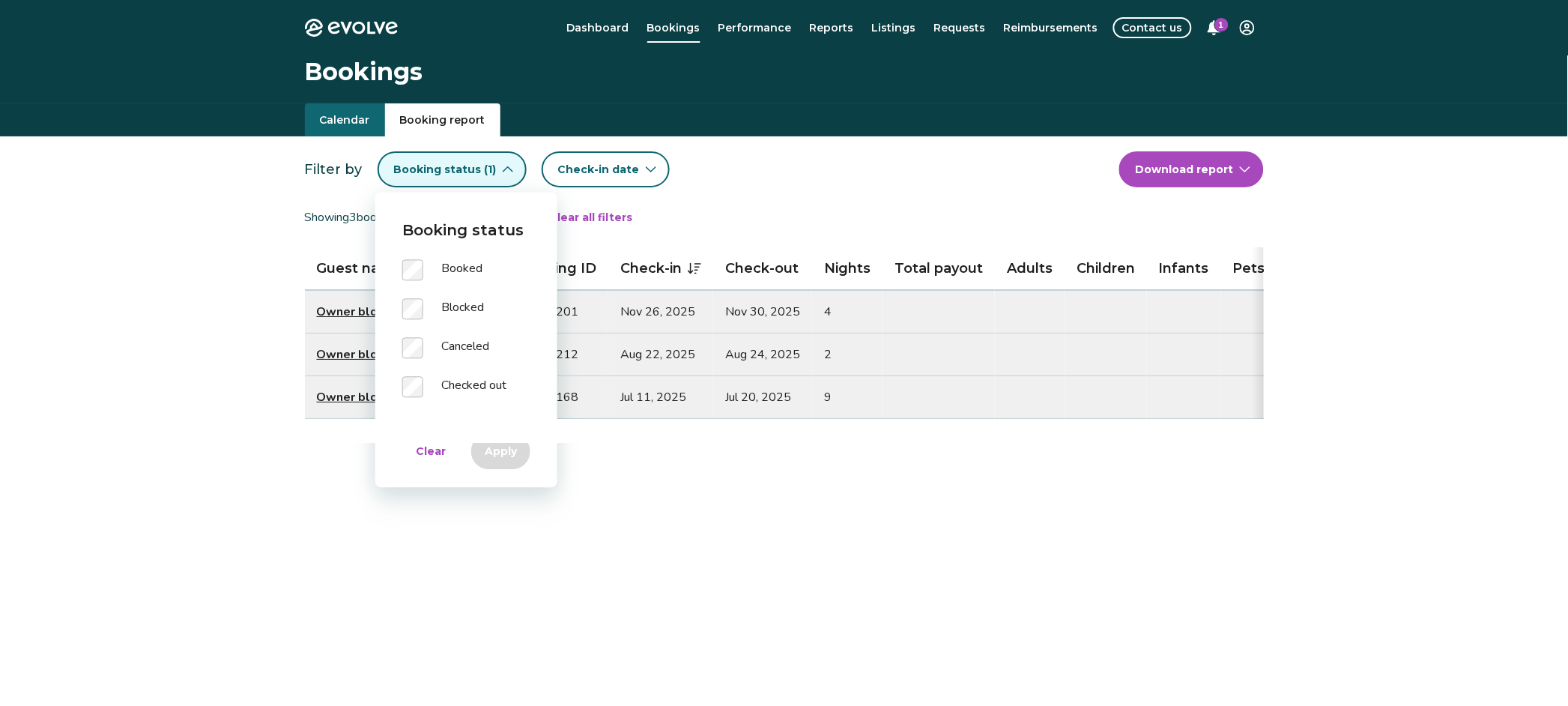 click on "Clear" at bounding box center [431, 451] 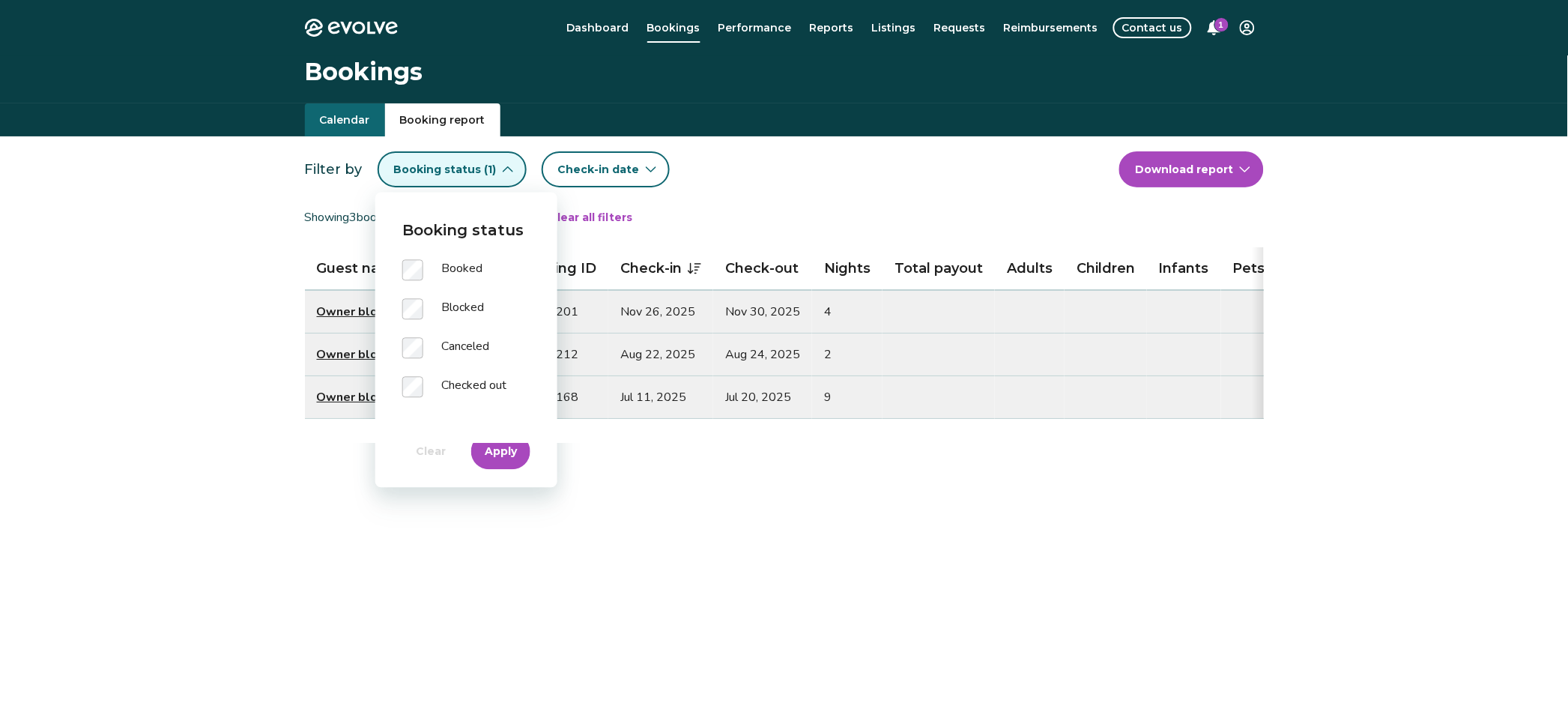 click on "Calendar" at bounding box center [345, 120] 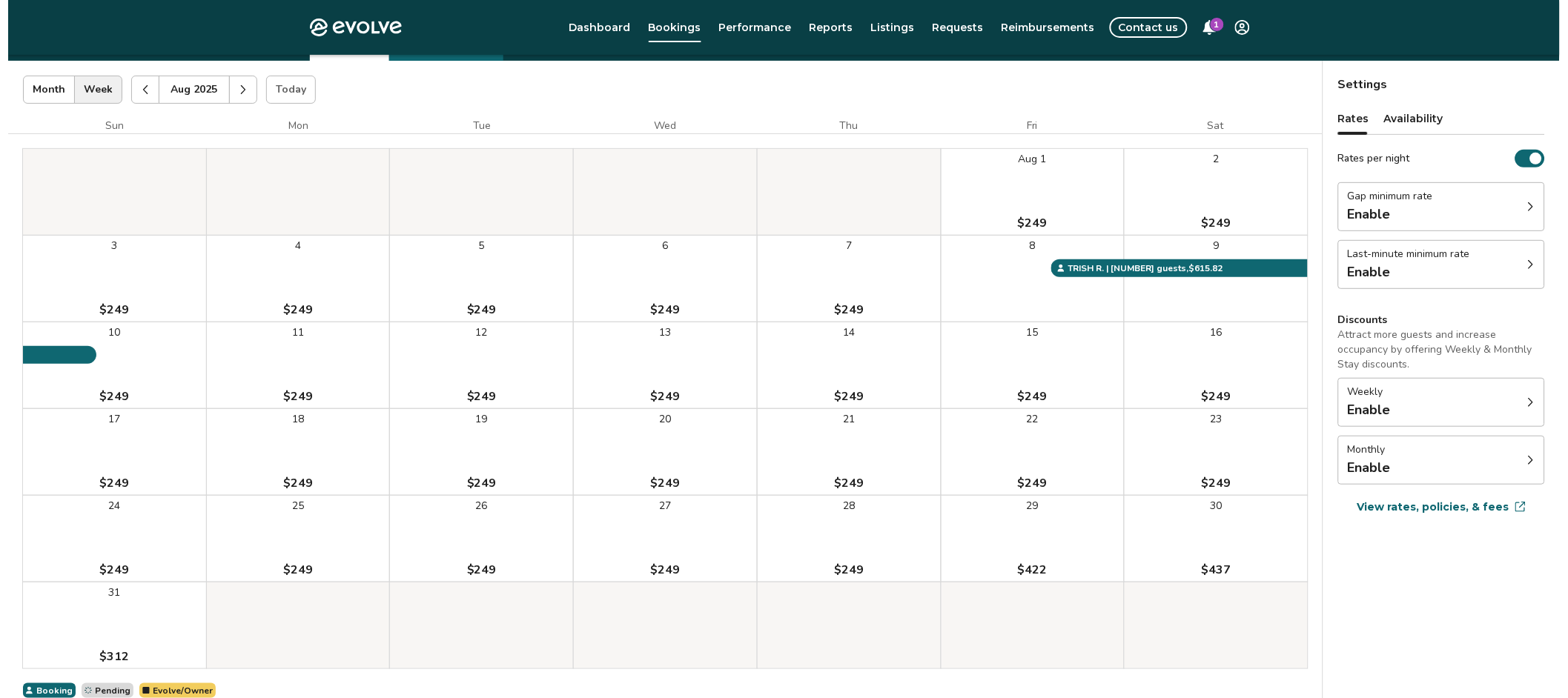 scroll, scrollTop: 0, scrollLeft: 0, axis: both 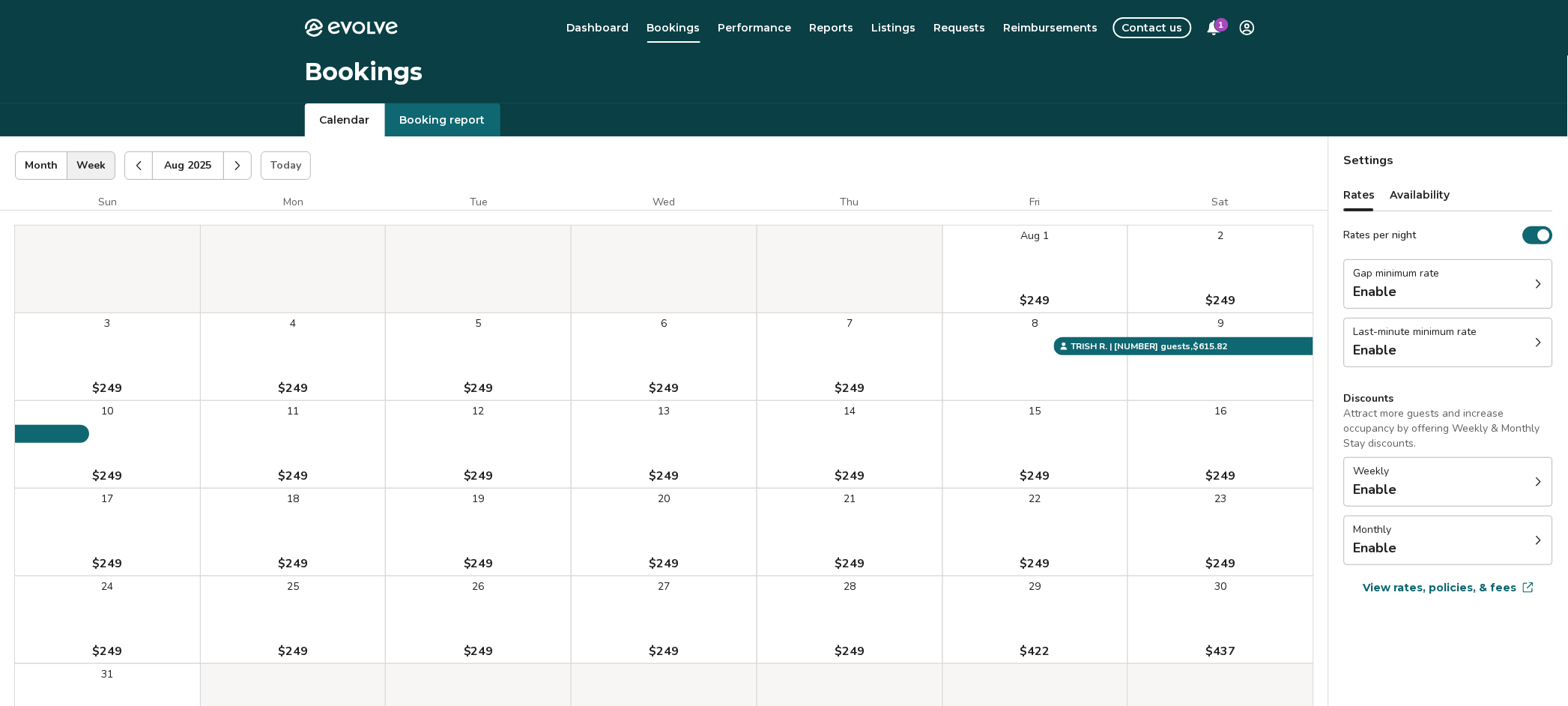 click at bounding box center (237, 166) 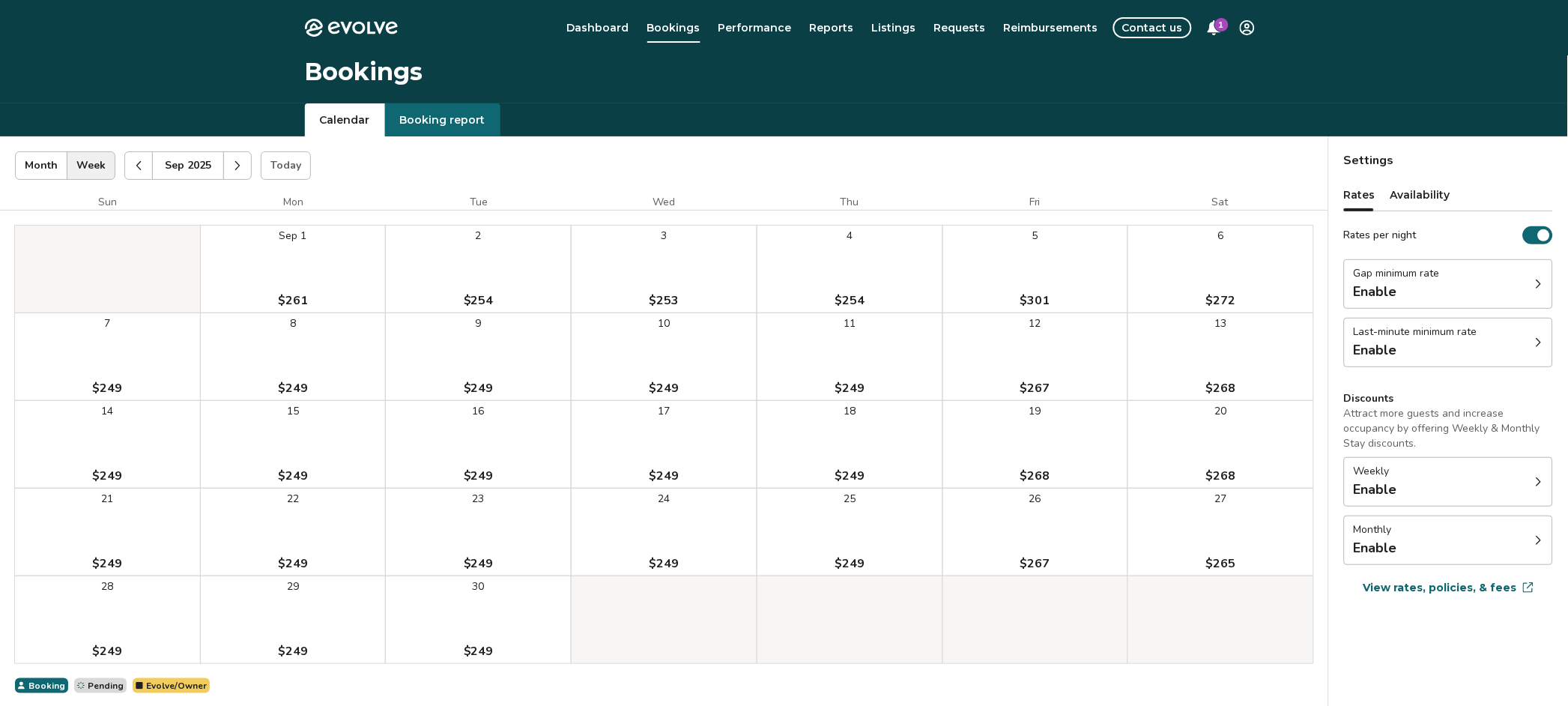 click at bounding box center [237, 166] 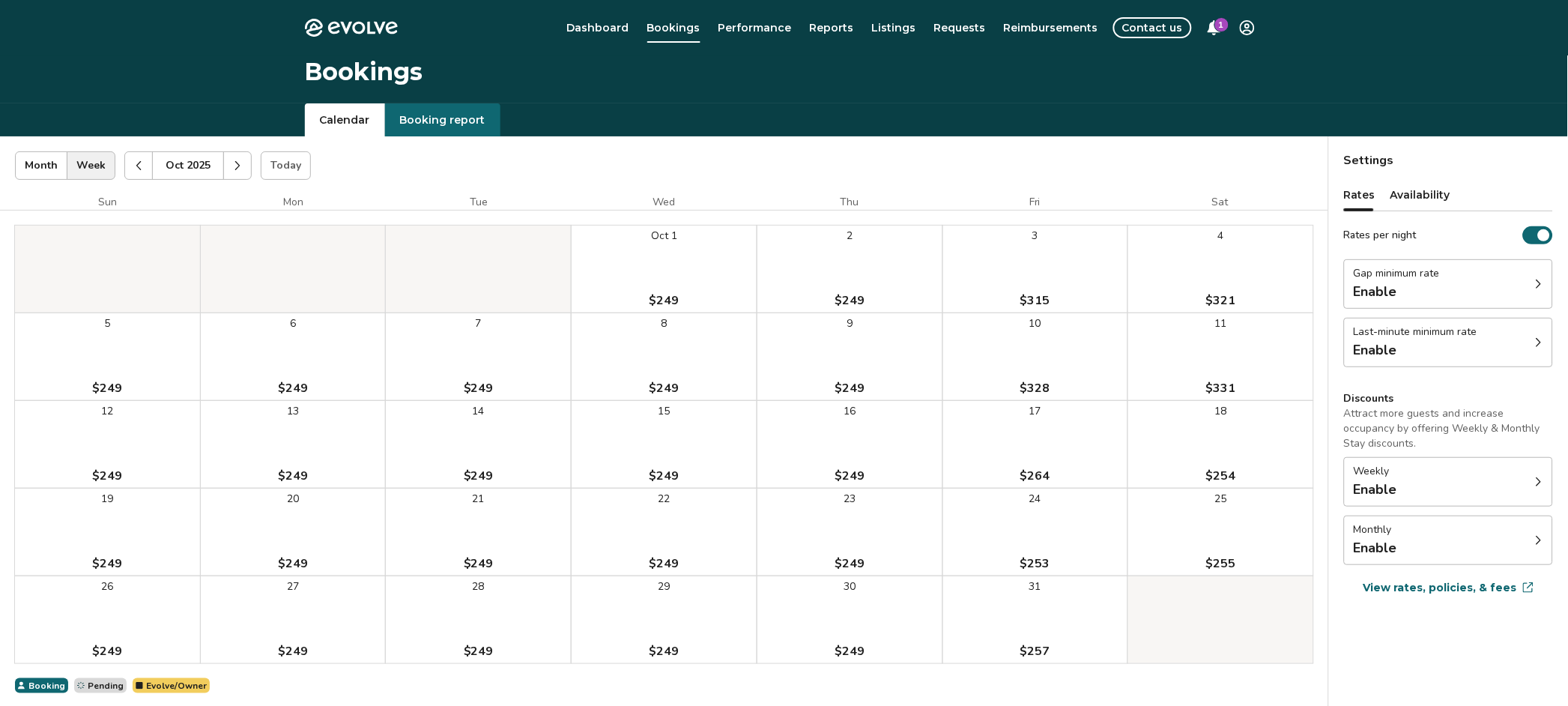 click at bounding box center (237, 166) 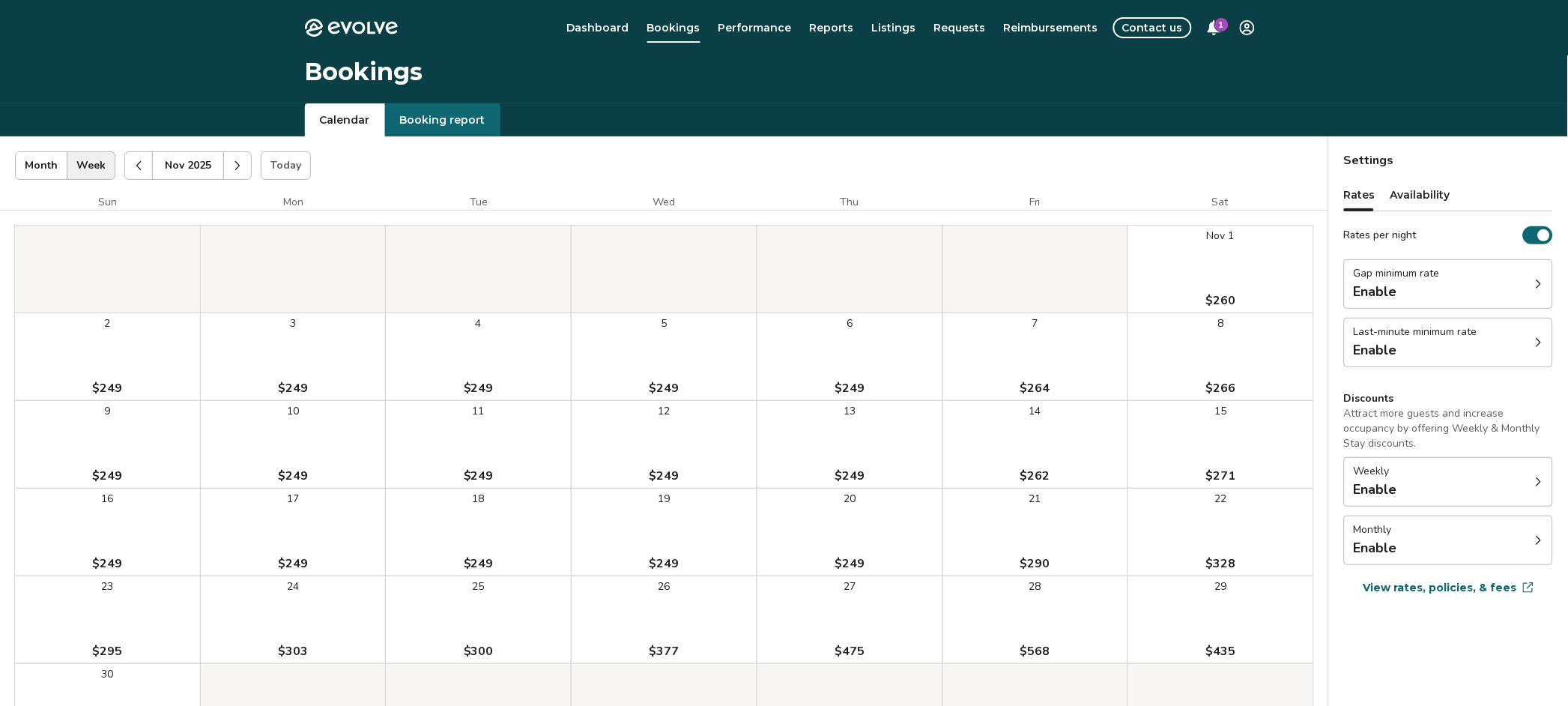 click at bounding box center [237, 166] 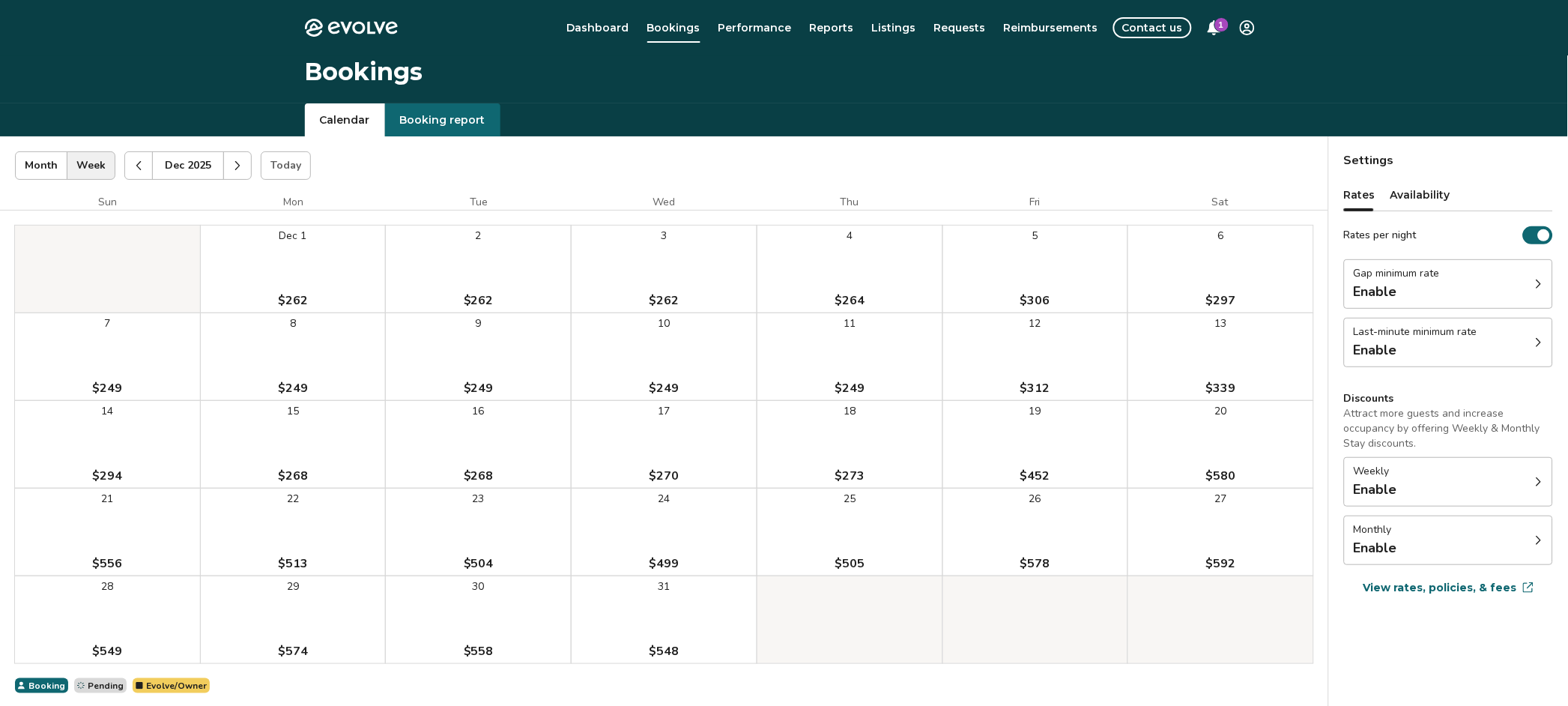 click on "24 $499" at bounding box center (664, 532) 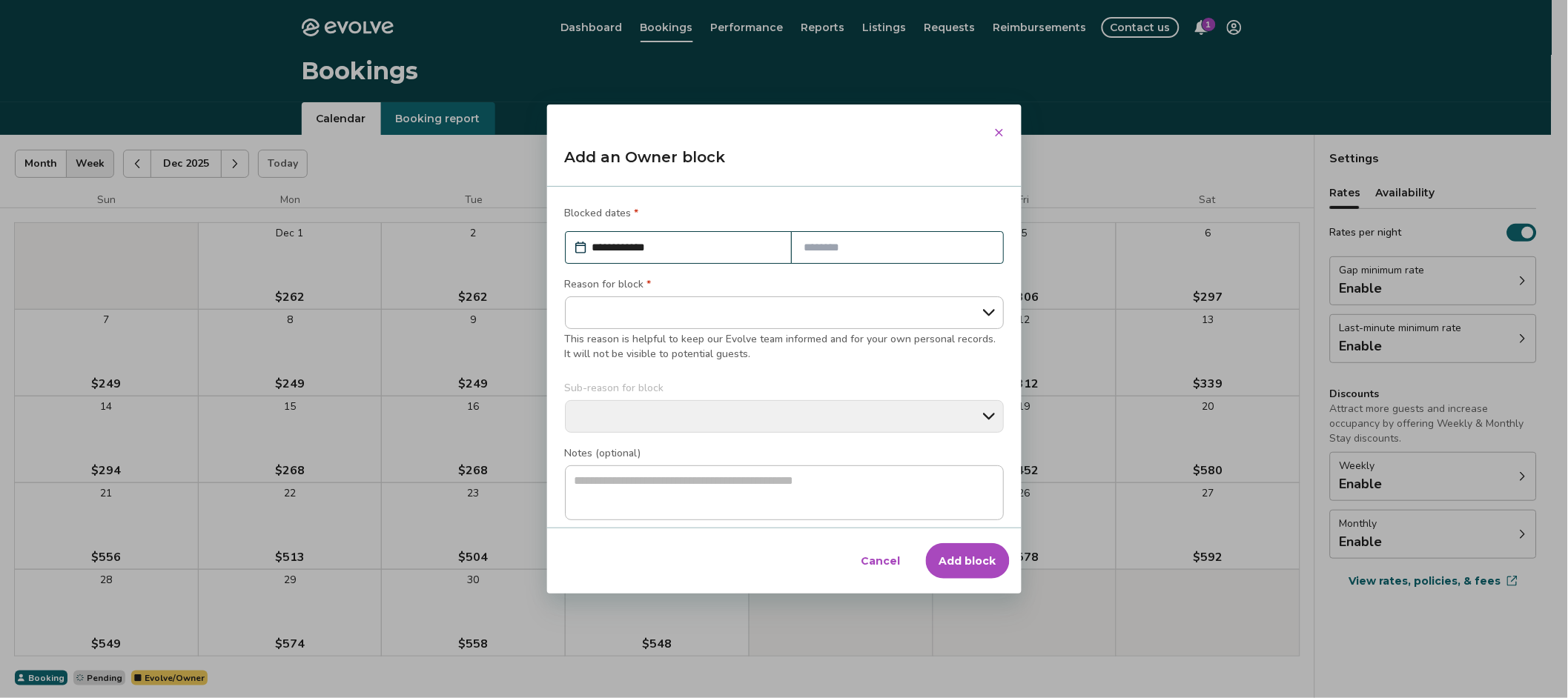 click at bounding box center [897, 247] 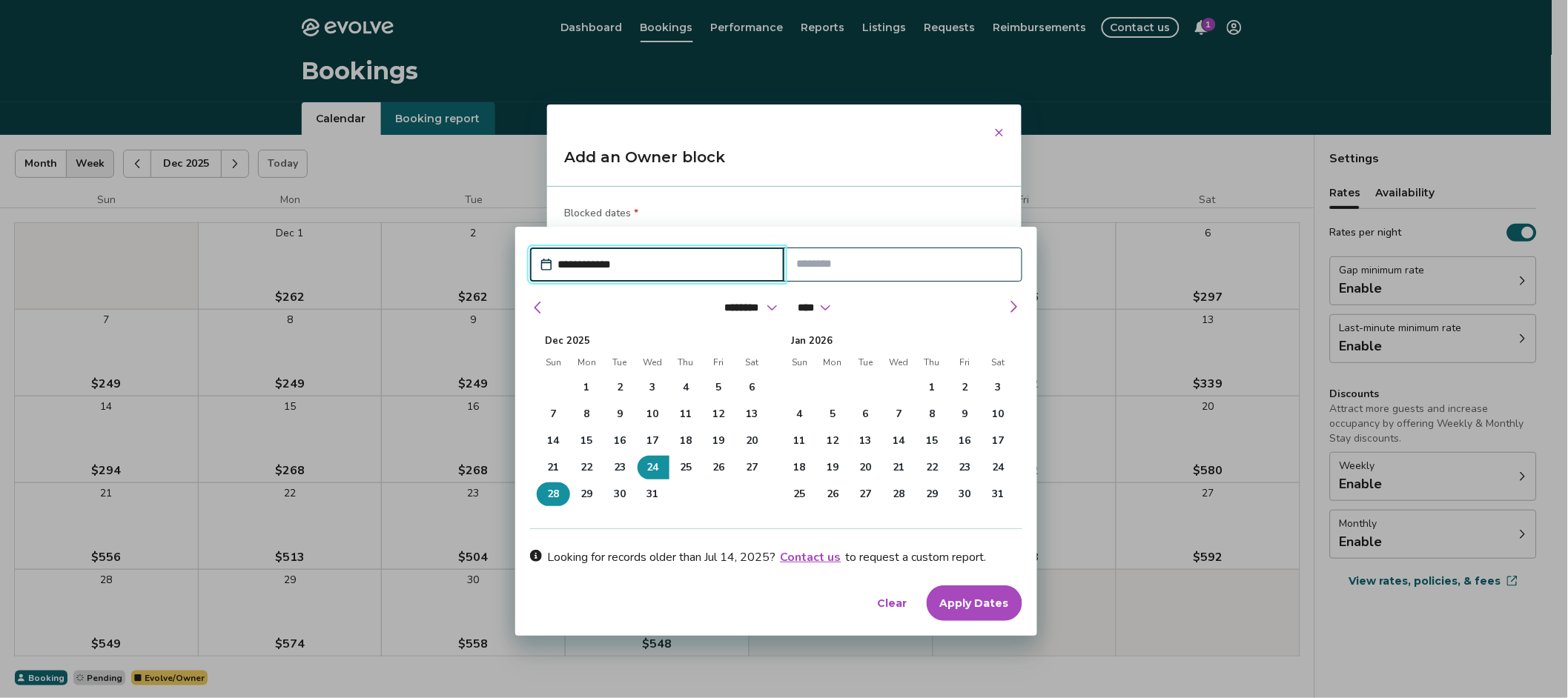 click on "28" at bounding box center [554, 494] 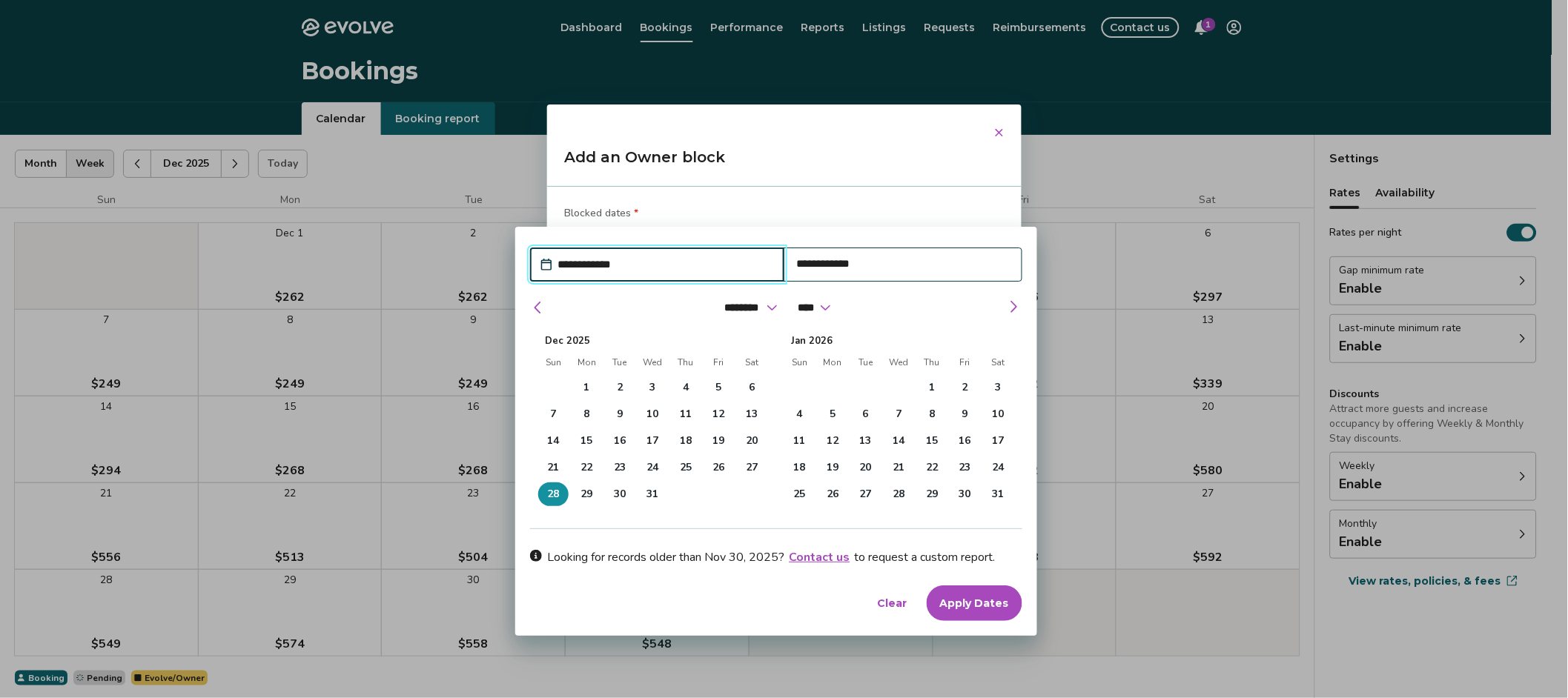 click on "**********" at bounding box center [665, 265] 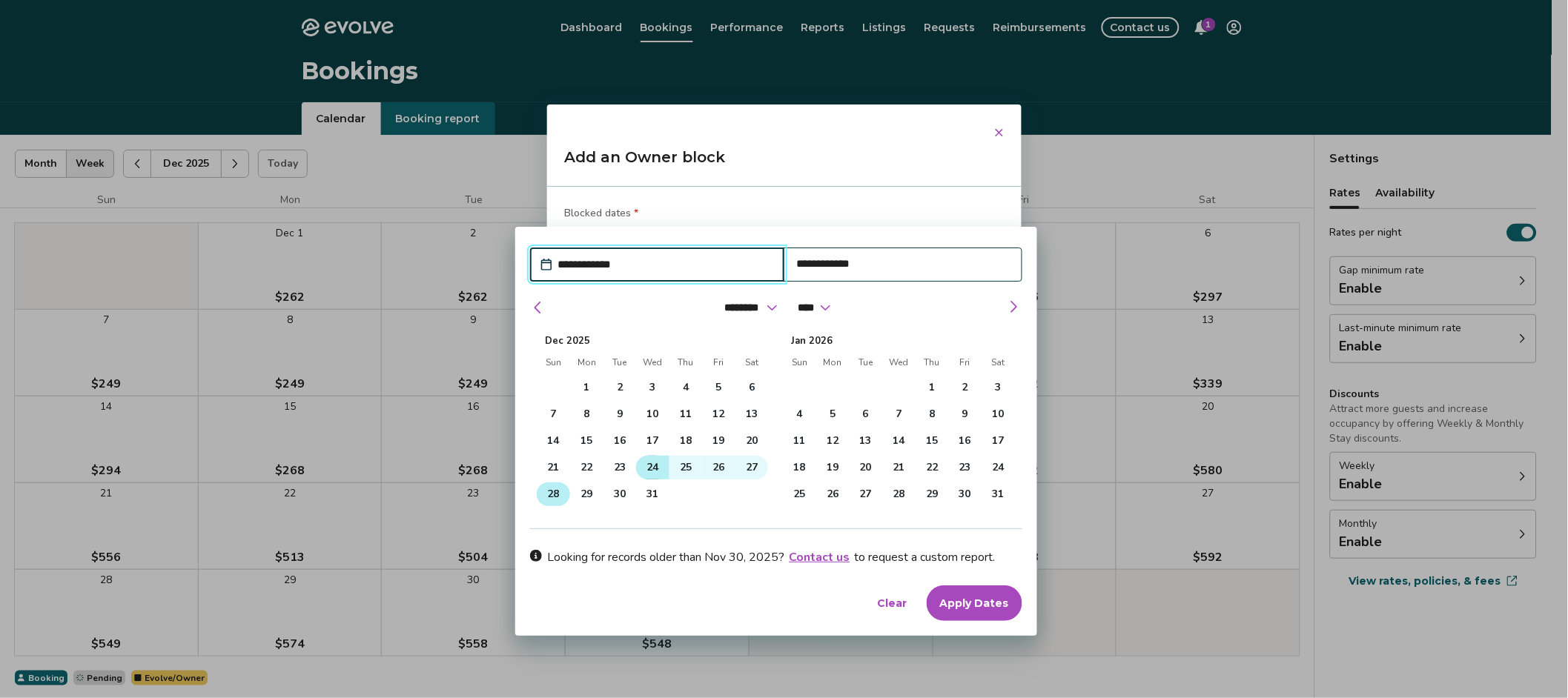 click on "24" at bounding box center [653, 468] 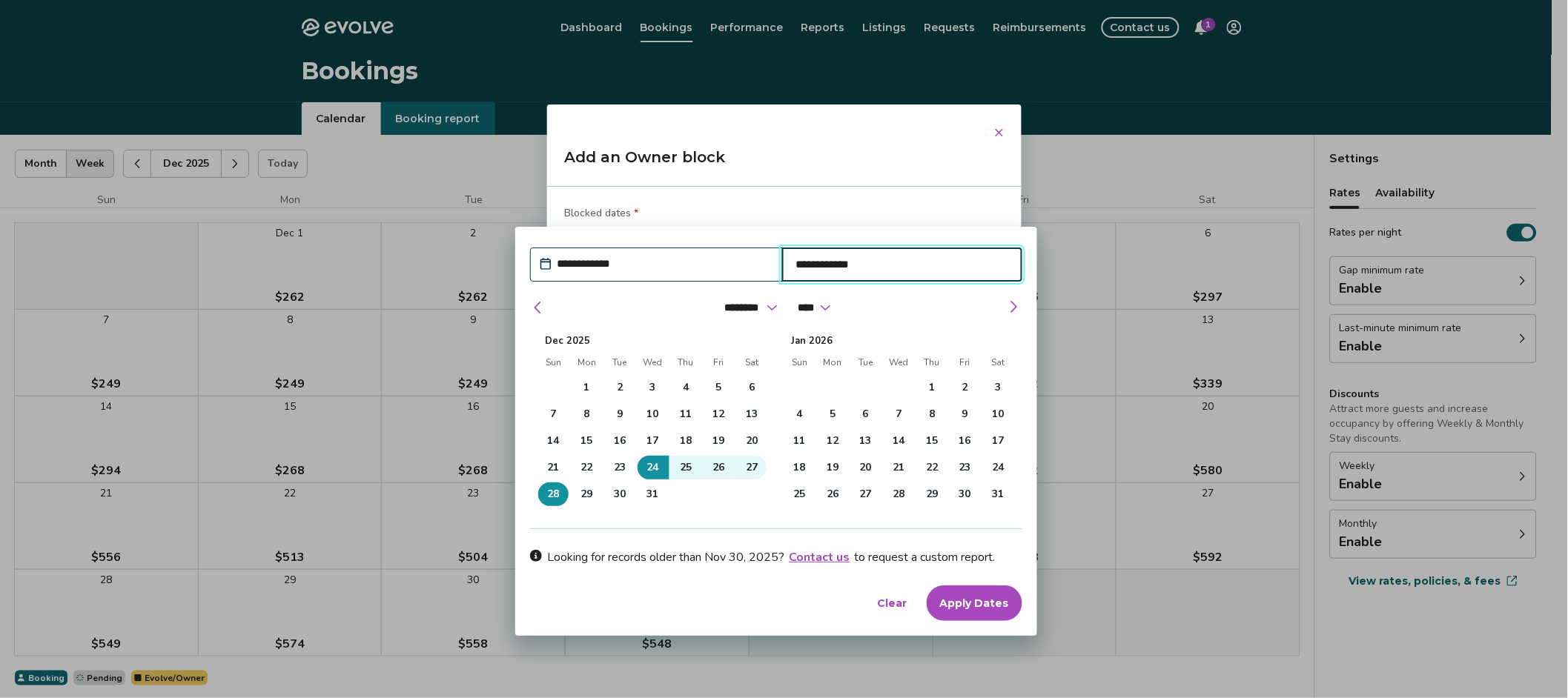 type on "*" 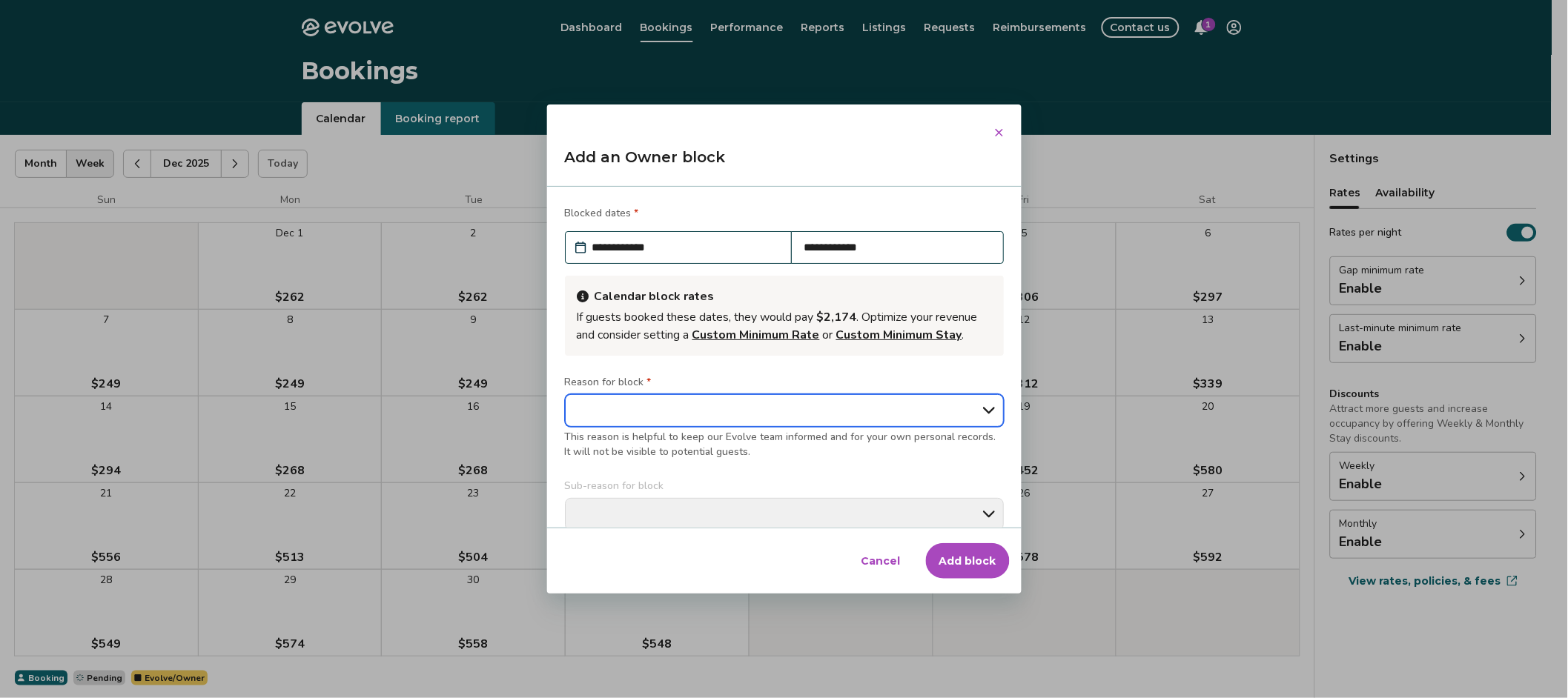 click on "**********" at bounding box center (784, 411) 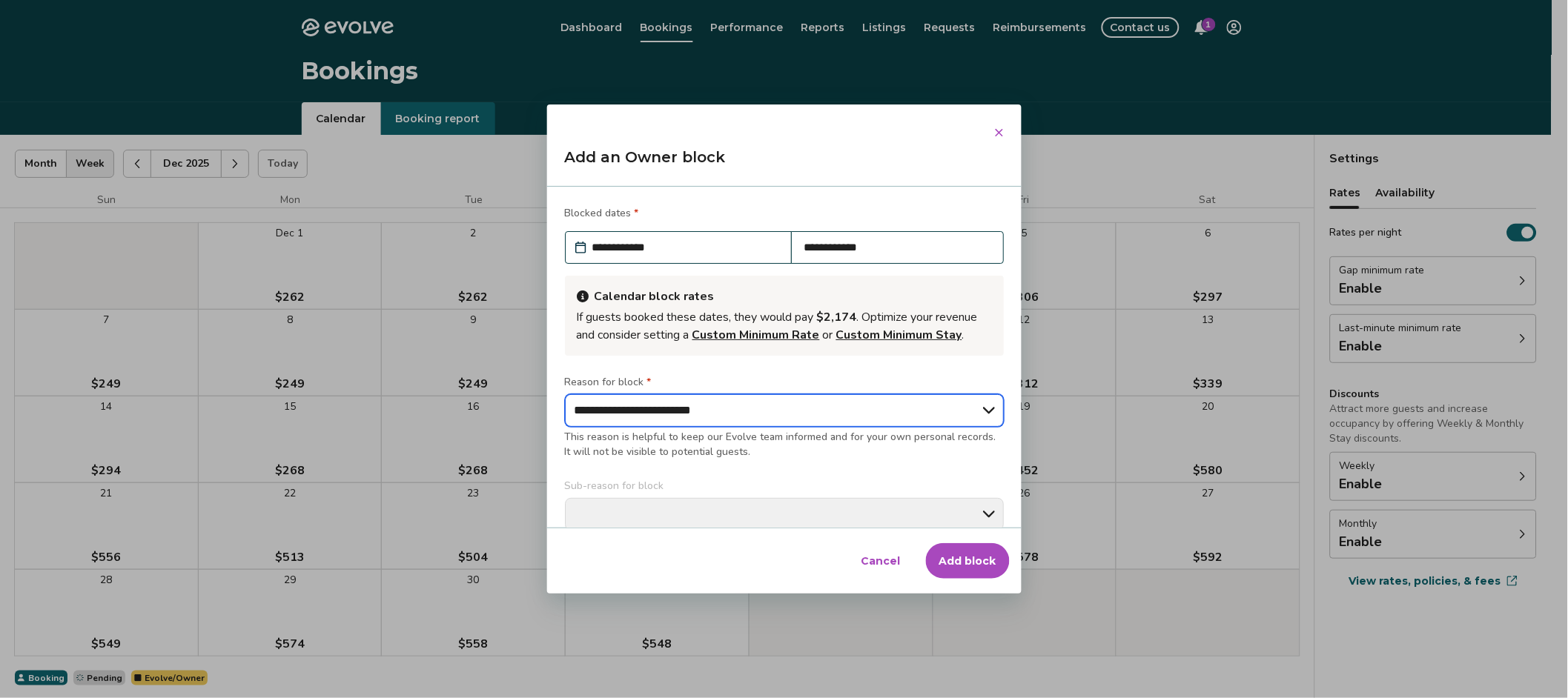 click on "**********" at bounding box center [784, 411] 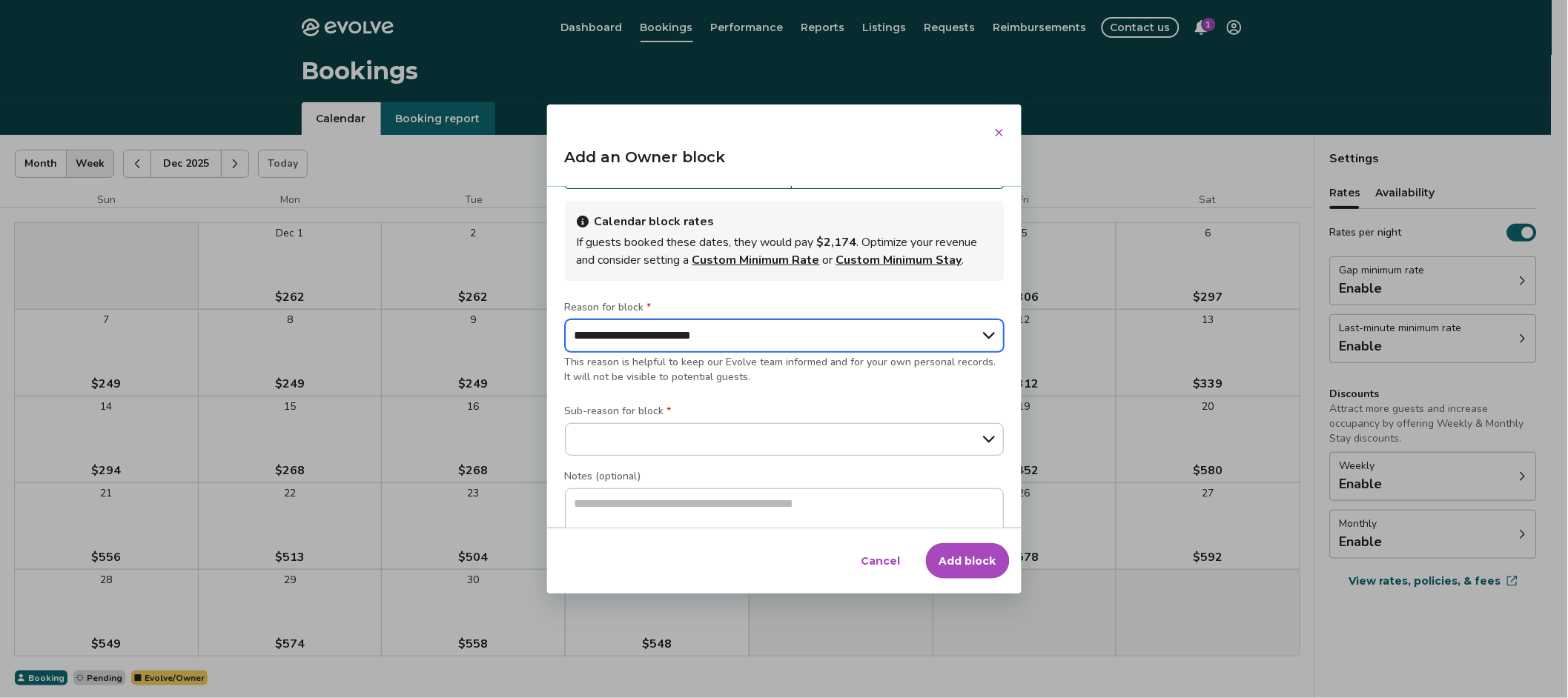 scroll, scrollTop: 124, scrollLeft: 0, axis: vertical 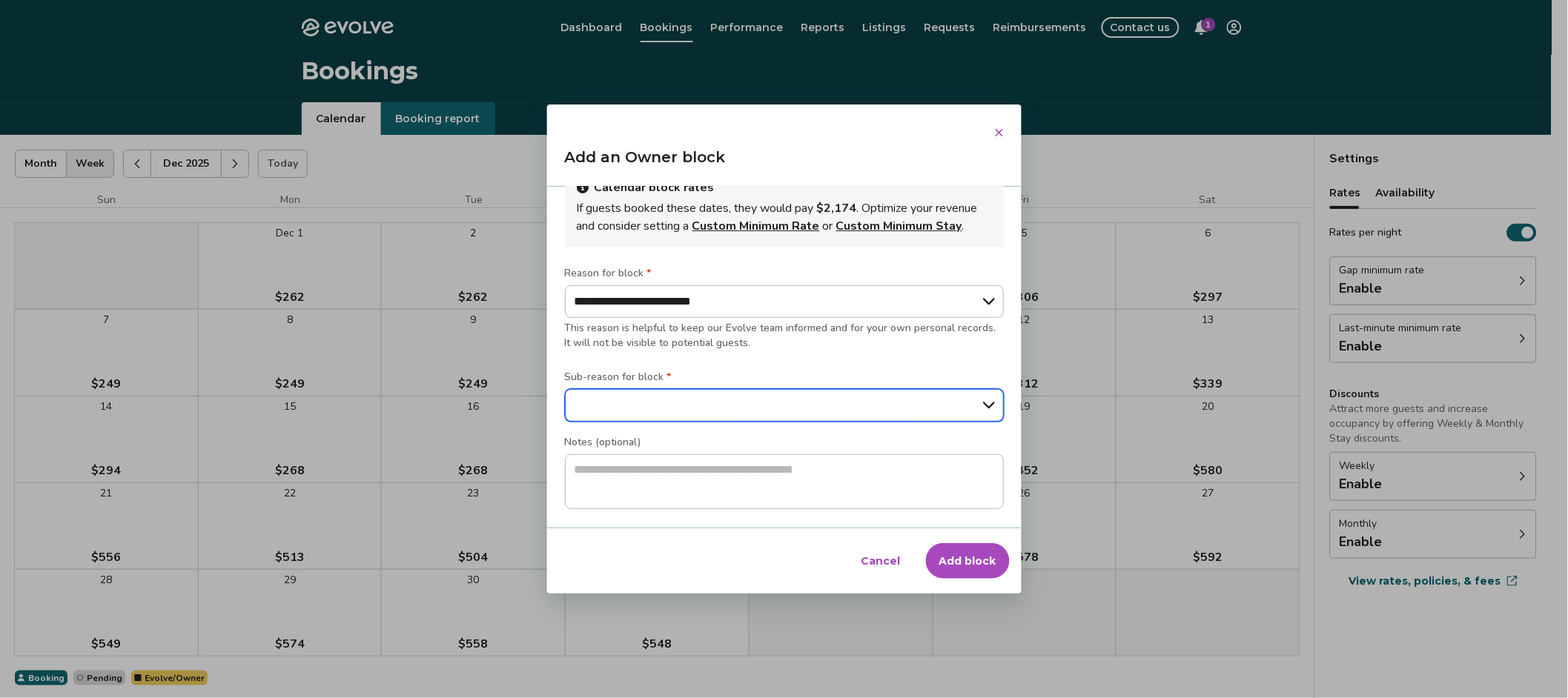 click on "**********" at bounding box center [784, 405] 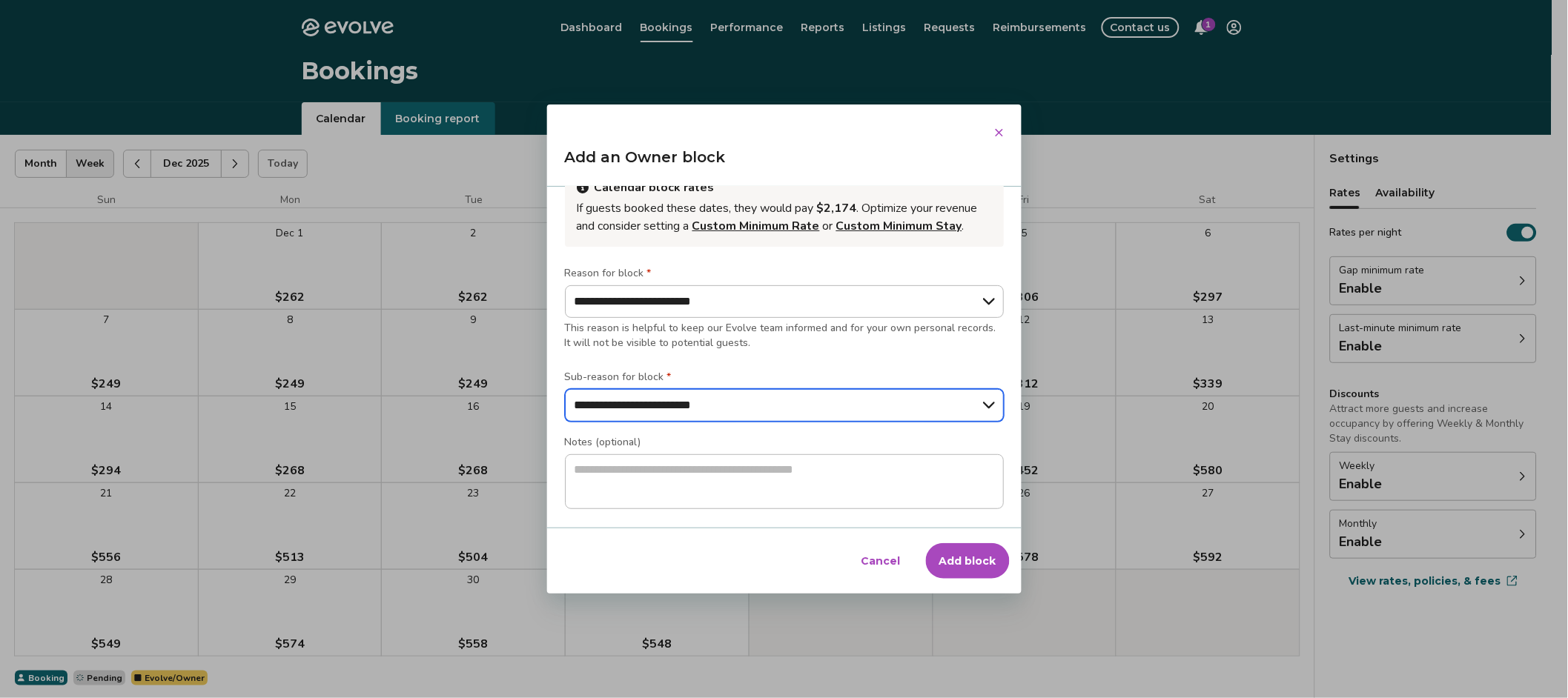 click on "**********" at bounding box center [784, 405] 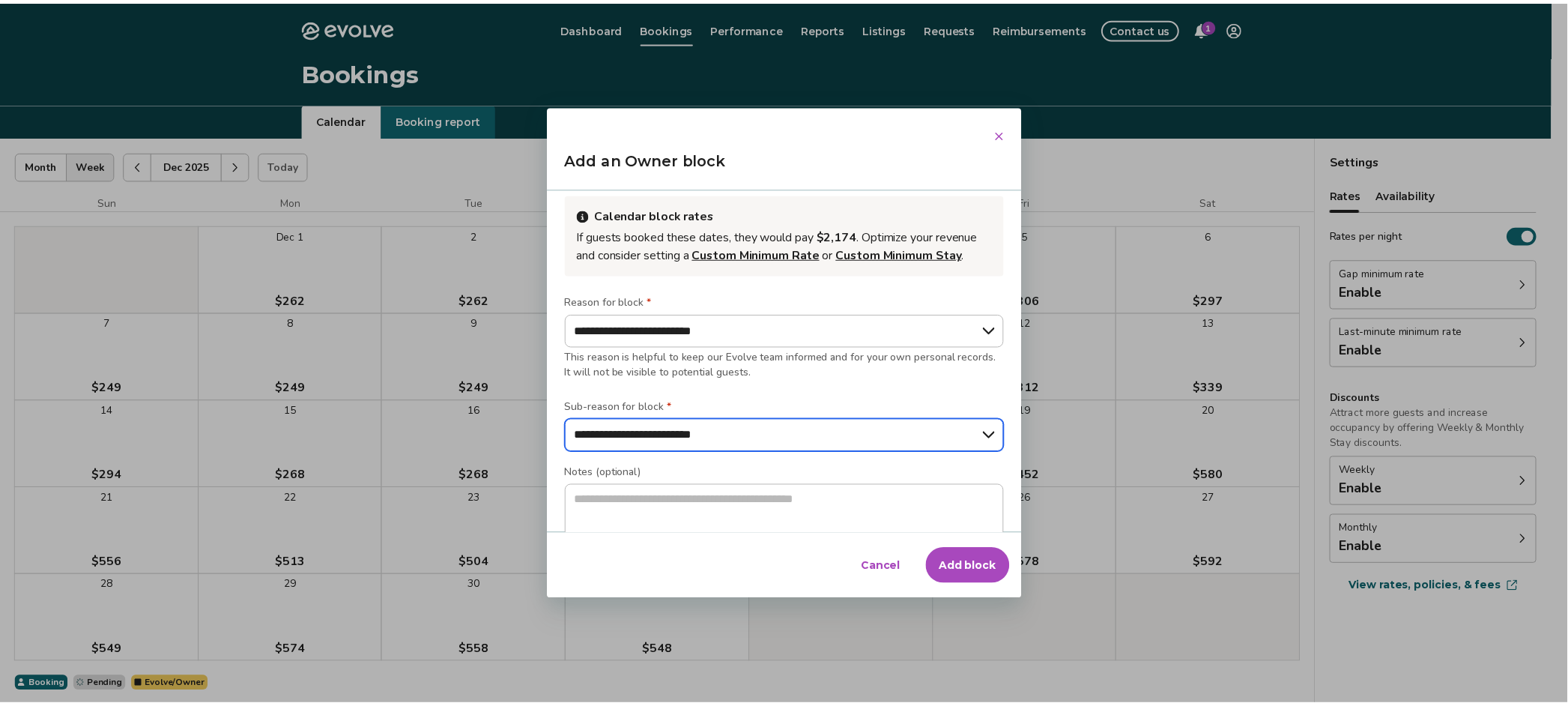 scroll, scrollTop: 112, scrollLeft: 0, axis: vertical 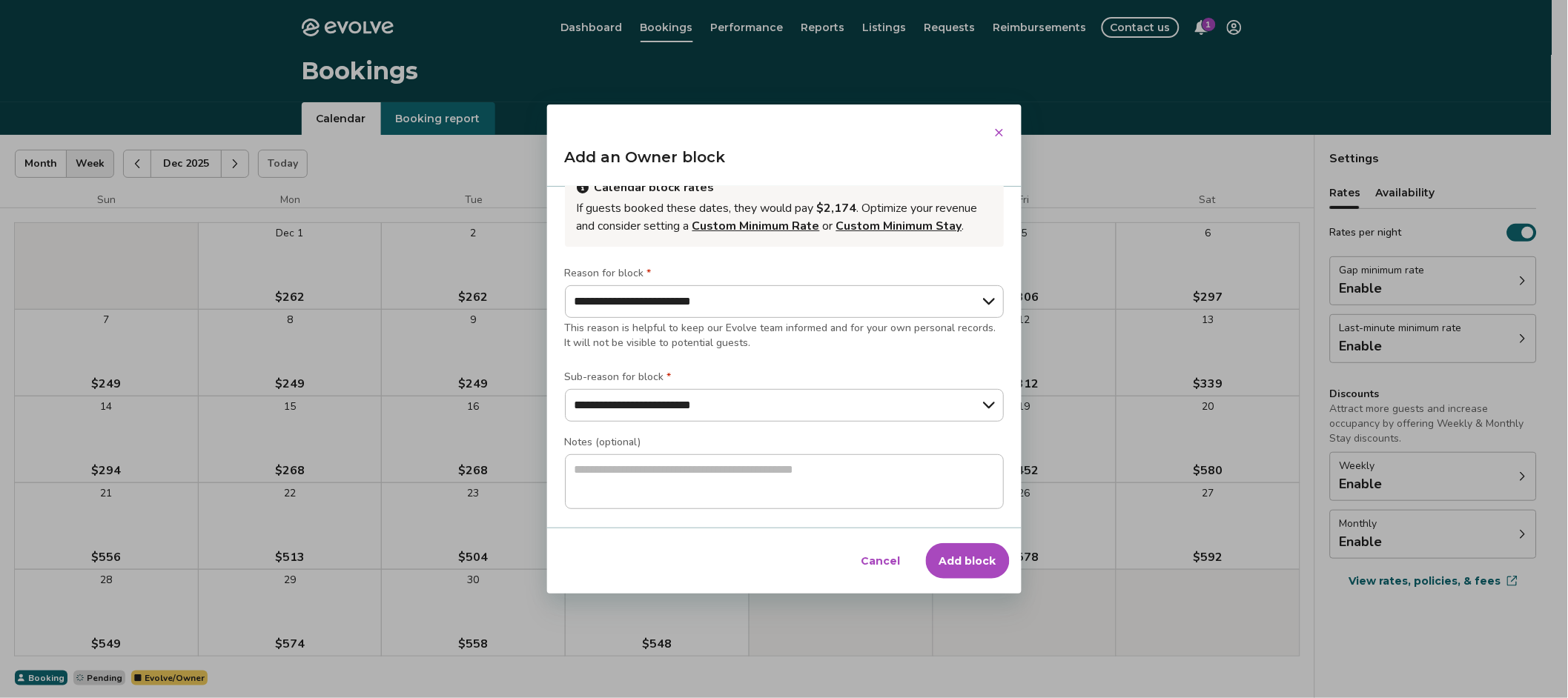 click on "Add block" at bounding box center [967, 561] 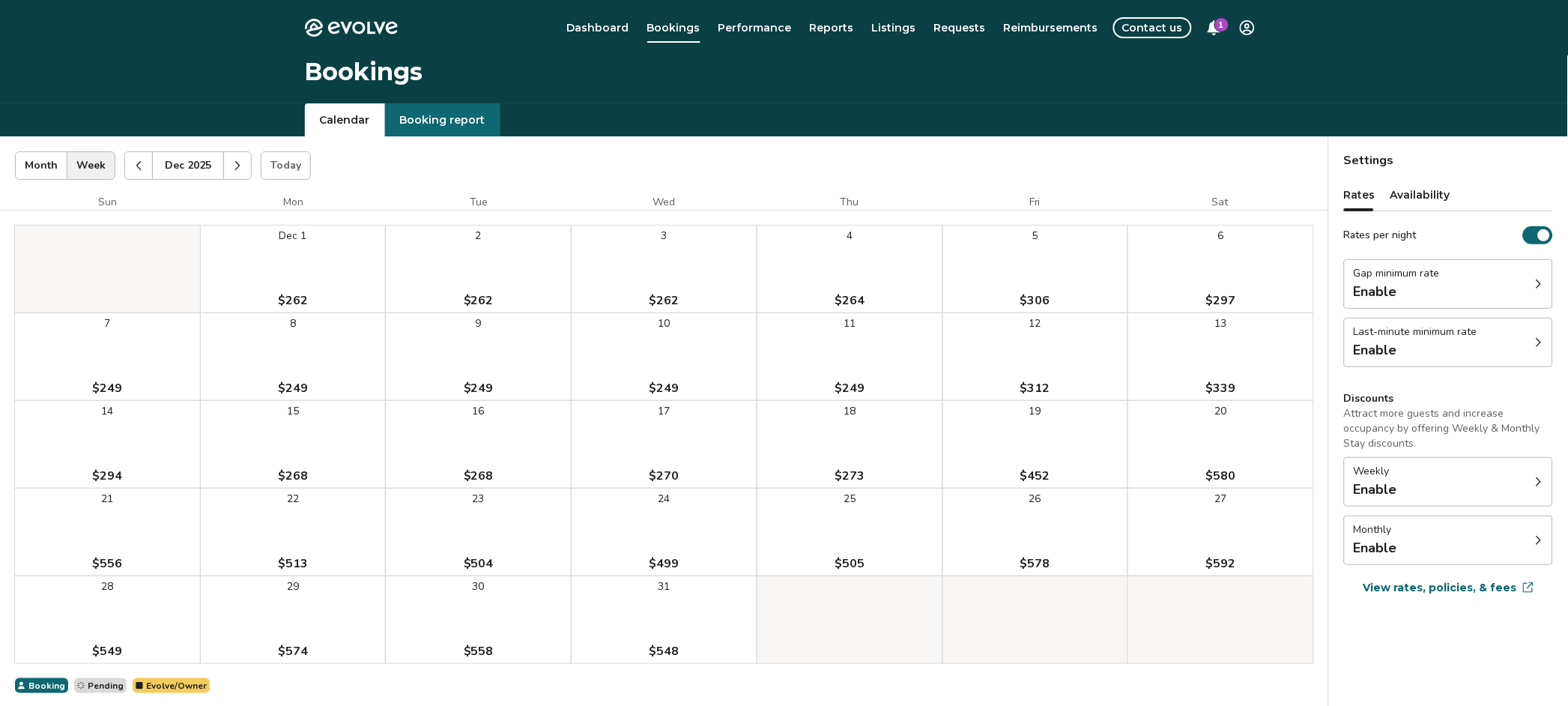 click on "Booking report" at bounding box center (443, 120) 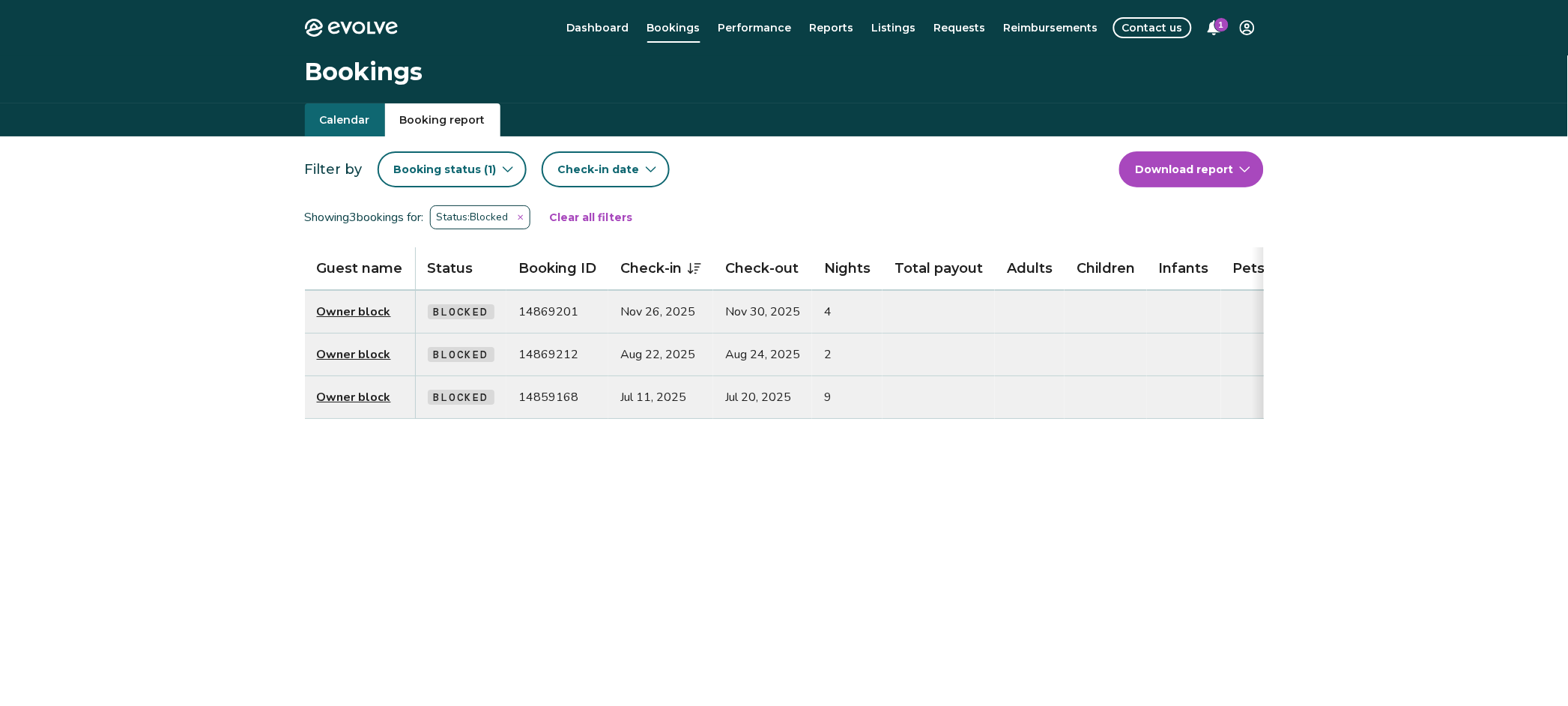 click at bounding box center (521, 217) 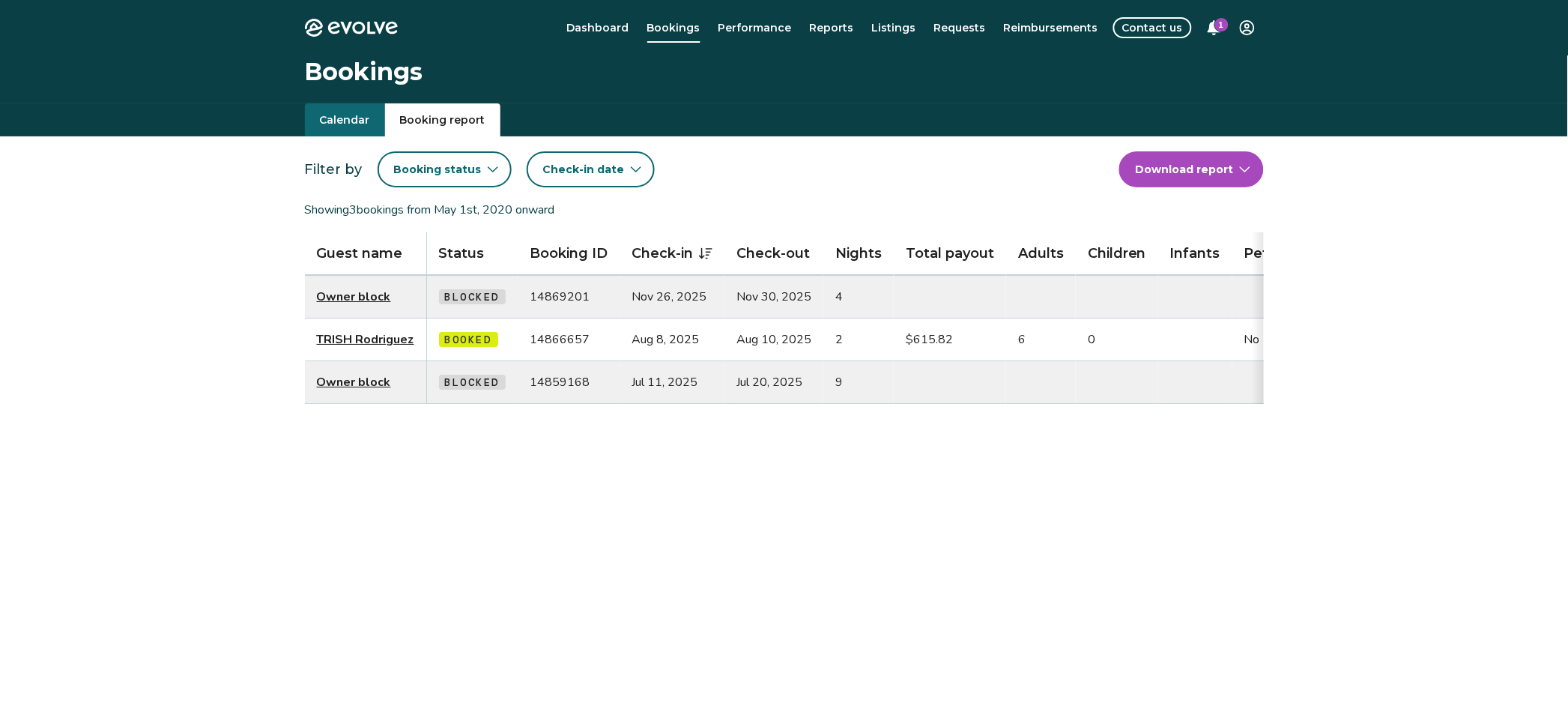 click on "Evolve Dashboard Bookings Performance Reports Listings Requests Reimbursements Contact us 1 Bookings Calendar Booking report Filter by Booking status Check-in date Download   report Showing  [NUMBER]  bookings    from May [DATE], [YEAR] onward Guest name Status Booking ID Check-in Check-out Nights Total payout Adults Children Infants Pets Listing Guest email Guest phone Date booked Booking site Owner block Blocked [ID] Nov [DATE], [YEAR] Nov [DATE], [YEAR] [NUMBER] Flume Canyon Cabin ([PHONE]) Jul [DATE], [YEAR] TRISH Rodriguez Booked [ID] Aug [DATE], [YEAR] Aug [DATE], [YEAR] [NUMBER] $[PRICE] [NUMBER] [NUMBER] [NUMBER] No Flume Canyon Cabin trish.lbksonic@gmail.com ([PHONE]) Jul [DATE], [YEAR] VRBO Owner block Blocked [ID] Jul [DATE], [YEAR] Jul [DATE], [YEAR] [NUMBER] Flume Canyon Cabin Jul [DATE], [YEAR] © [YEAR]-Present Evolve Vacation Rental Network Privacy Policy | Terms of Service
*" at bounding box center [784, 387] 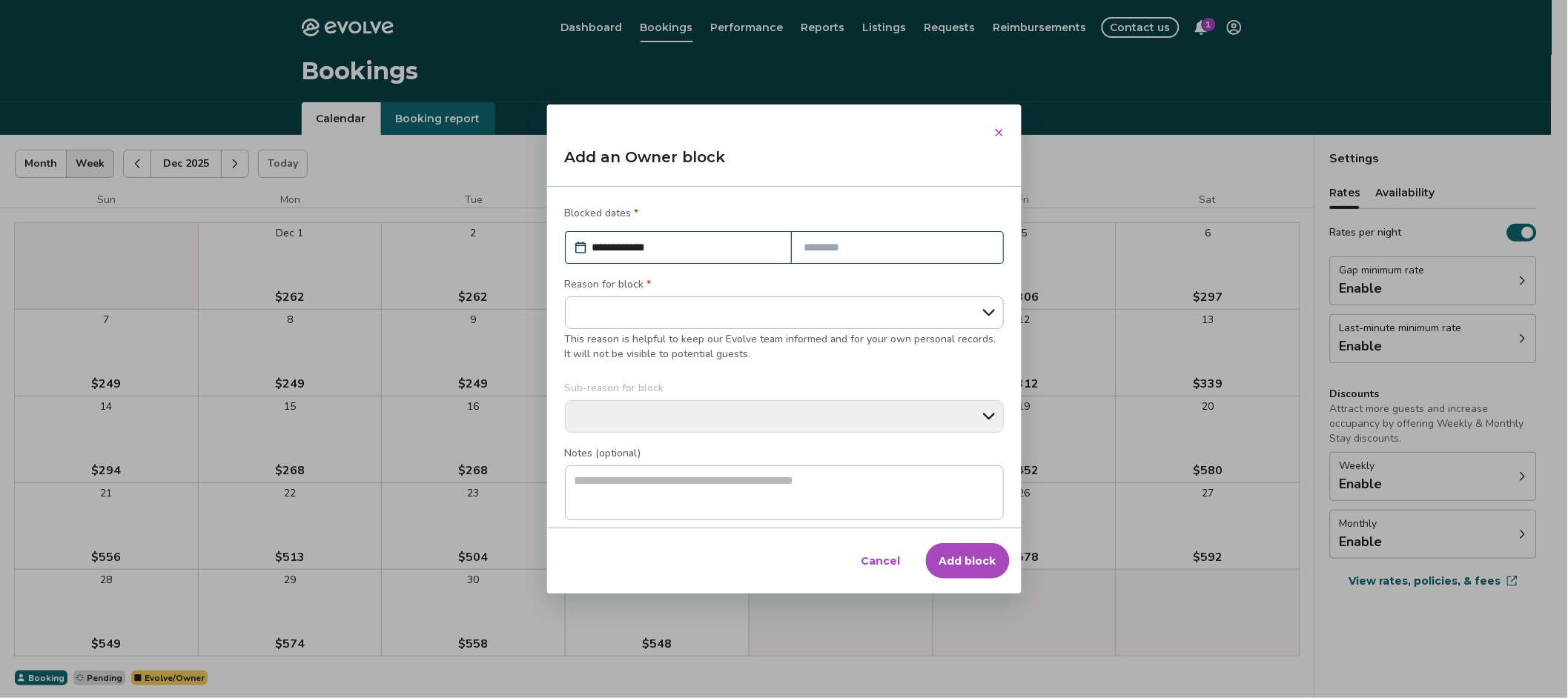 click on "Cancel" at bounding box center (881, 561) 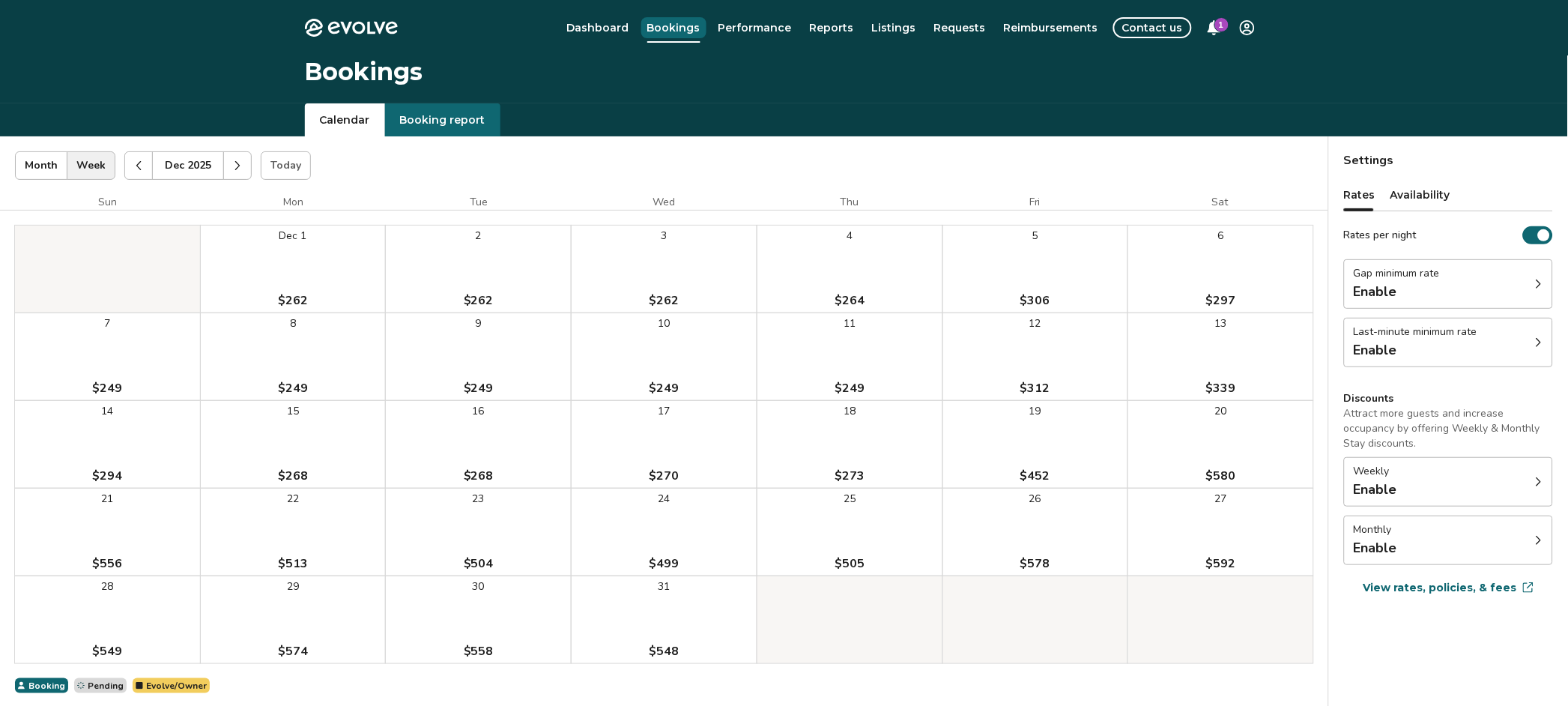 click on "Bookings" at bounding box center (673, 28) 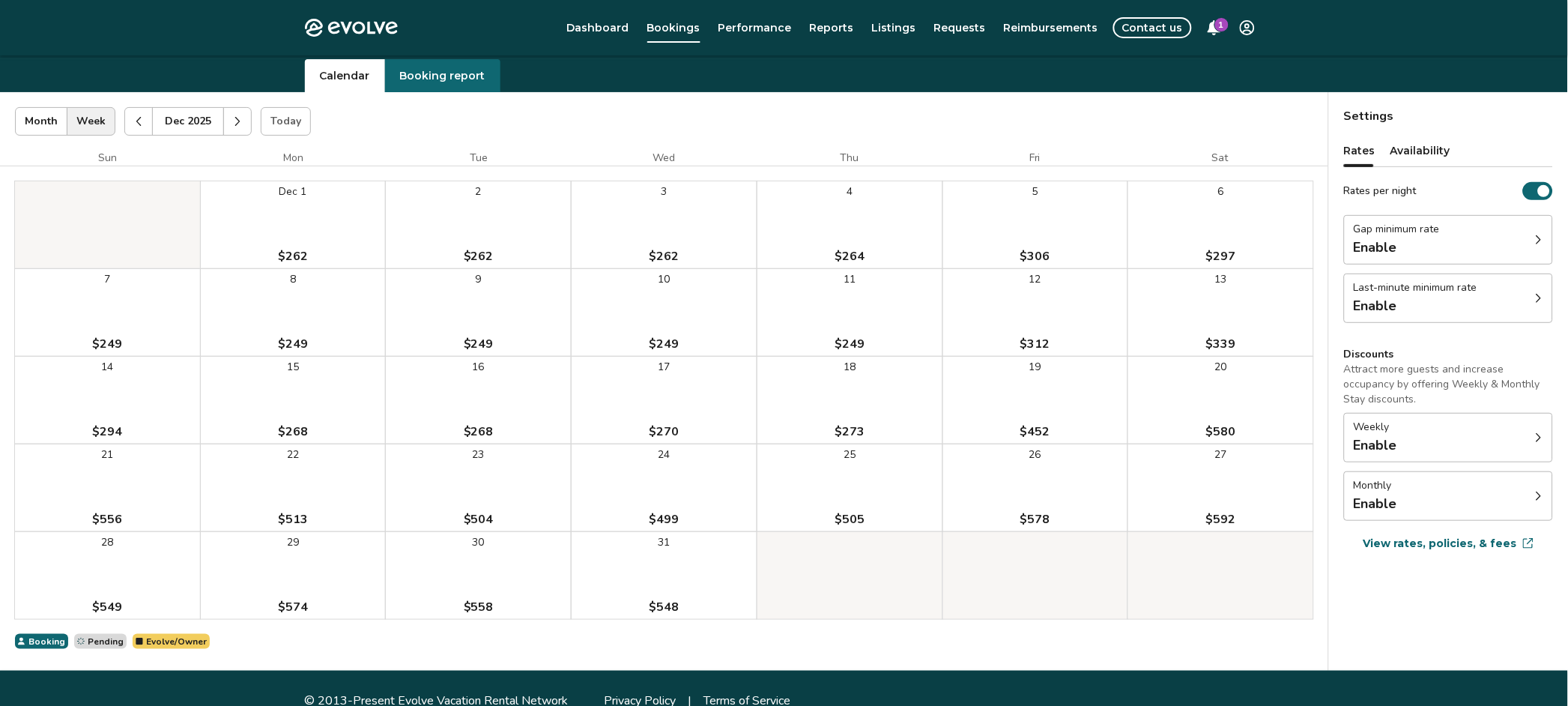 scroll, scrollTop: 68, scrollLeft: 0, axis: vertical 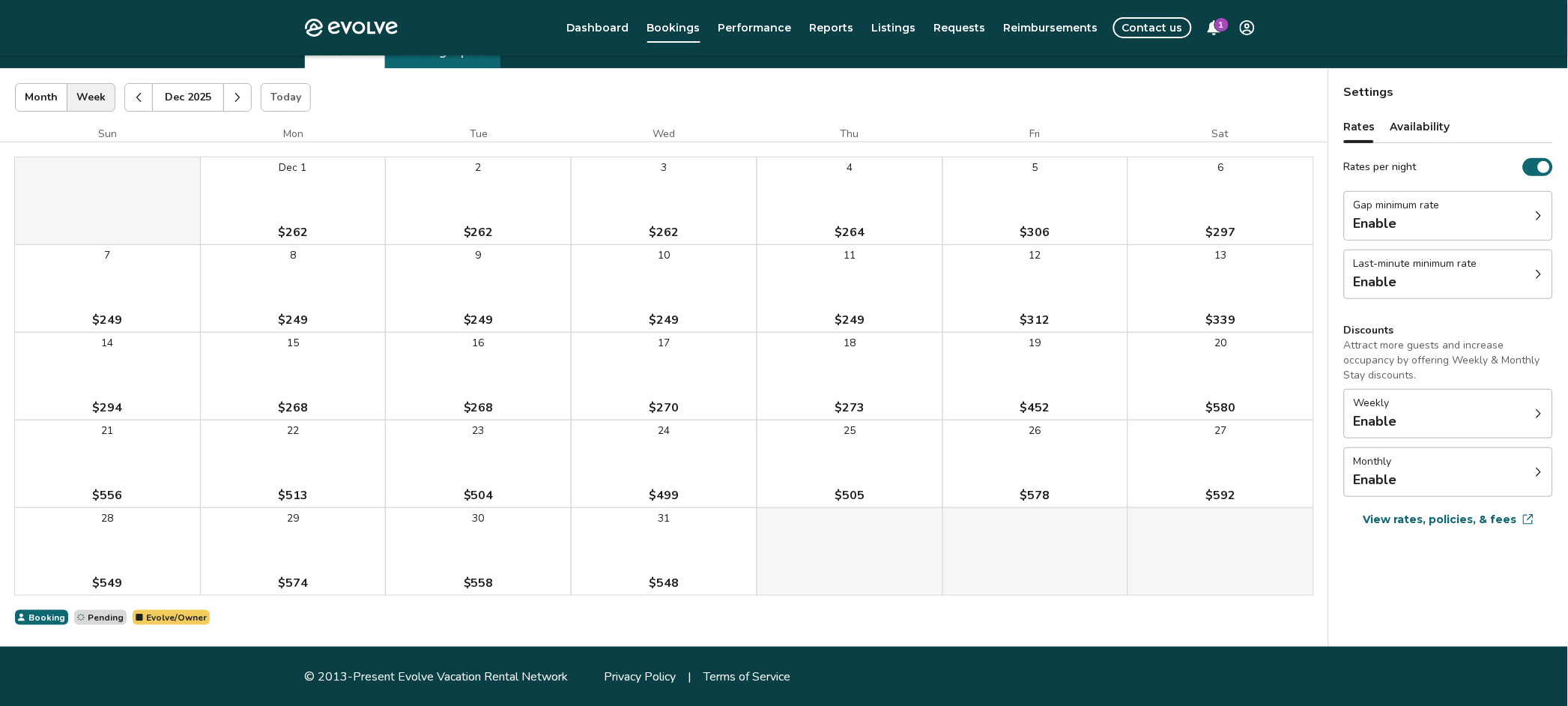 click on "Evolve/Owner" at bounding box center [176, 618] 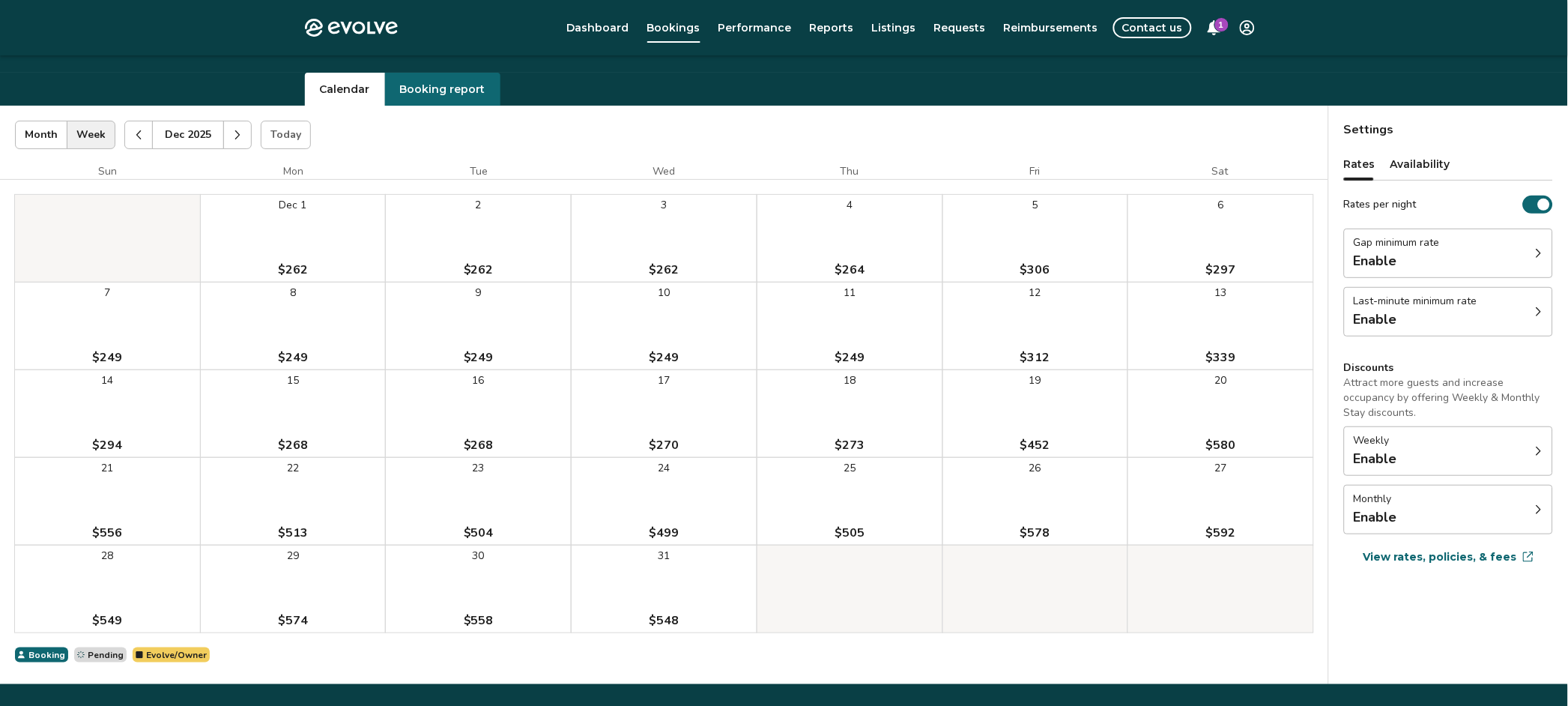 scroll, scrollTop: 0, scrollLeft: 0, axis: both 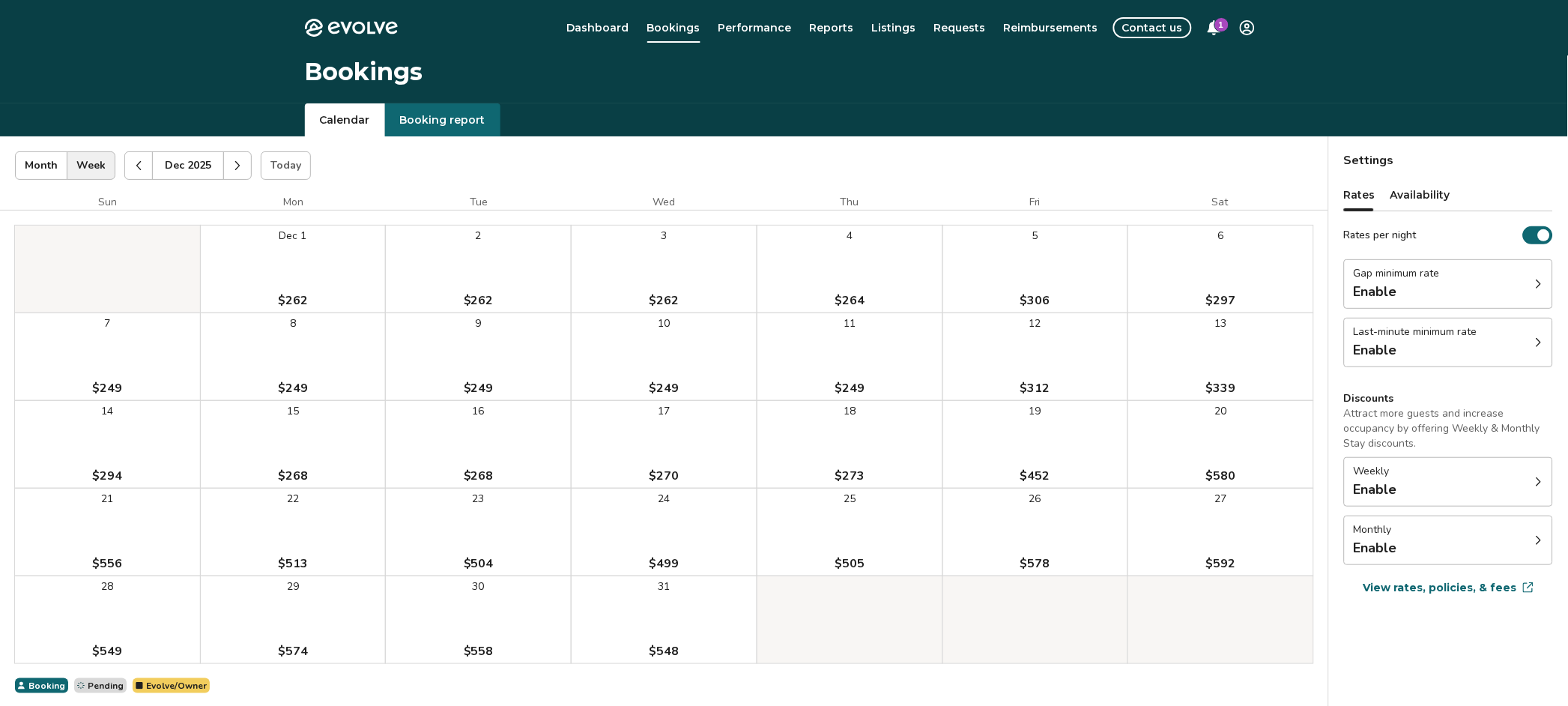 click on "Bookings" at bounding box center [784, 72] 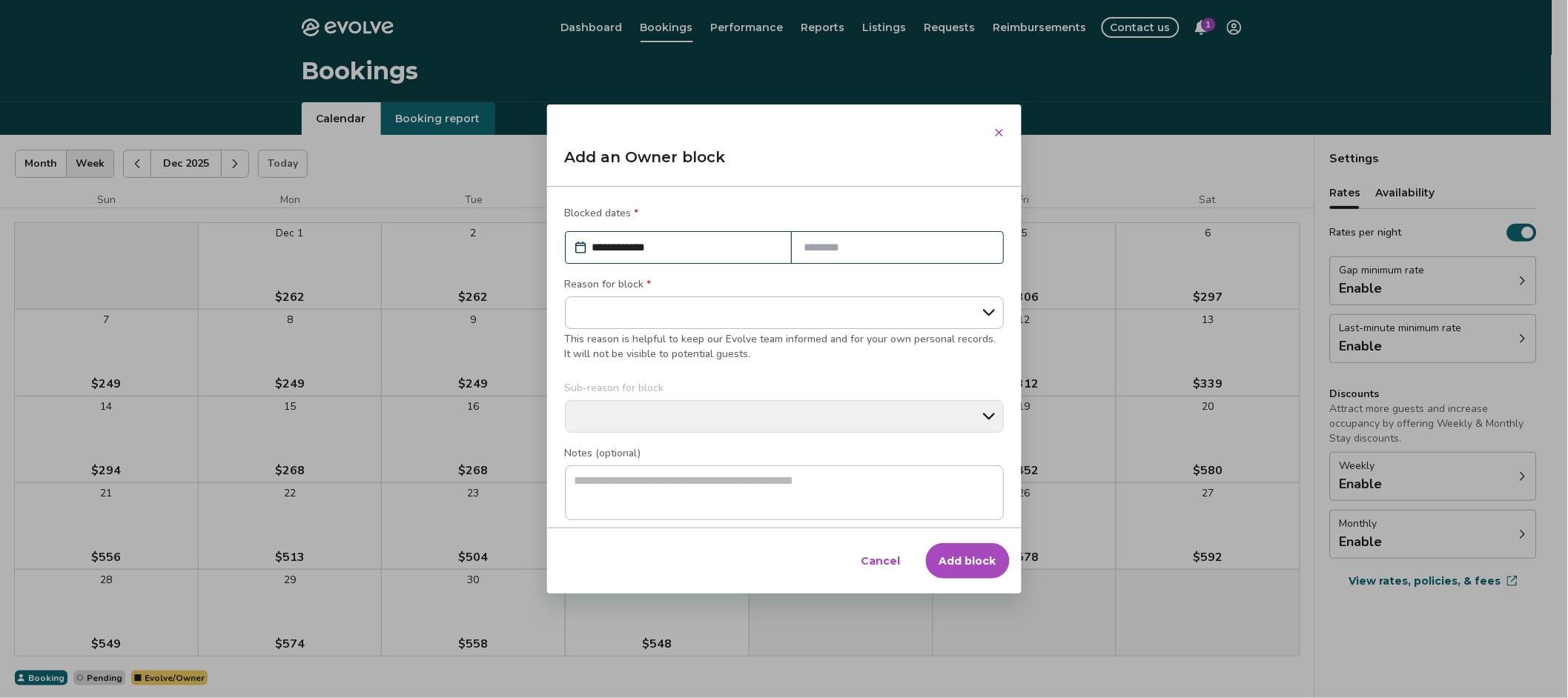 click at bounding box center (999, 133) 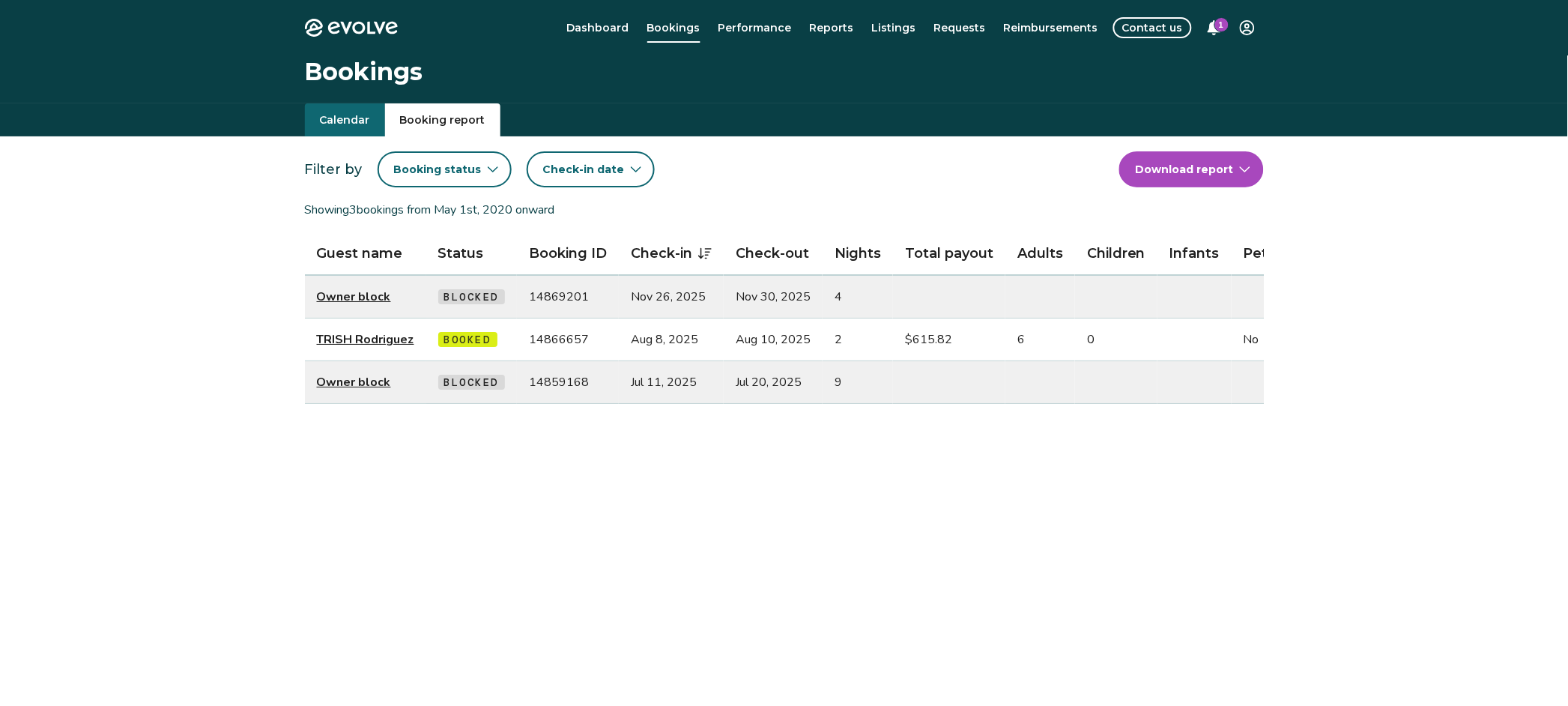 click on "Booking report" at bounding box center [443, 120] 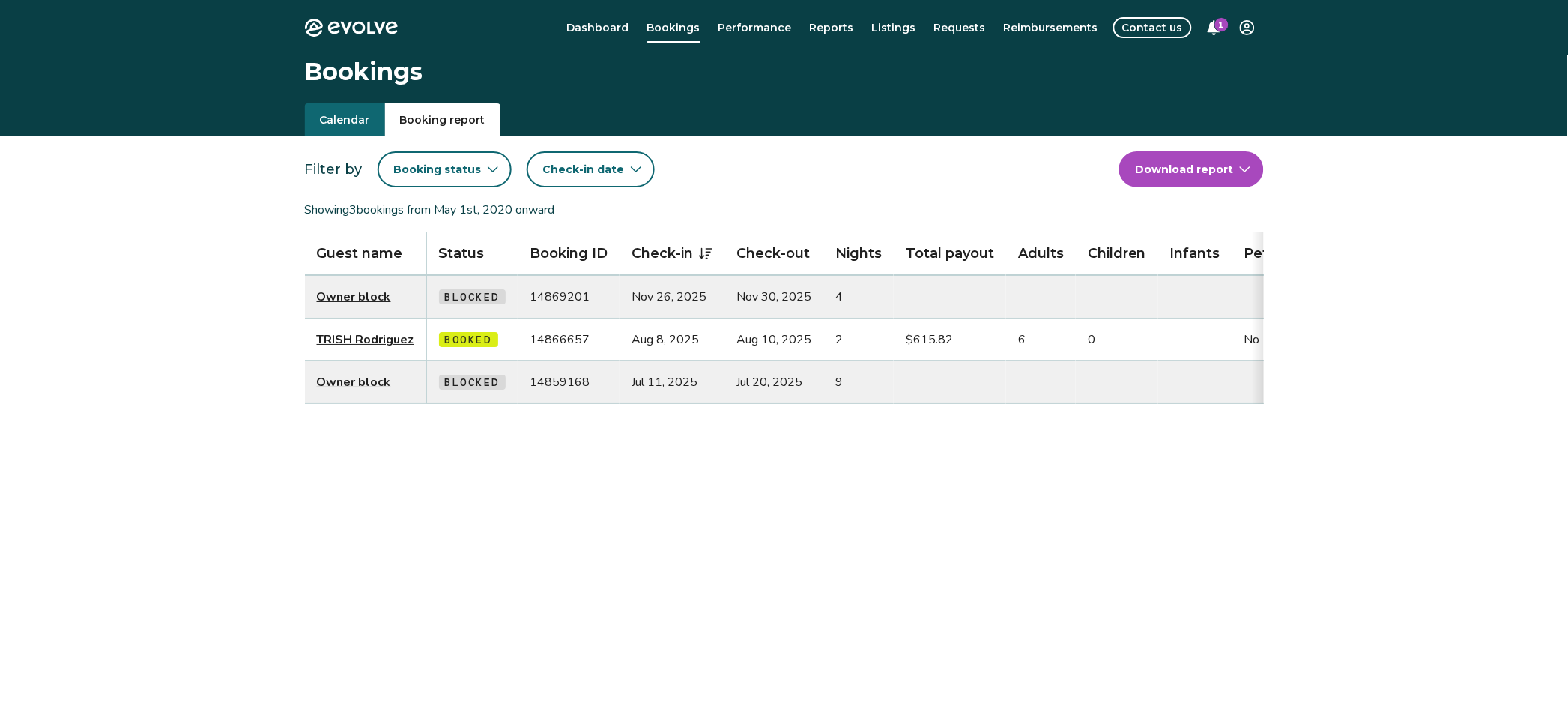 click on "Booking status" at bounding box center [438, 169] 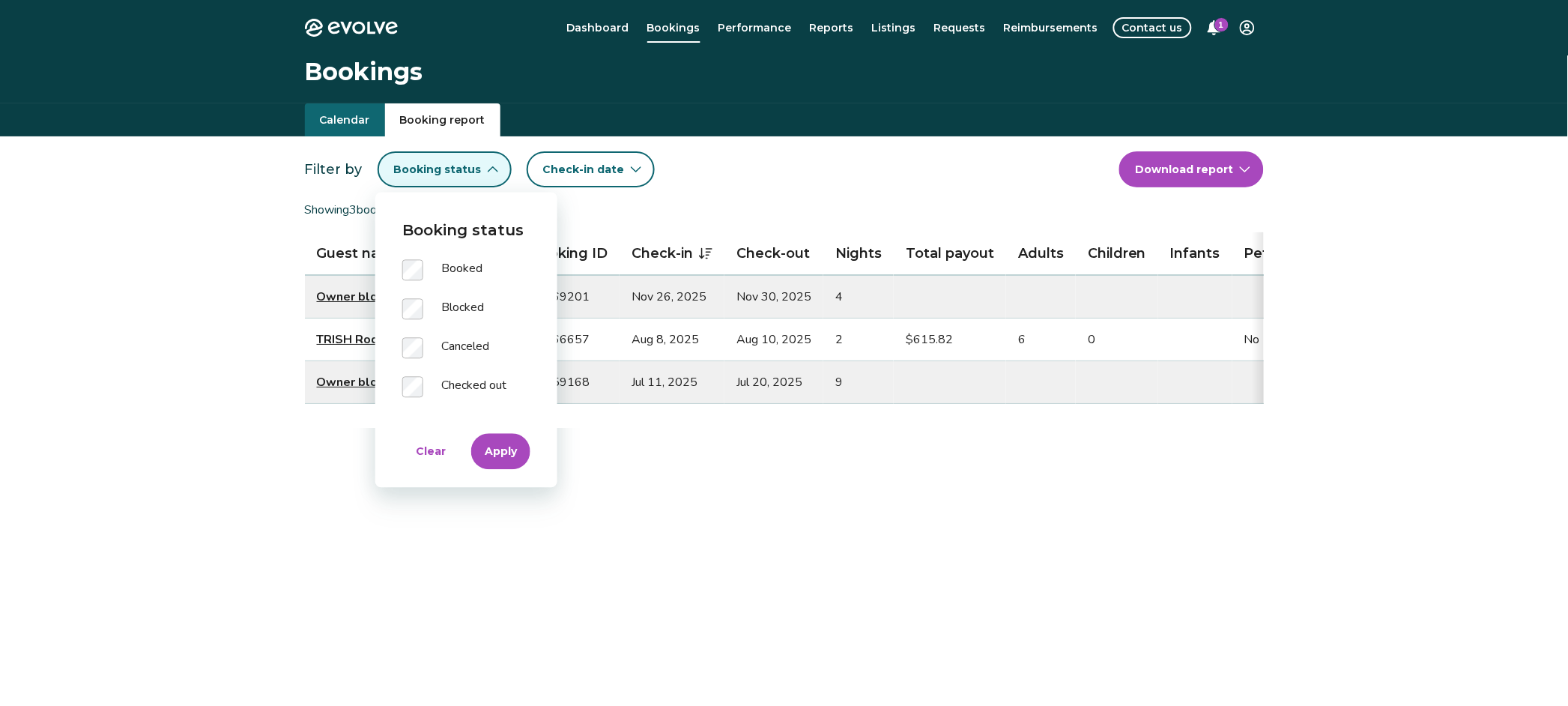 click on "Apply" at bounding box center (500, 451) 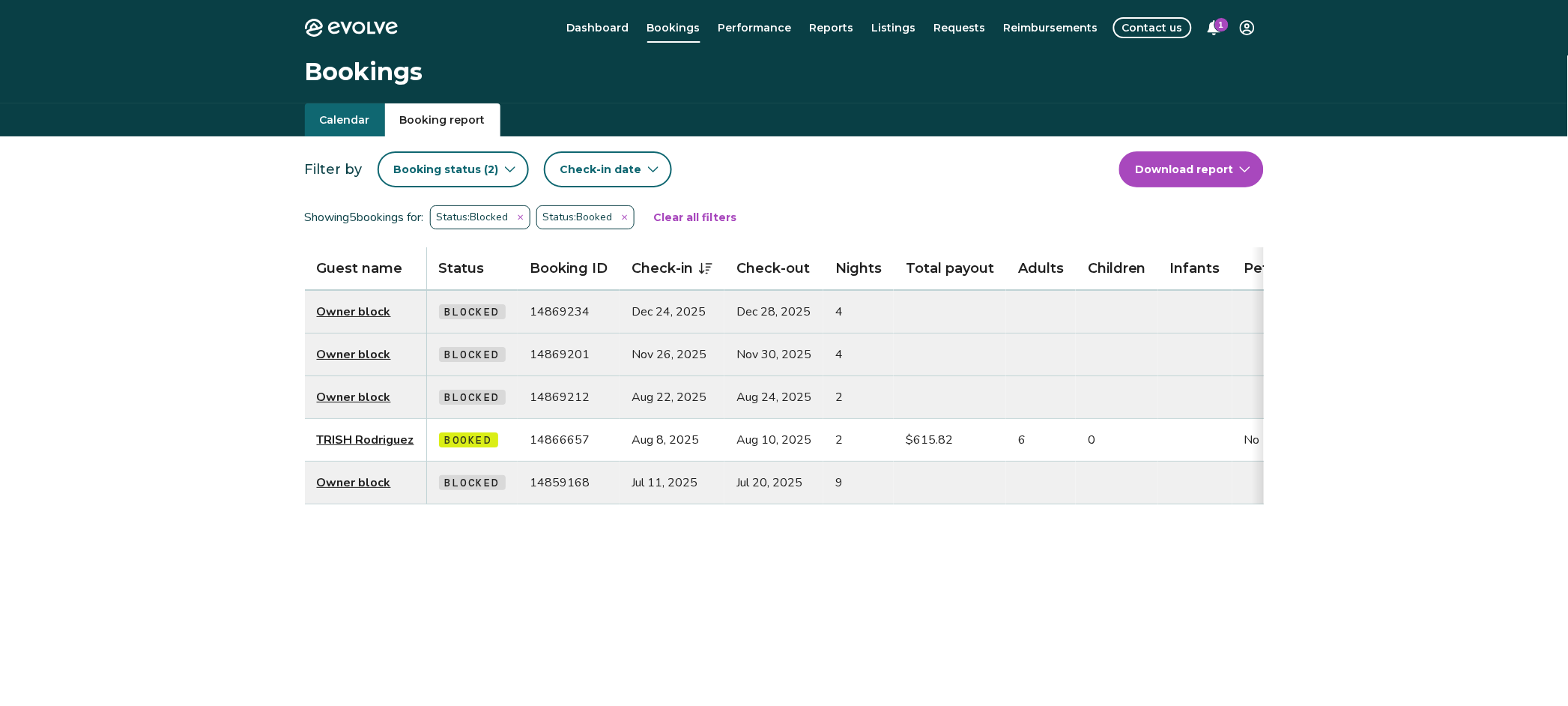 click on "Calendar" at bounding box center [345, 120] 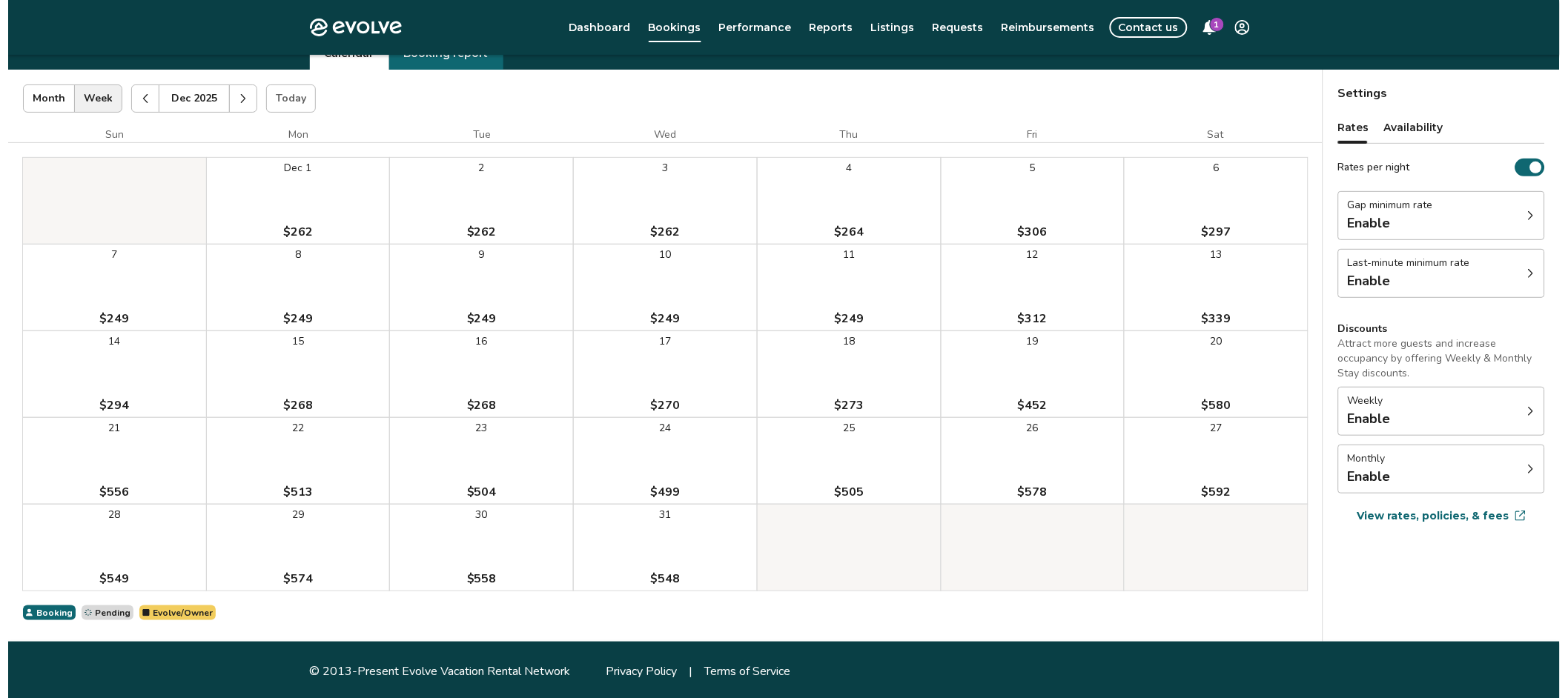 scroll, scrollTop: 67, scrollLeft: 0, axis: vertical 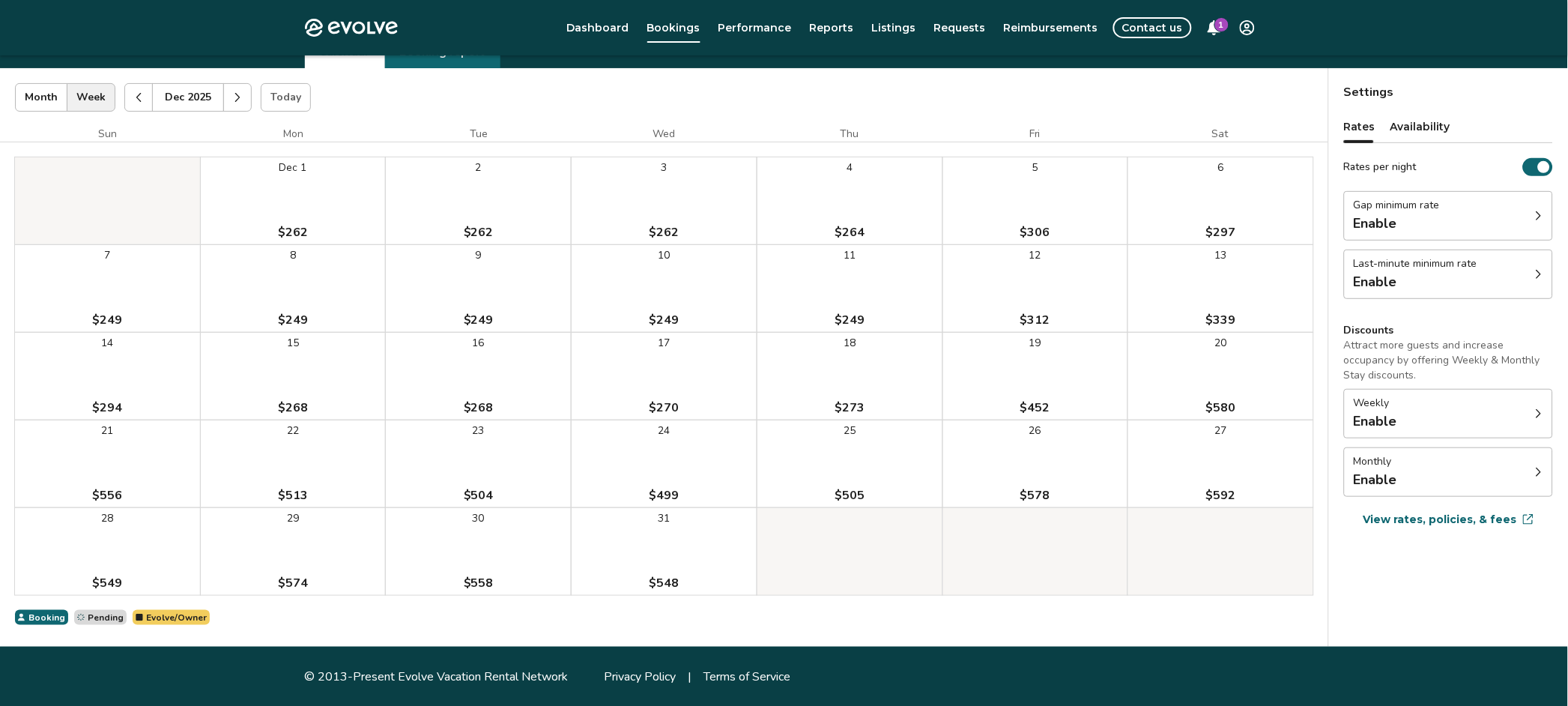 click on "31 $548" at bounding box center (664, 552) 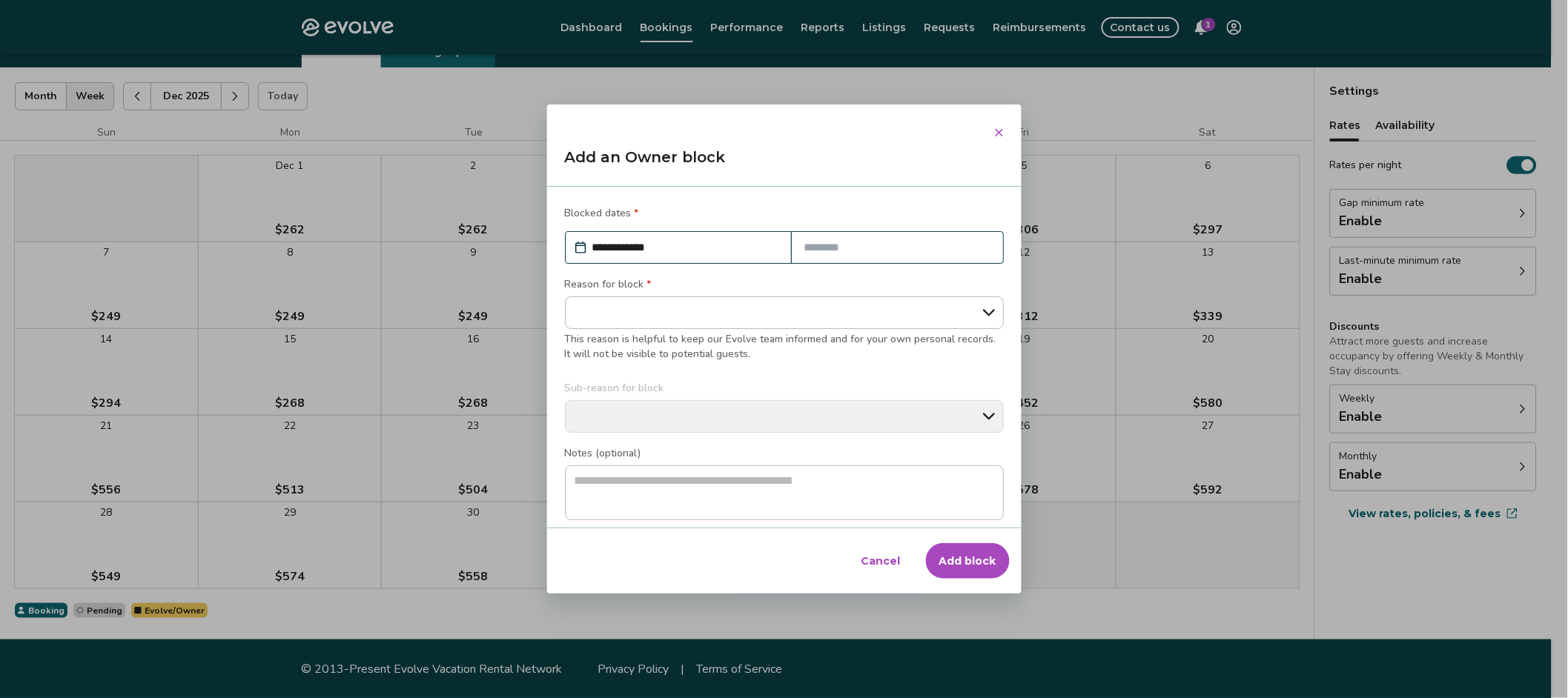 click at bounding box center [897, 247] 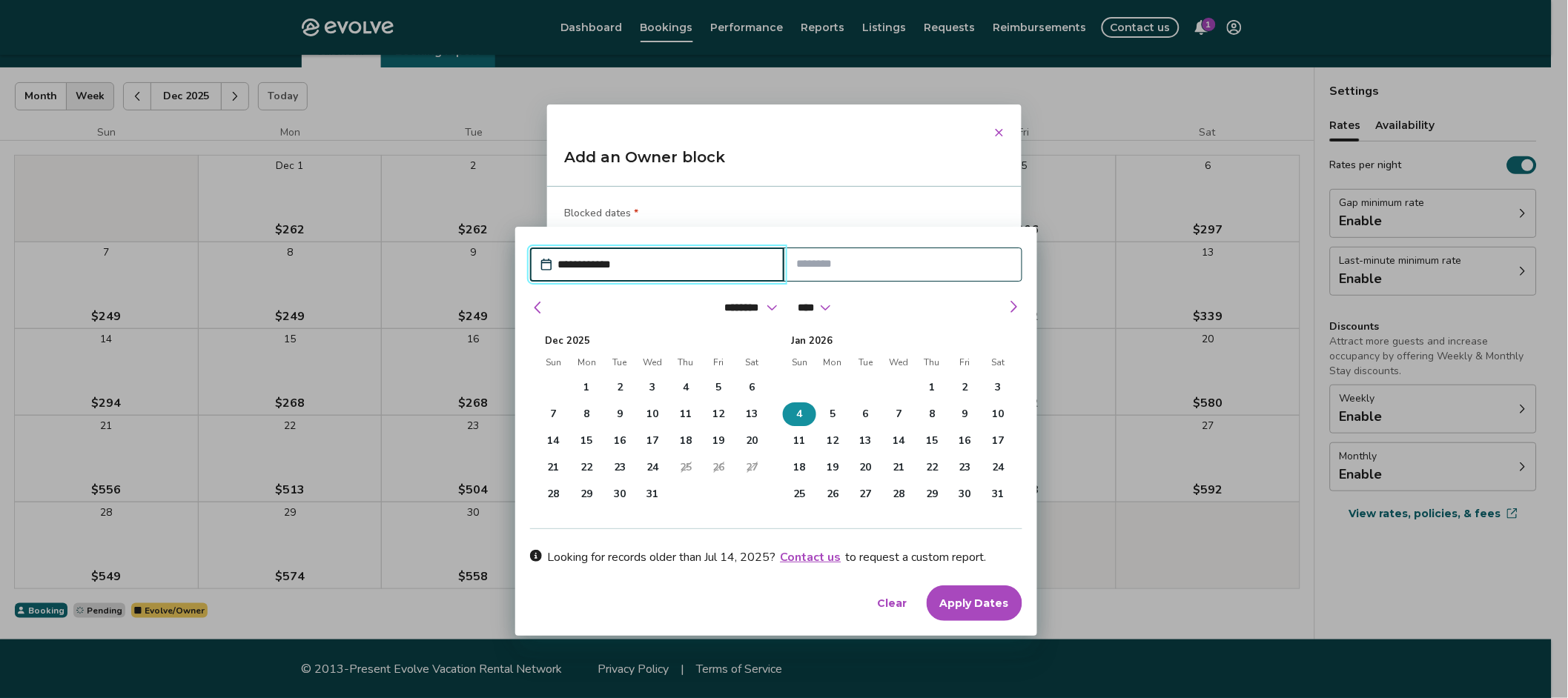 click on "4" at bounding box center (800, 414) 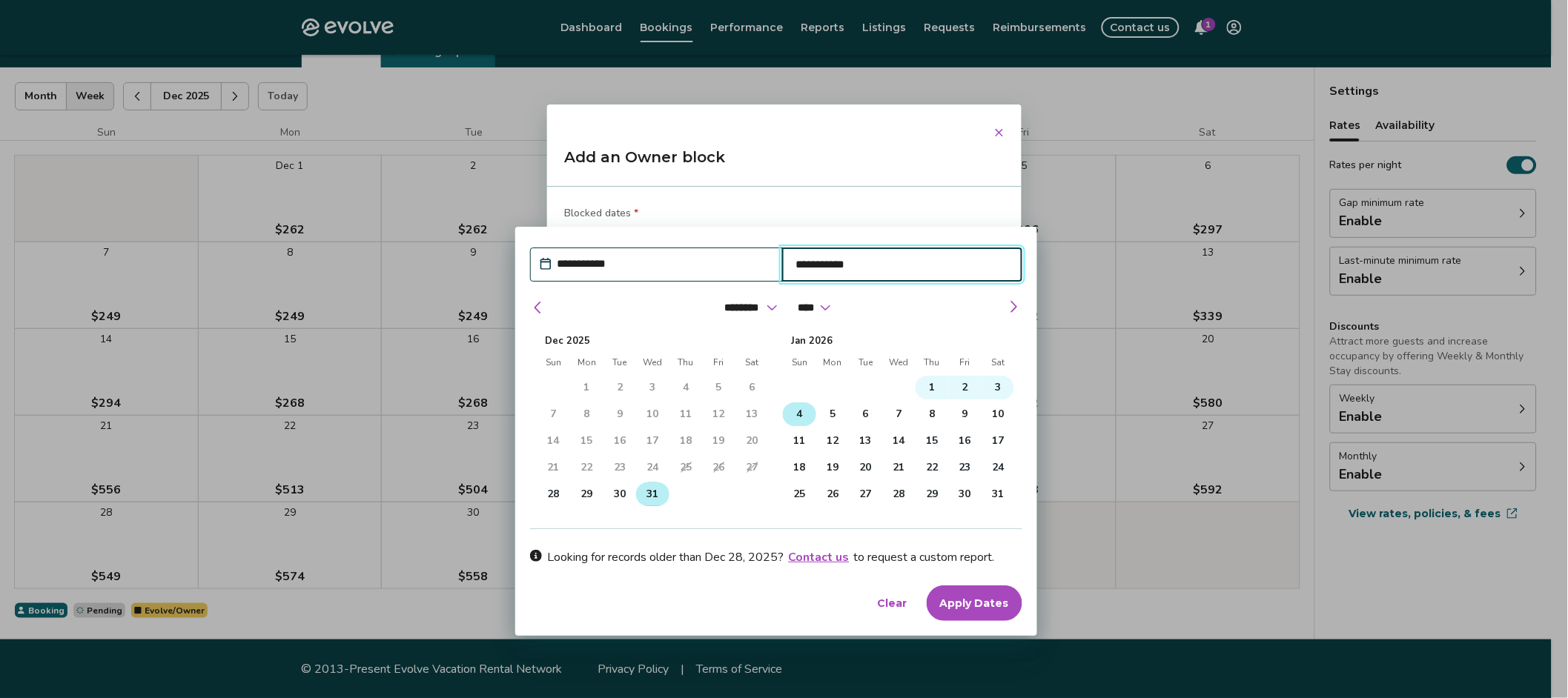 click on "31" at bounding box center (653, 494) 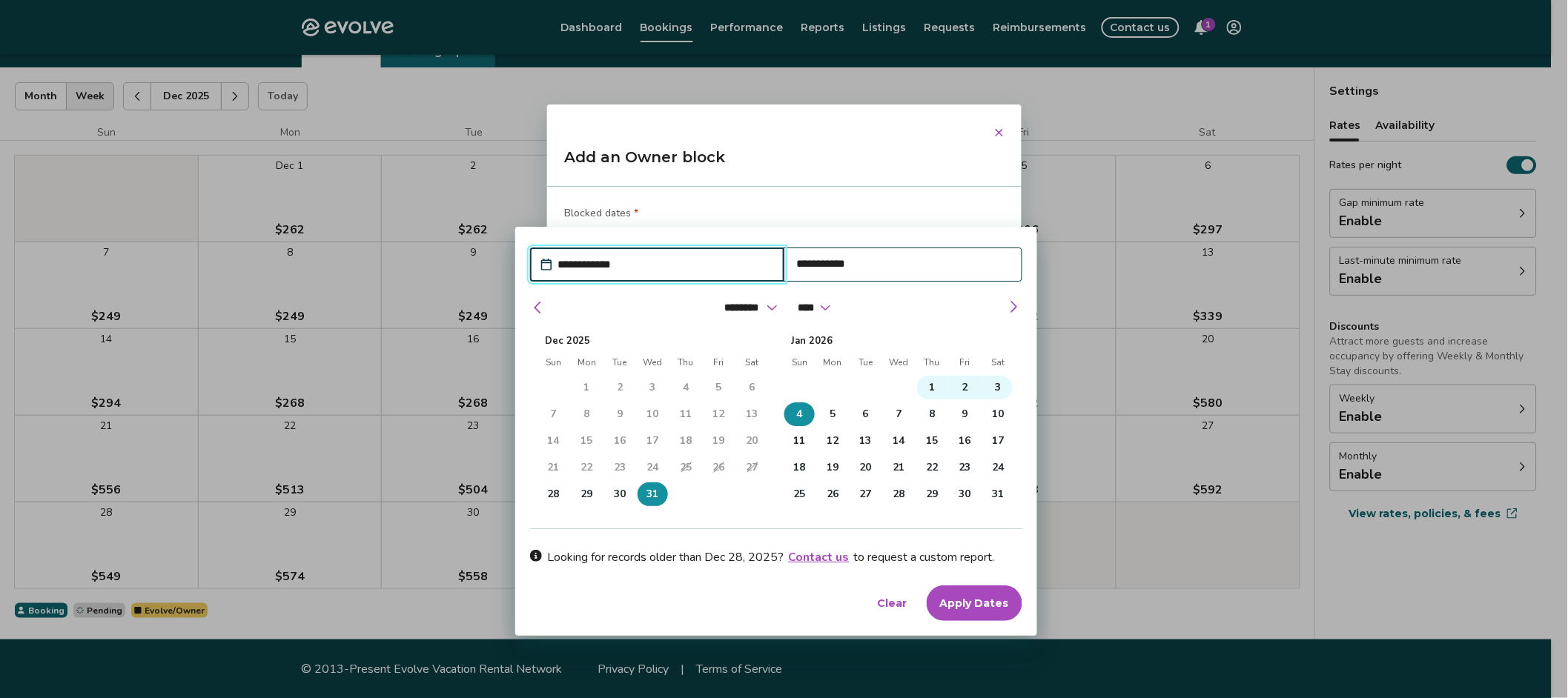 type on "*" 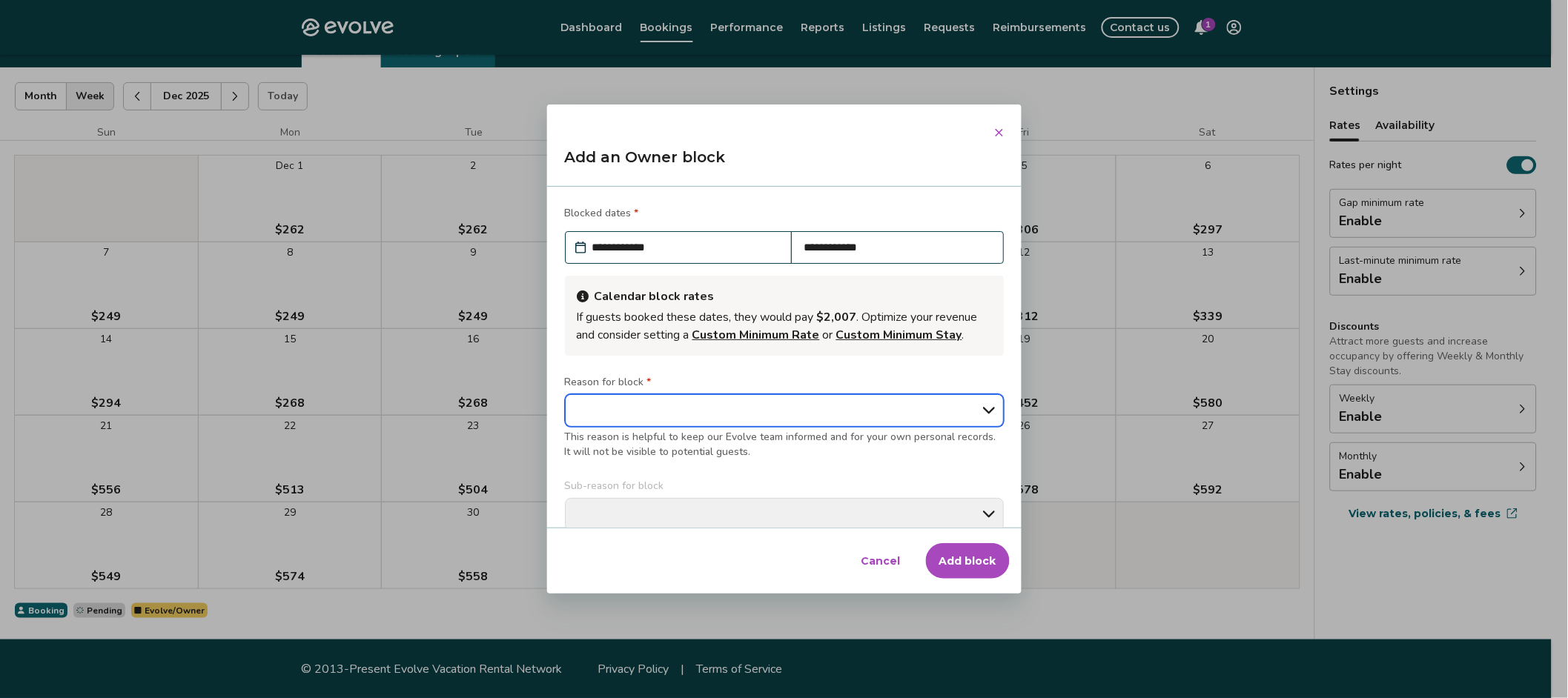 click on "**********" at bounding box center [784, 411] 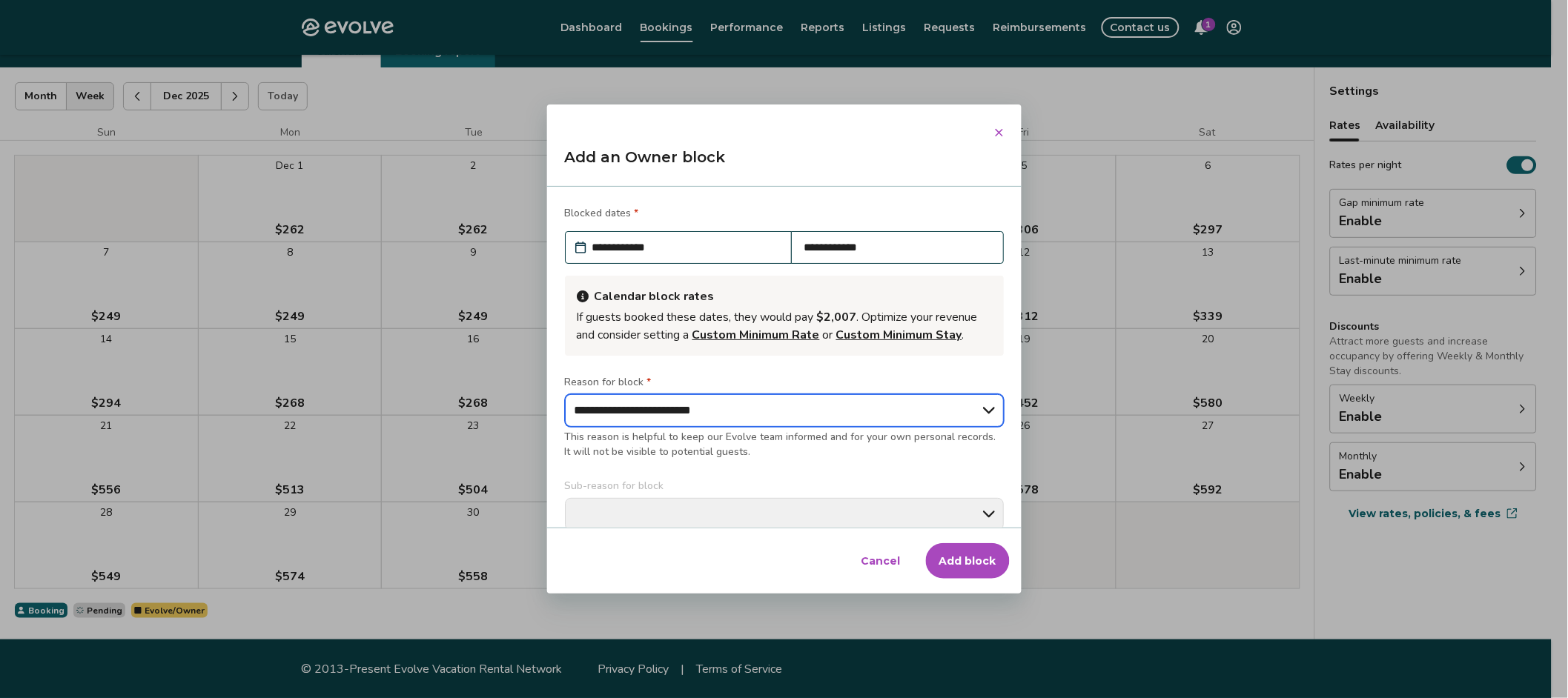 click on "**********" at bounding box center (784, 411) 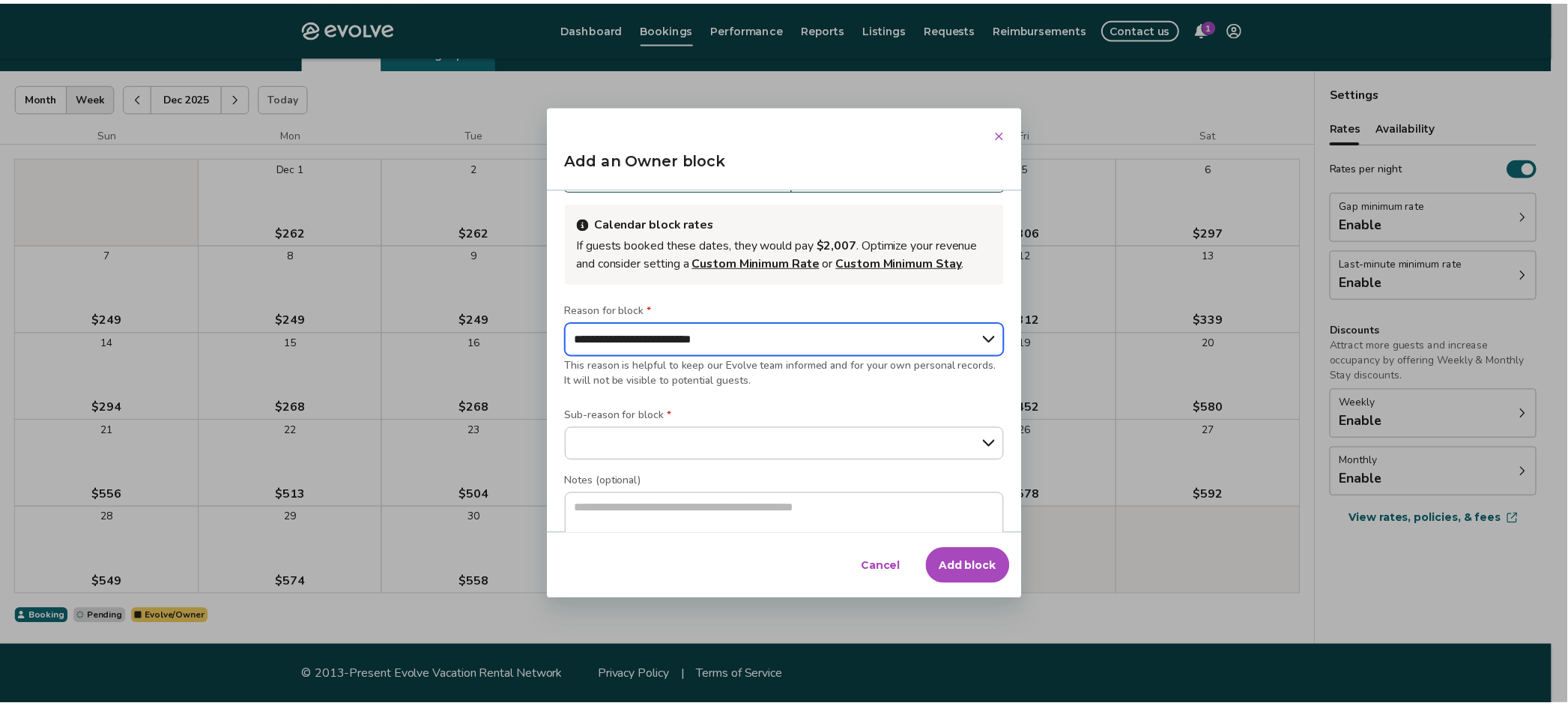 scroll, scrollTop: 126, scrollLeft: 0, axis: vertical 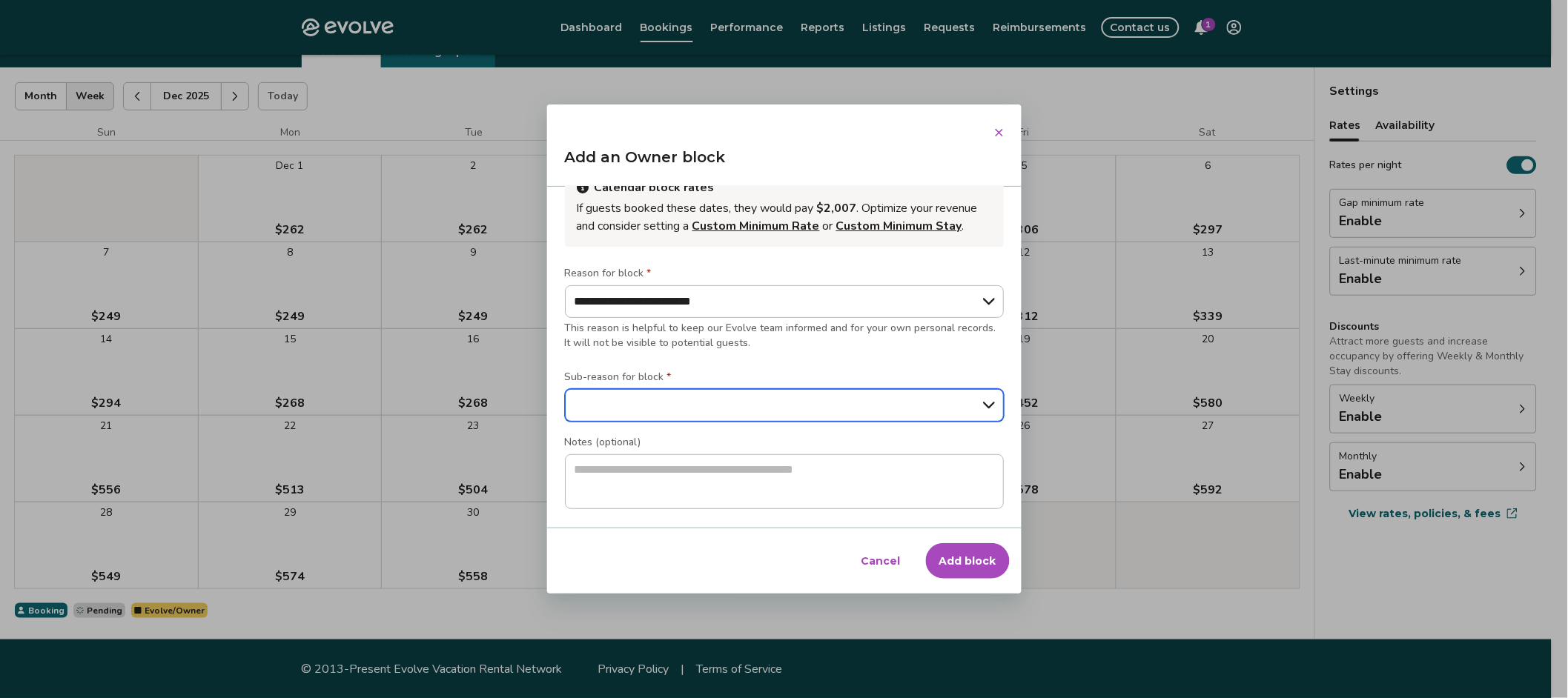 click on "**********" at bounding box center (784, 405) 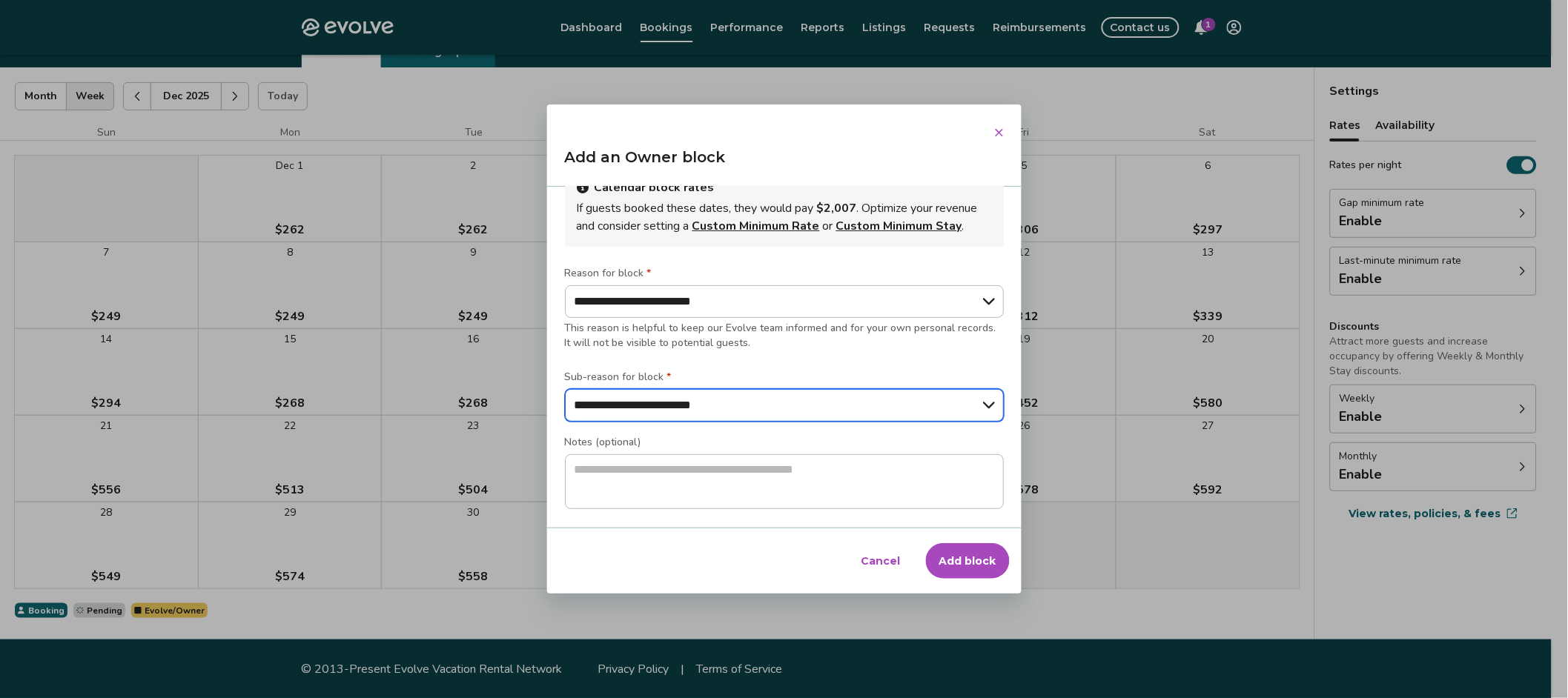 click on "**********" at bounding box center (784, 405) 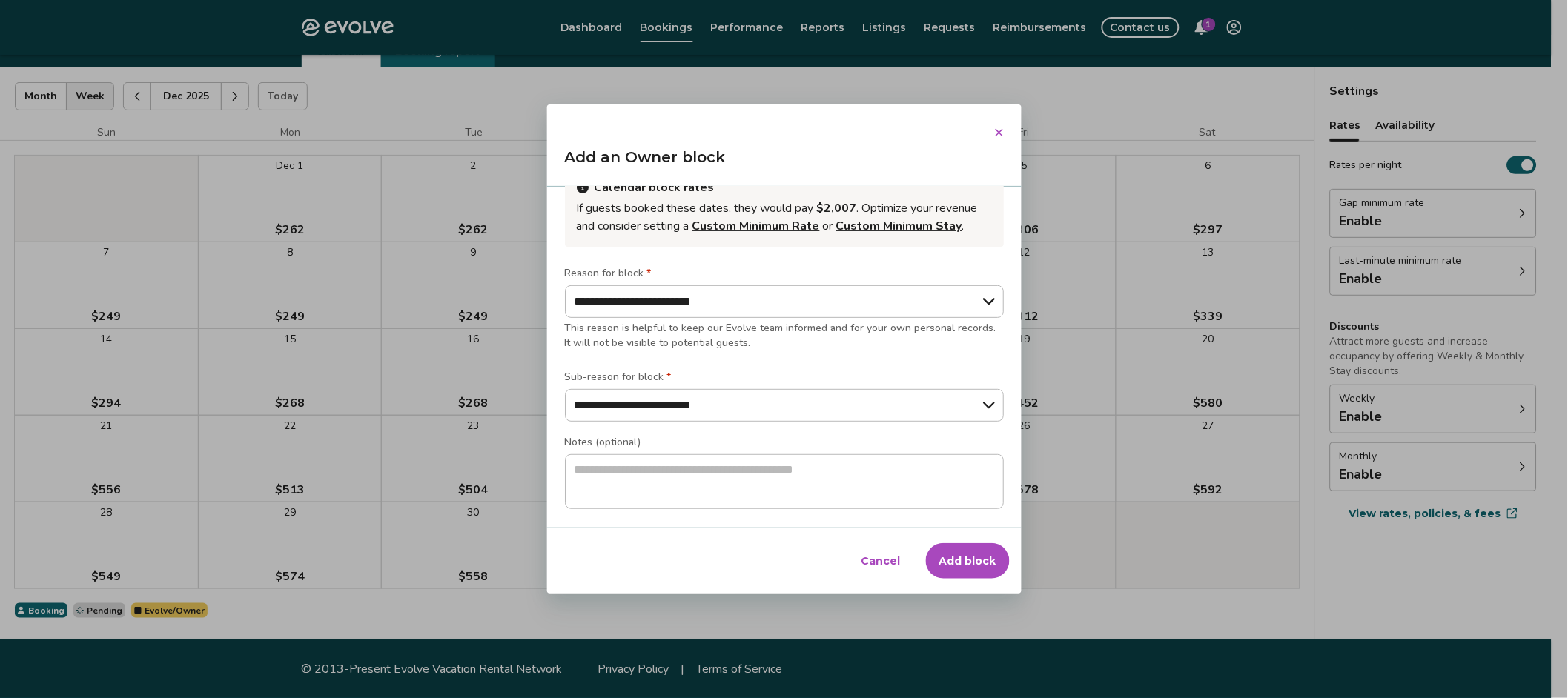 click on "Add block" at bounding box center (967, 561) 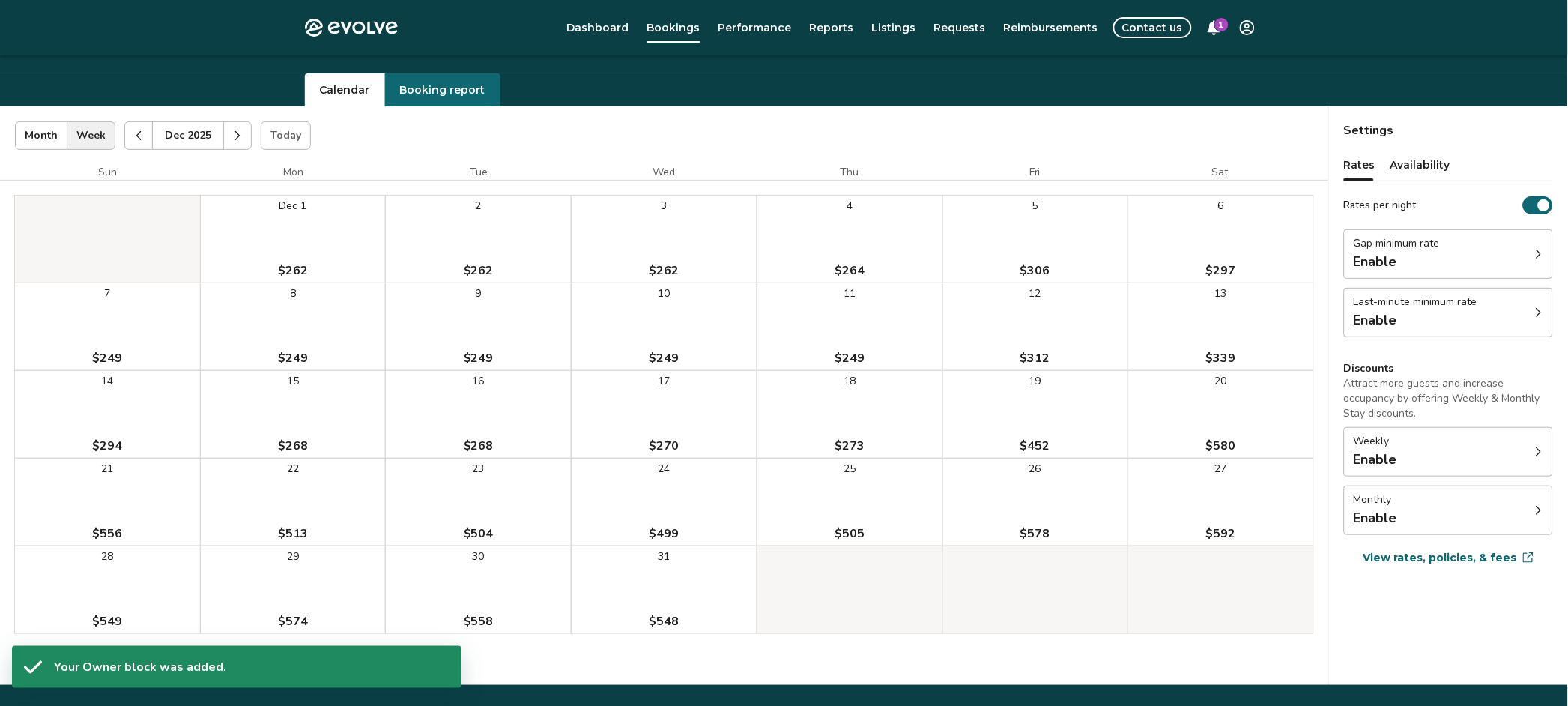 scroll, scrollTop: 0, scrollLeft: 0, axis: both 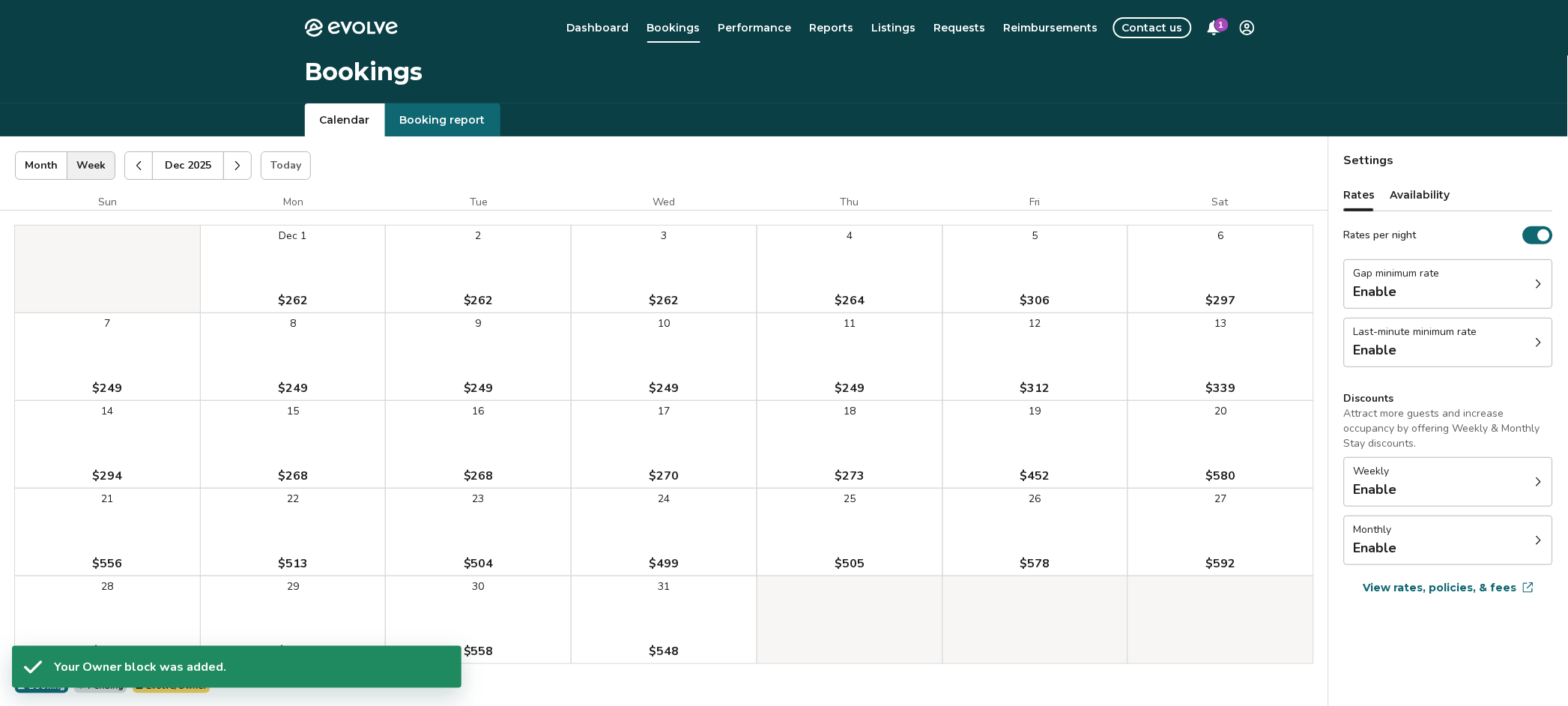 click on "Booking report" at bounding box center (443, 120) 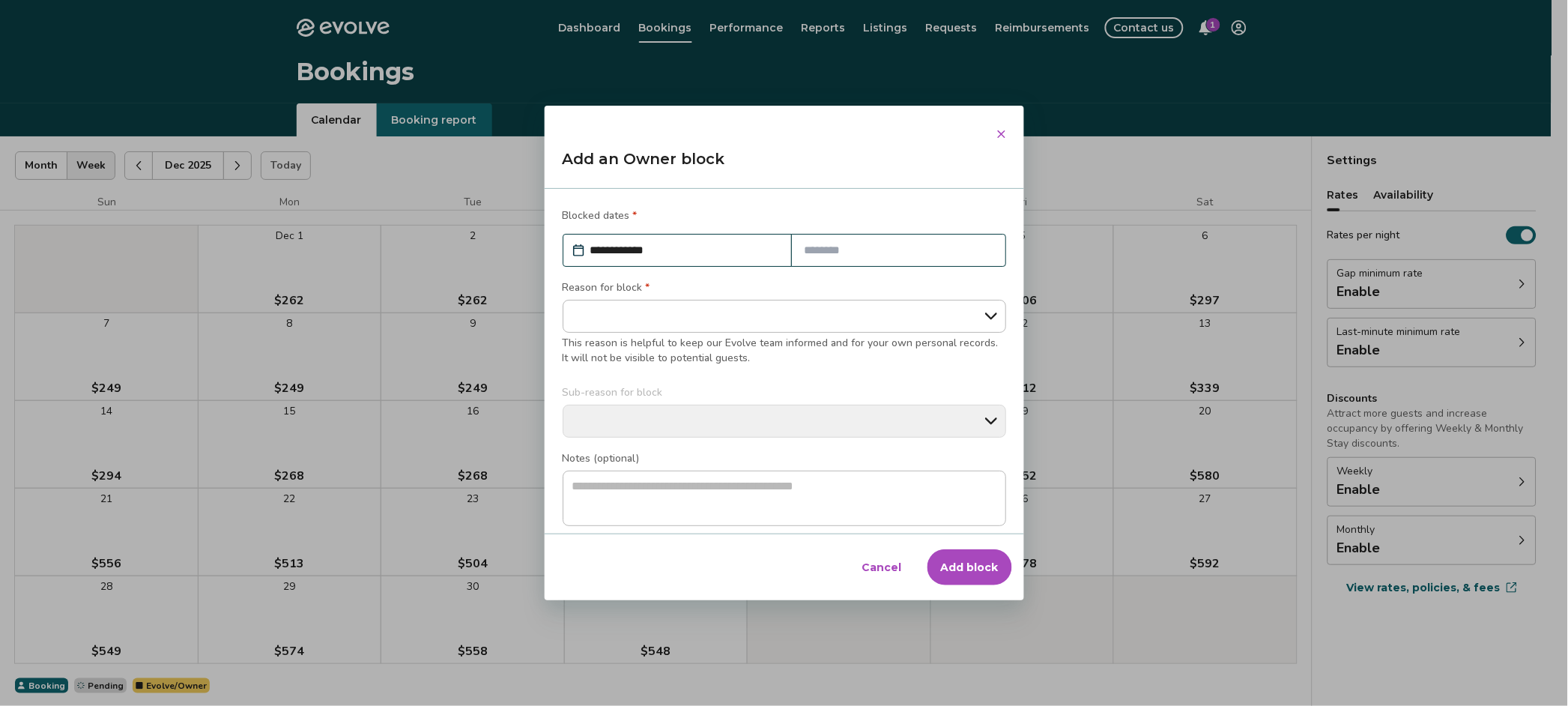 click on "Evolve Dashboard Bookings Performance Reports Listings Requests Reimbursements Contact us 1 Bookings Calendar Booking report Dec [YEAR]  | Views Month Week Dec [YEAR] Today Settings Flume Canyon Cabin Dec [YEAR] Sun Mon Tue Wed Thu Fri Sat Dec 1 $[PRICE] 2 $[PRICE] 3 $[PRICE] 4 $[PRICE] 5 $[PRICE] 6 $[PRICE] 7 $[PRICE] 8 $[PRICE] 9 $[PRICE] 10 $[PRICE] 11 $[PRICE] 12 $[PRICE] 13 $[PRICE] 14 $[PRICE] 15 $[PRICE] 16 $[PRICE] 17 $[PRICE] 18 $[PRICE] 19 $[PRICE] 20 $[PRICE] 21 $[PRICE] 22 $[PRICE] 23 $[PRICE] 24 $[PRICE] 25 $[PRICE] 26 $[PRICE] 27 $[PRICE] 28 $[PRICE] 29 $[PRICE] 30 $[PRICE] 31 $[PRICE] Booking Pending Evolve/Owner Settings Rates Availability Rates per night Gap minimum rate Enable Last-minute minimum rate Enable Discounts Attract more guests and increase occupancy by offering Weekly & Monthly Stay discounts. Weekly Enable Monthly Enable View rates, policies, & fees Gap minimum rate Reduce your minimum rate by 20%  to help fill nights between bookings  (Fridays and Saturdays excluded). Enable Once enabled, the % off may take up to 24 hours to activate and will stay active until you disable. Last-minute minimum rate Enable" at bounding box center (775, 387) 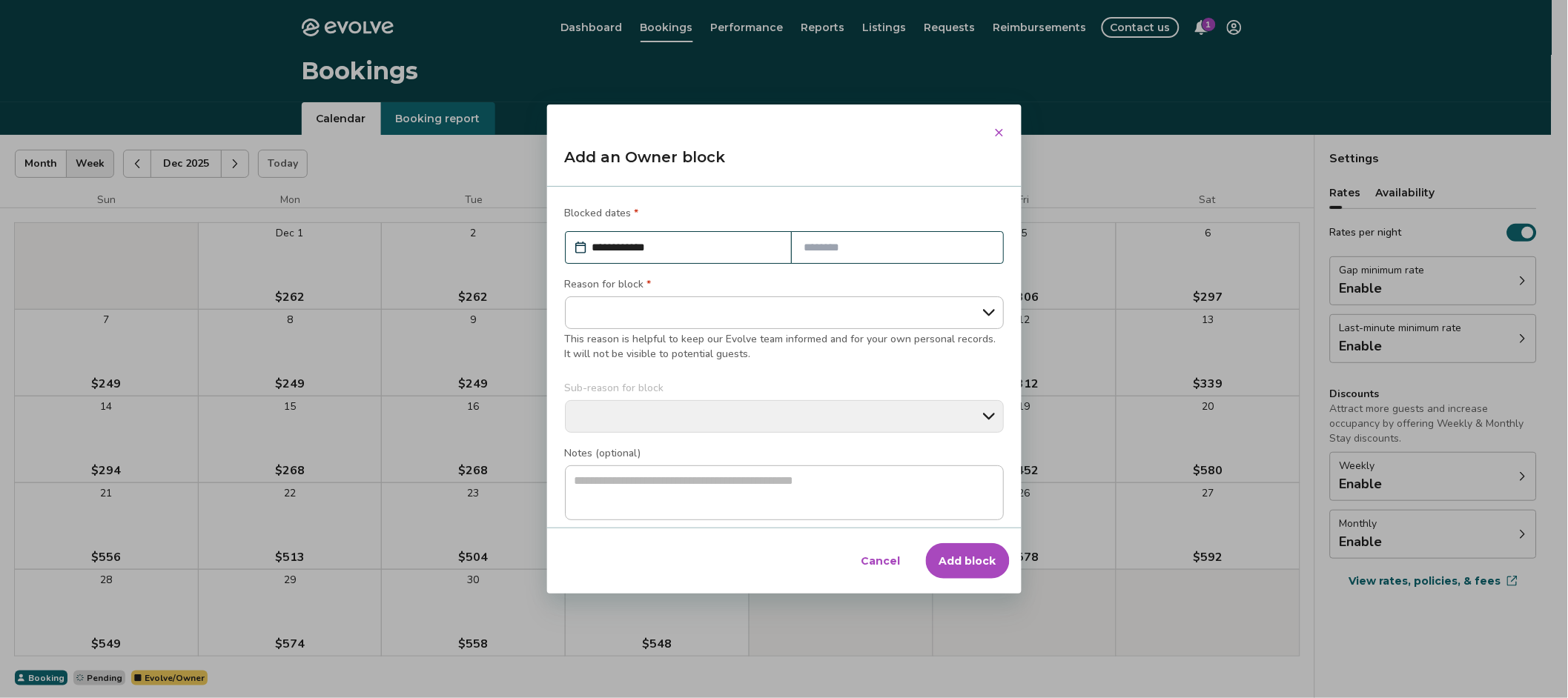 type on "*" 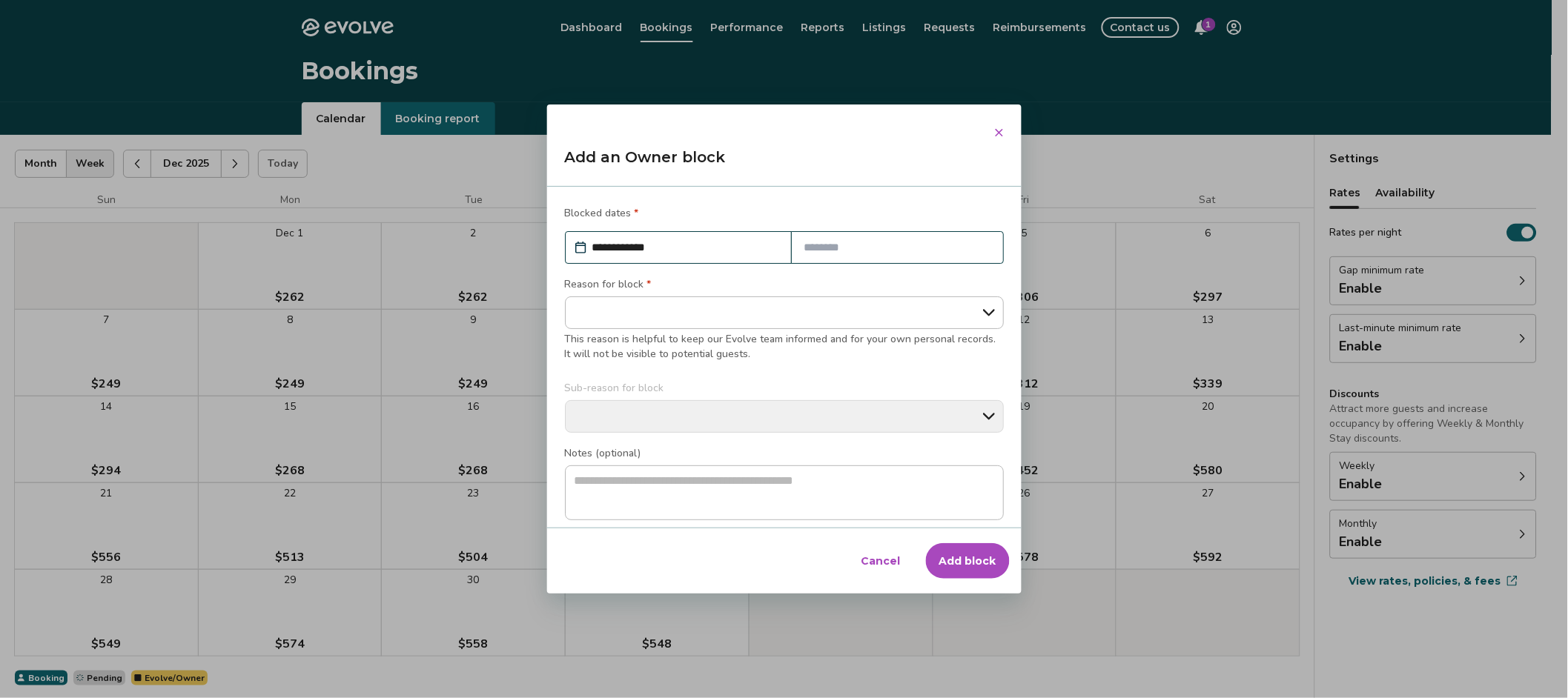 click at bounding box center (897, 247) 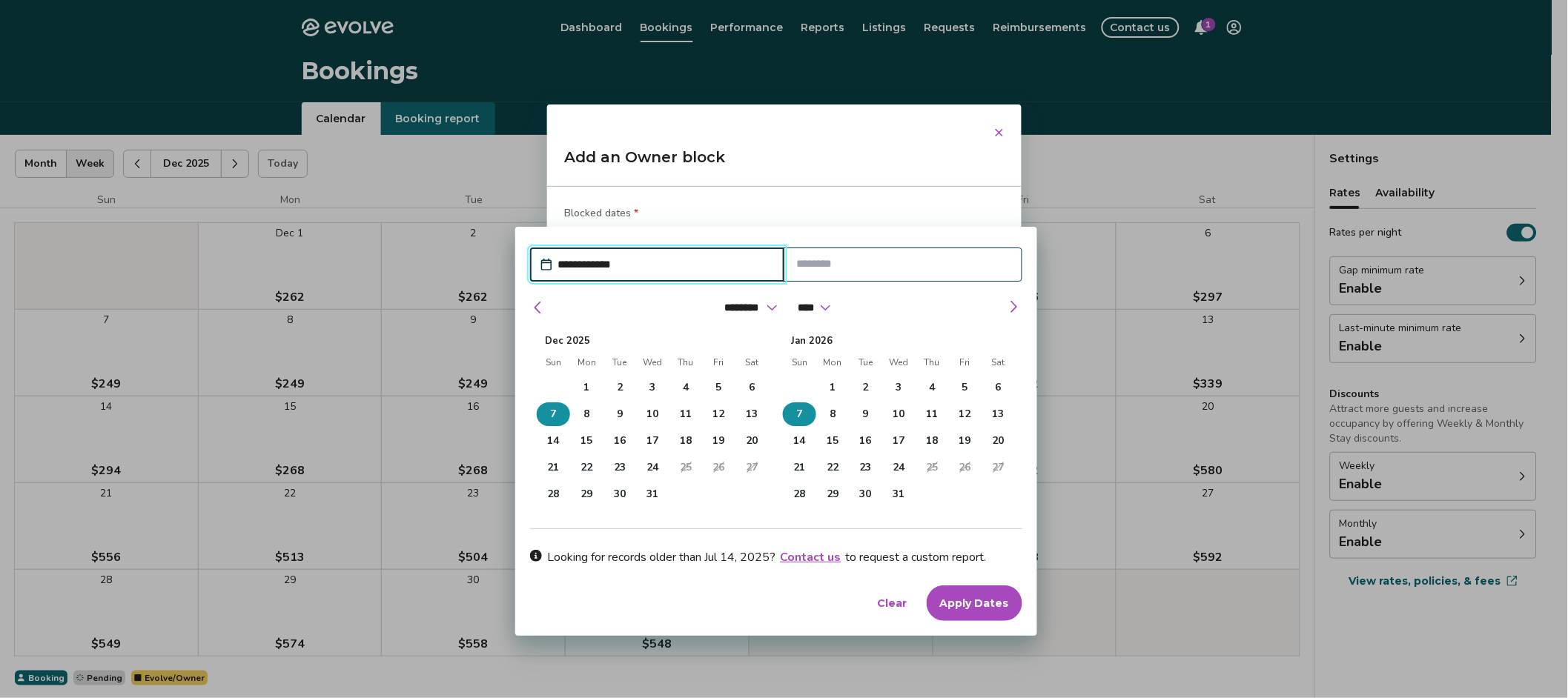 click on "7" at bounding box center [800, 414] 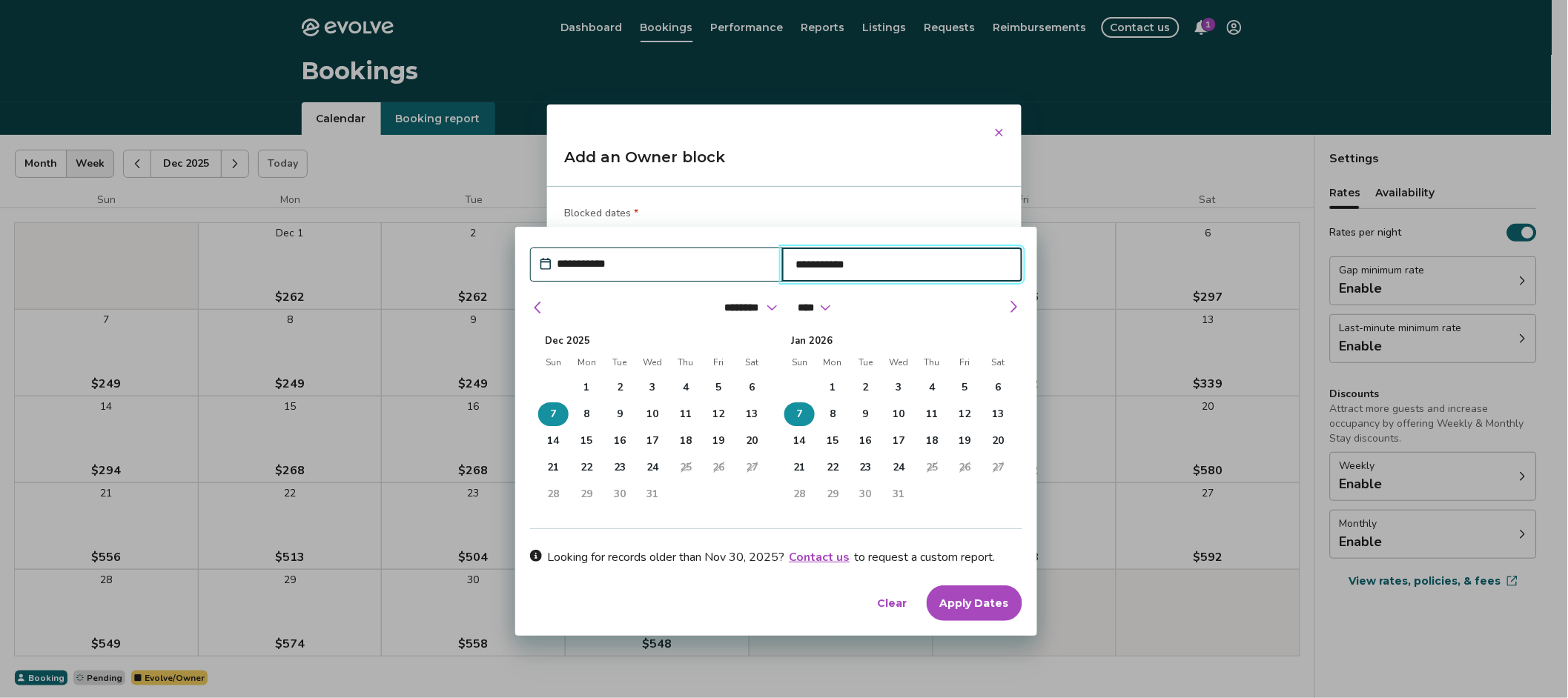 type on "*" 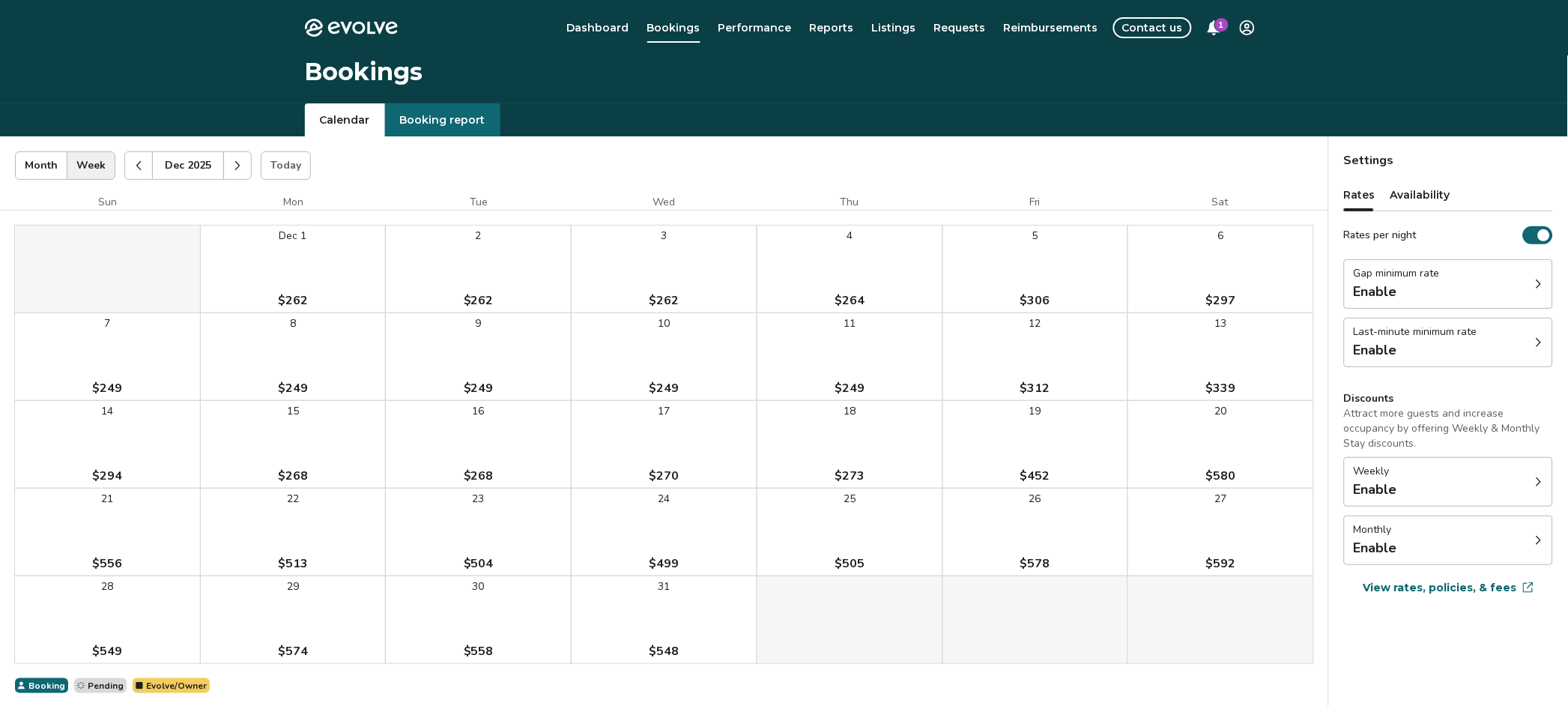 click on "Booking report" at bounding box center [443, 120] 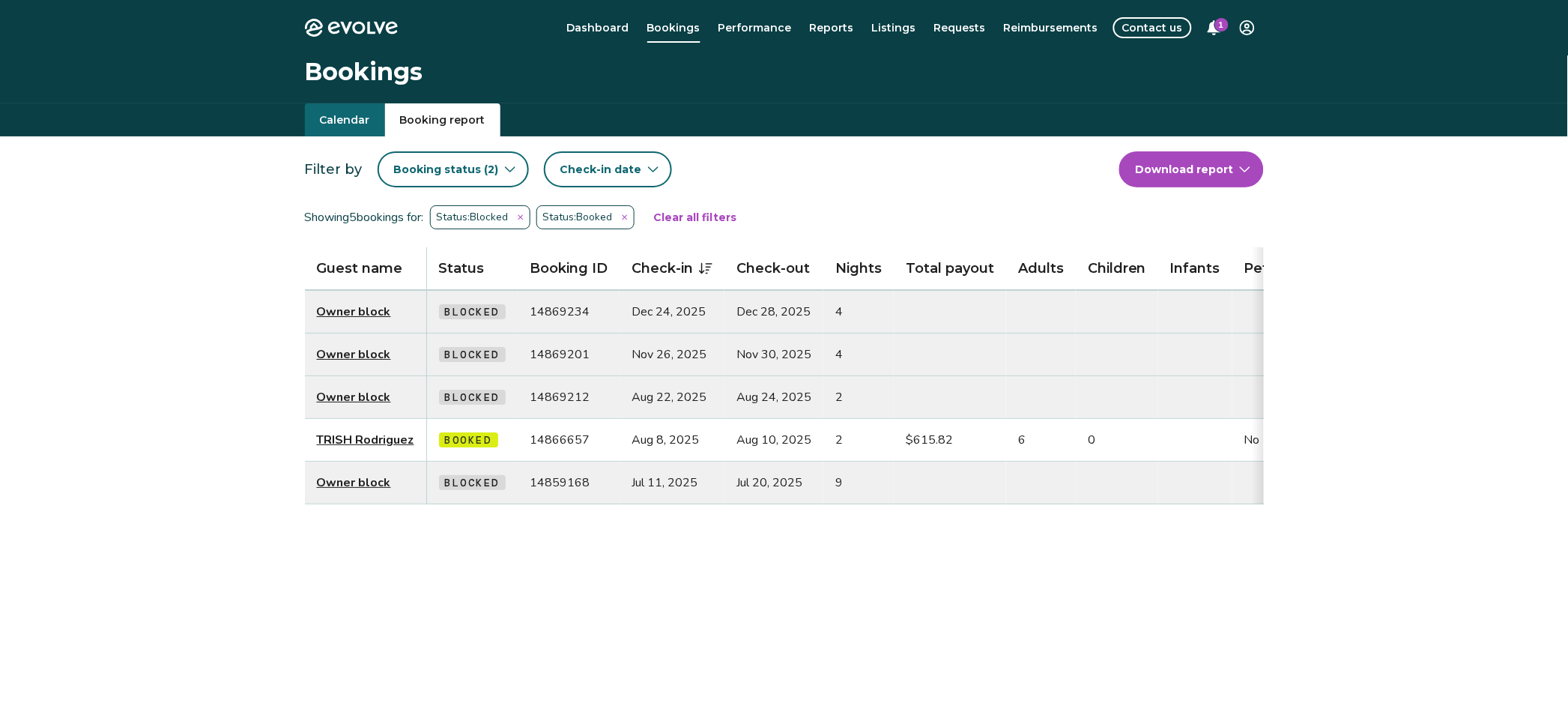 click on "( 2 )" at bounding box center [490, 169] 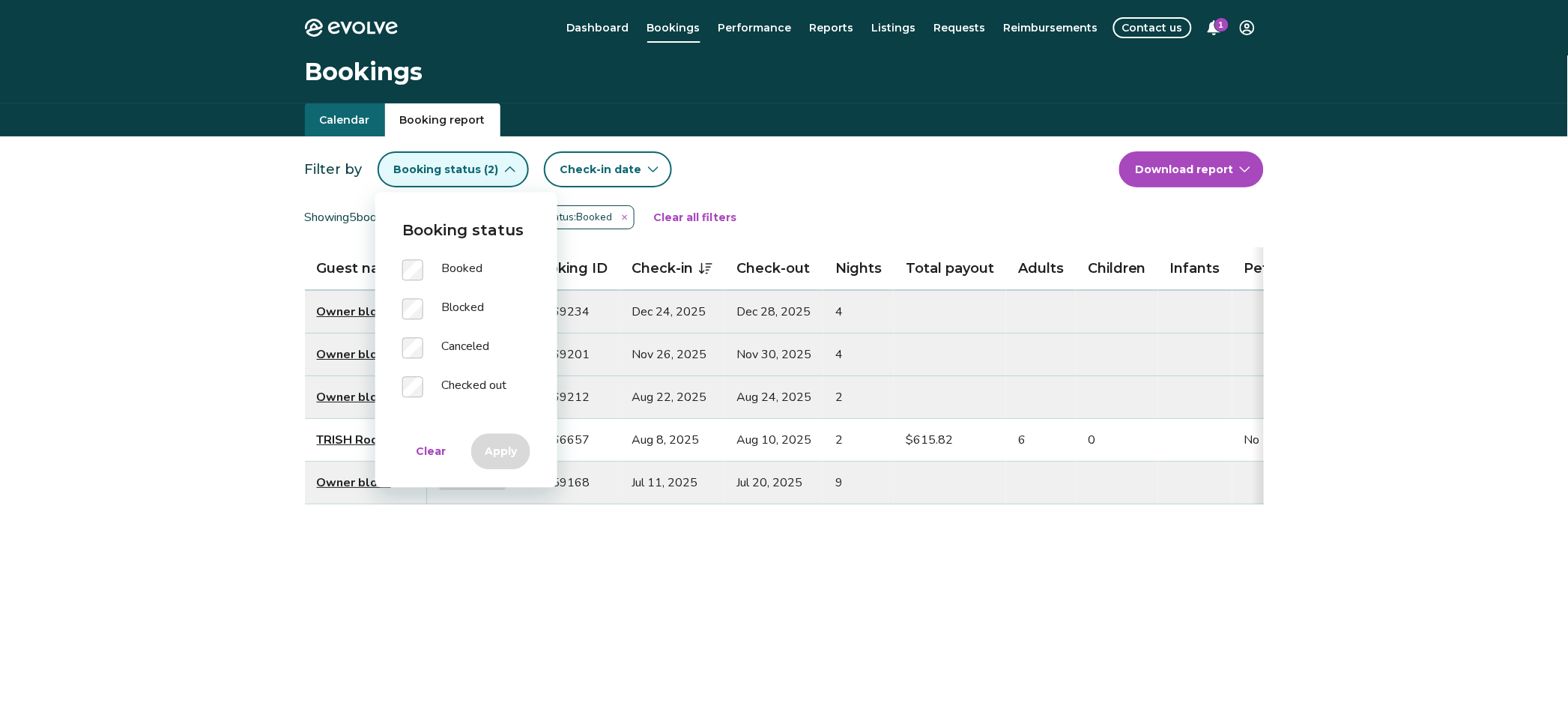 click on "Showing  5  bookings   for: Status:  Blocked Status:  Booked Clear all filters" at bounding box center (784, 217) 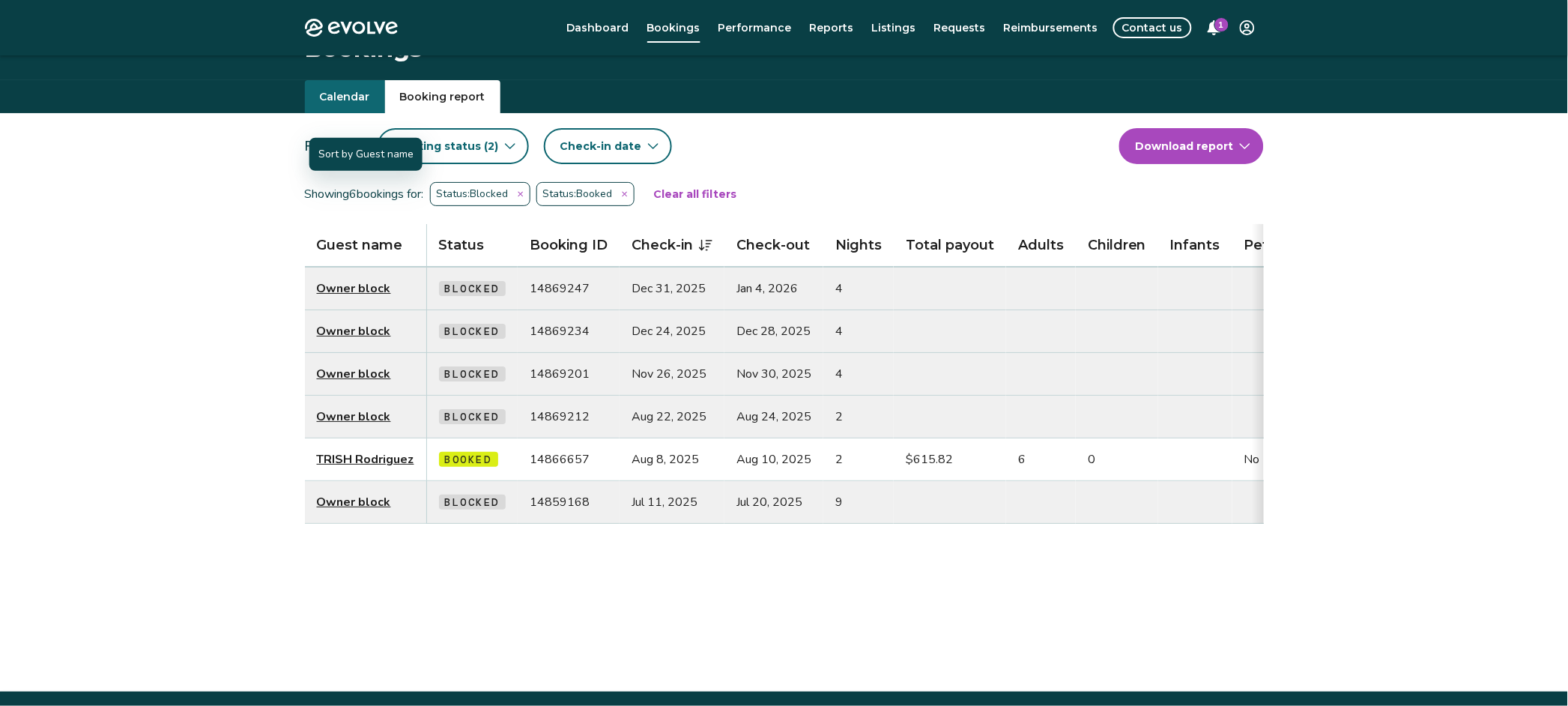 scroll, scrollTop: 0, scrollLeft: 0, axis: both 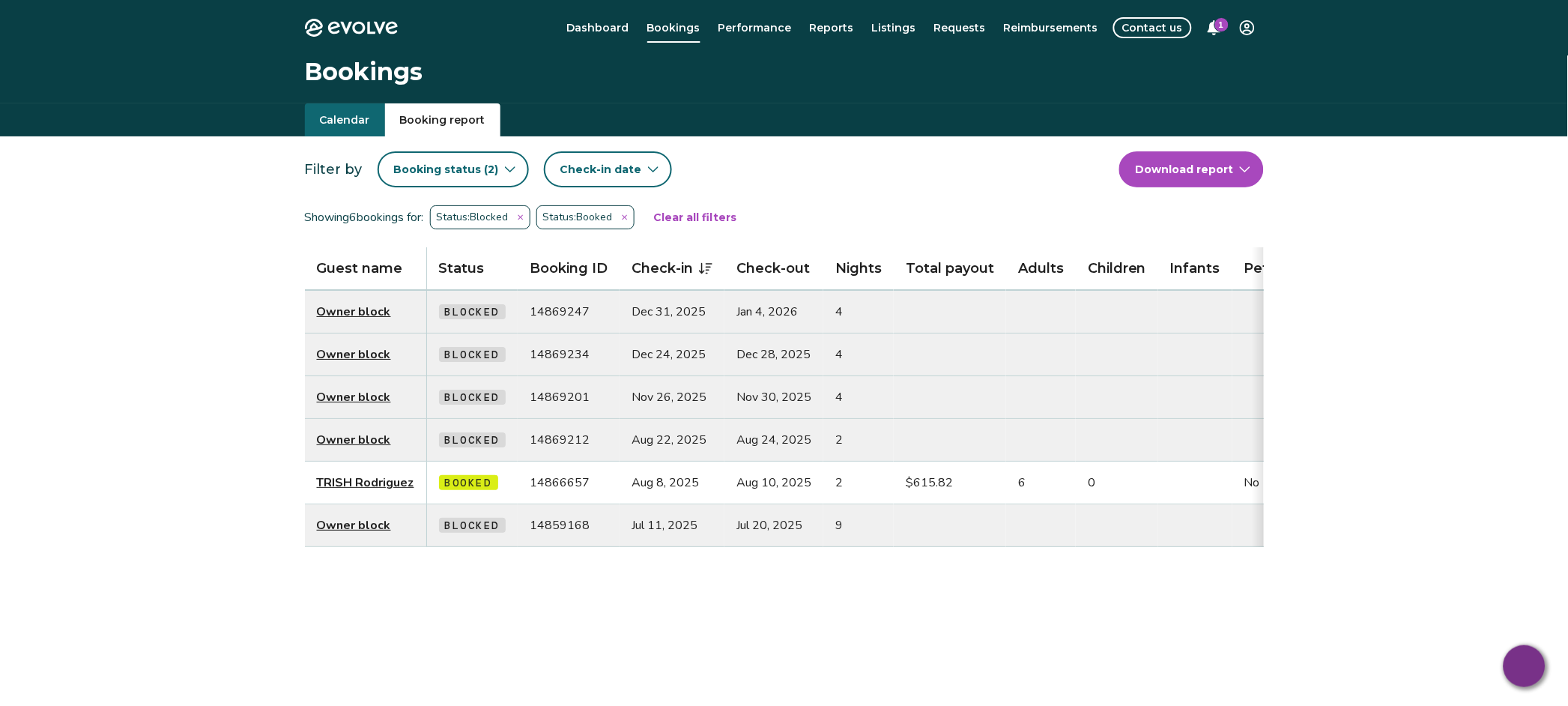 click on "TRISH Rodriguez" at bounding box center [366, 483] 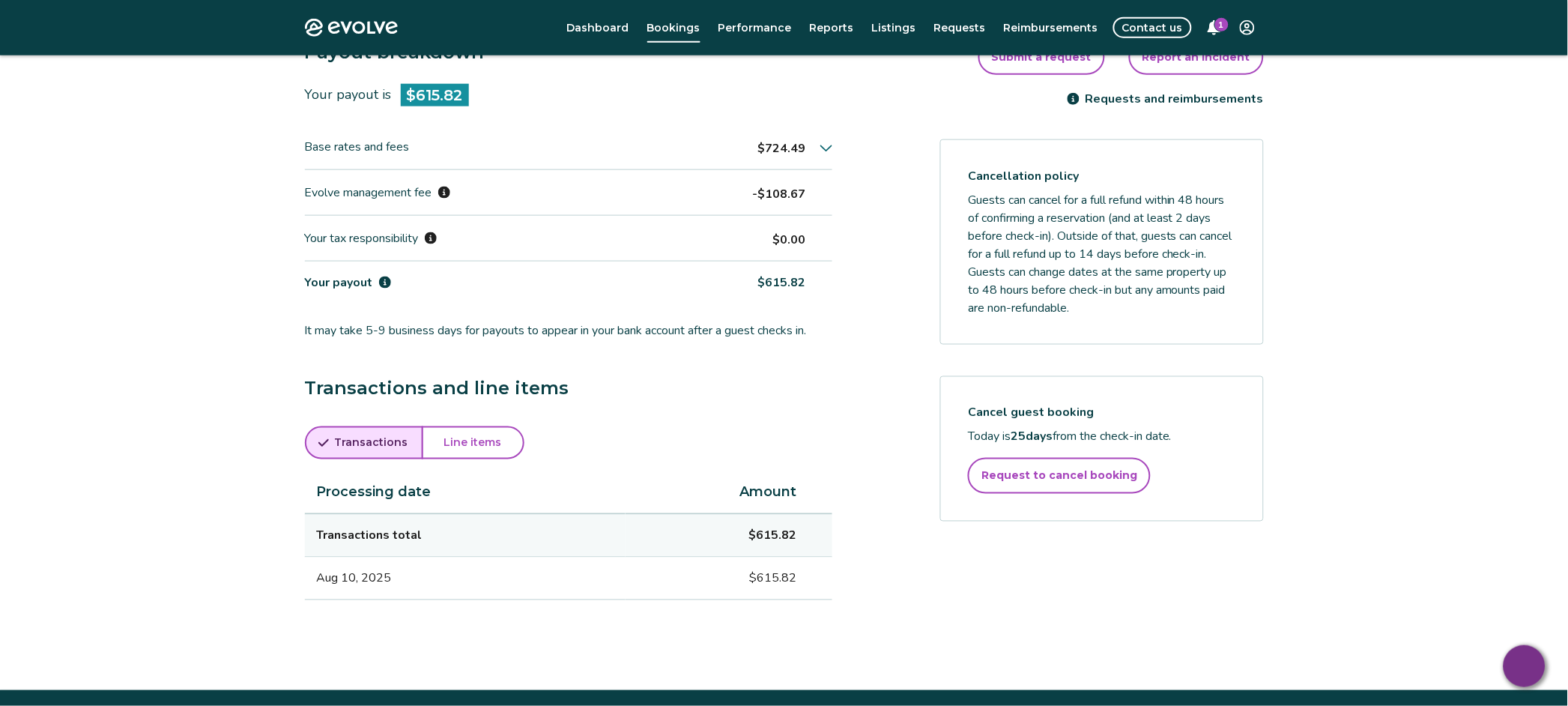 scroll, scrollTop: 449, scrollLeft: 0, axis: vertical 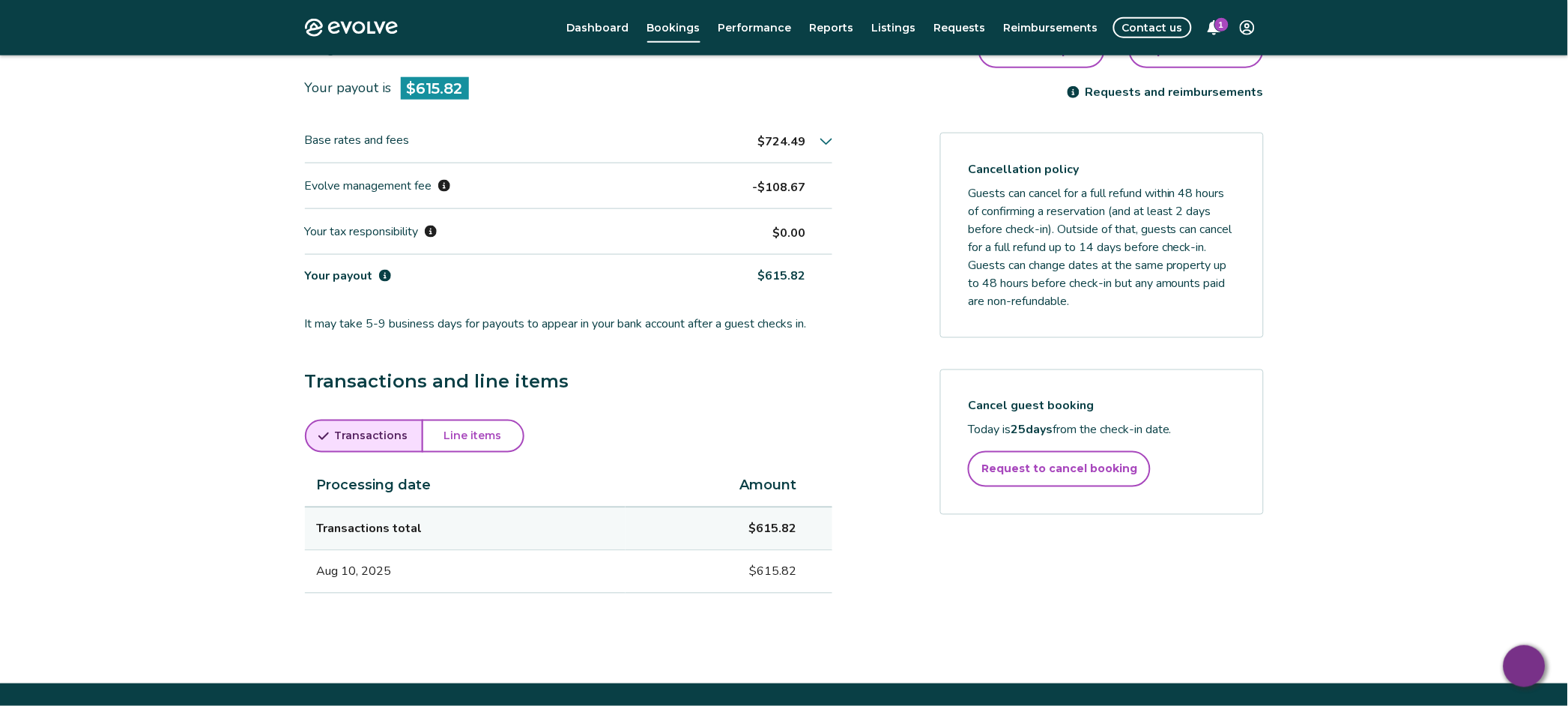 click on "Line items" at bounding box center [473, 436] 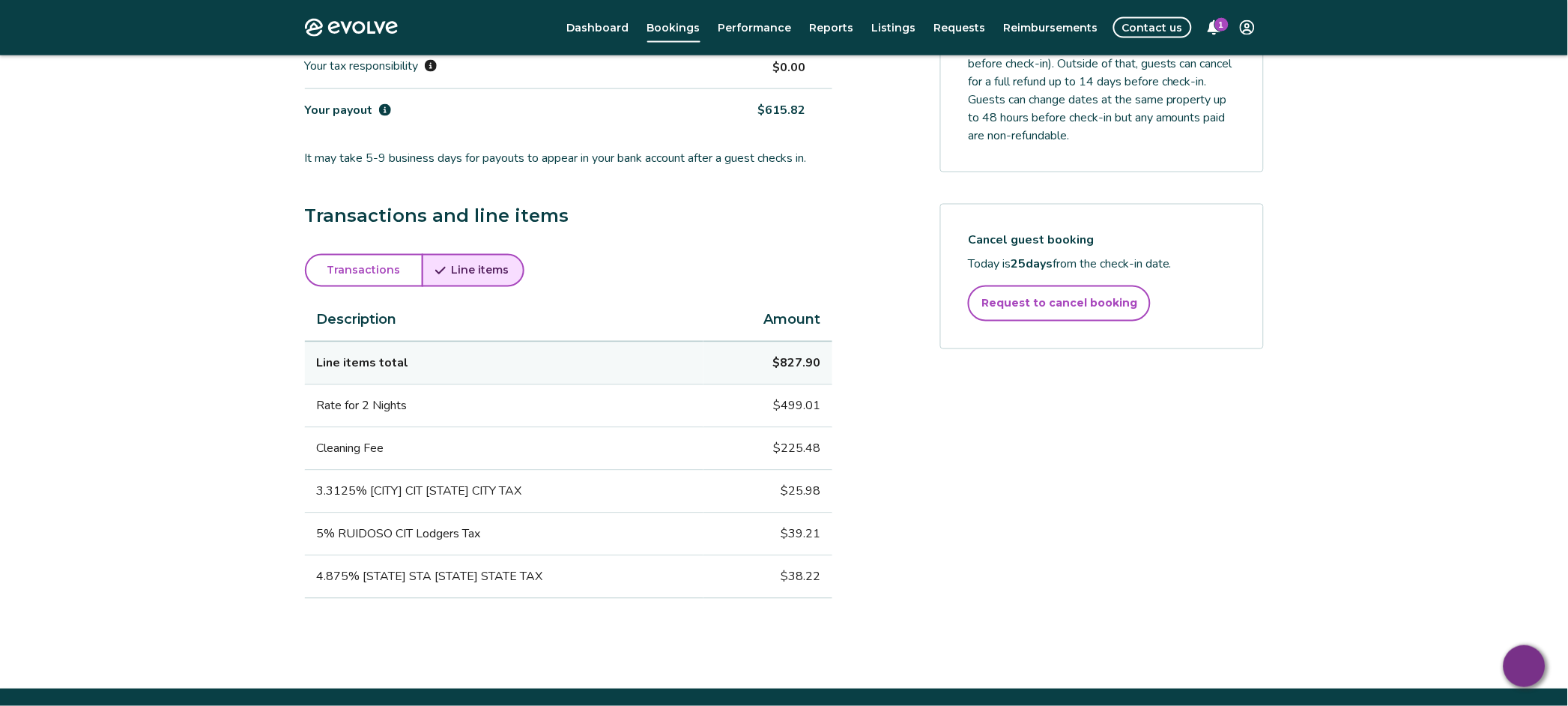 scroll, scrollTop: 638, scrollLeft: 0, axis: vertical 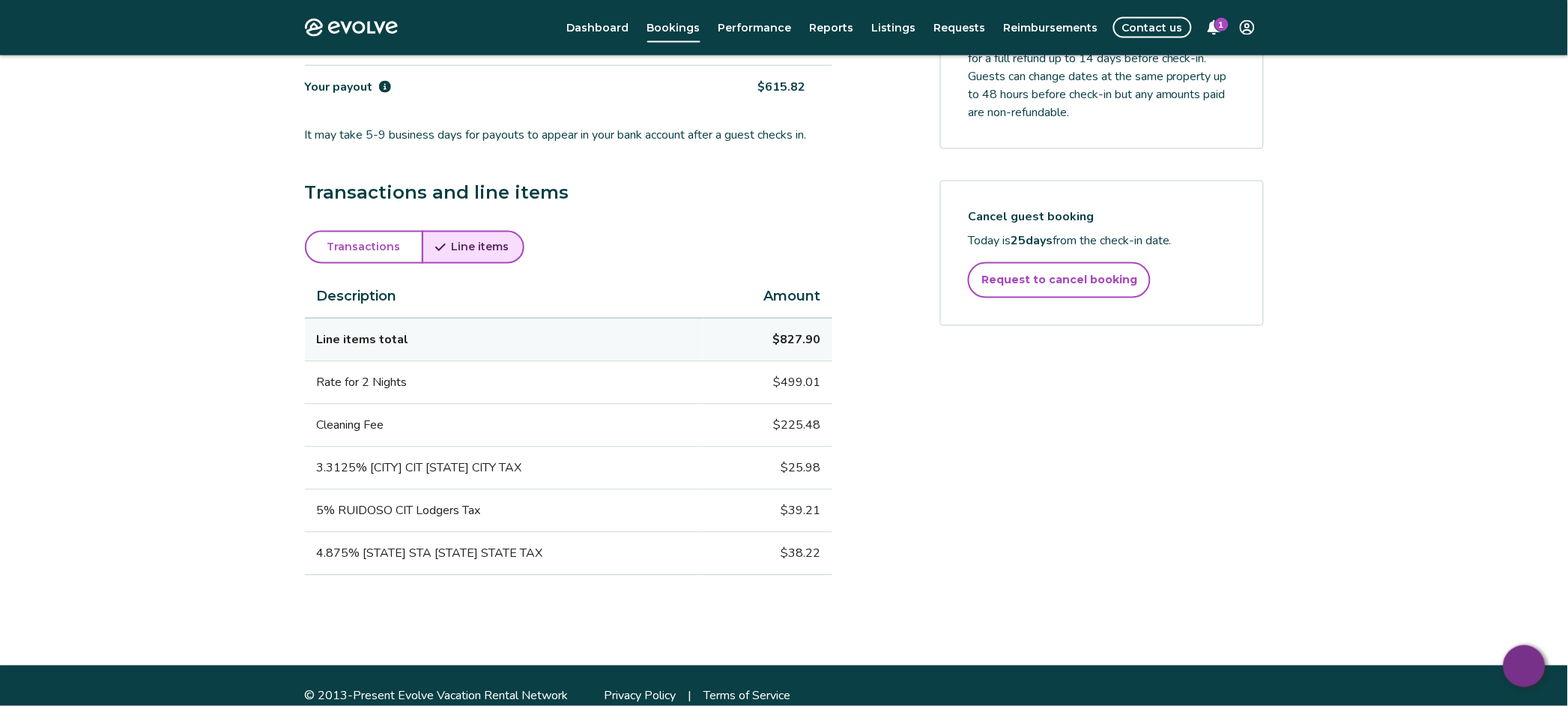 click on "Transactions" at bounding box center [364, 247] 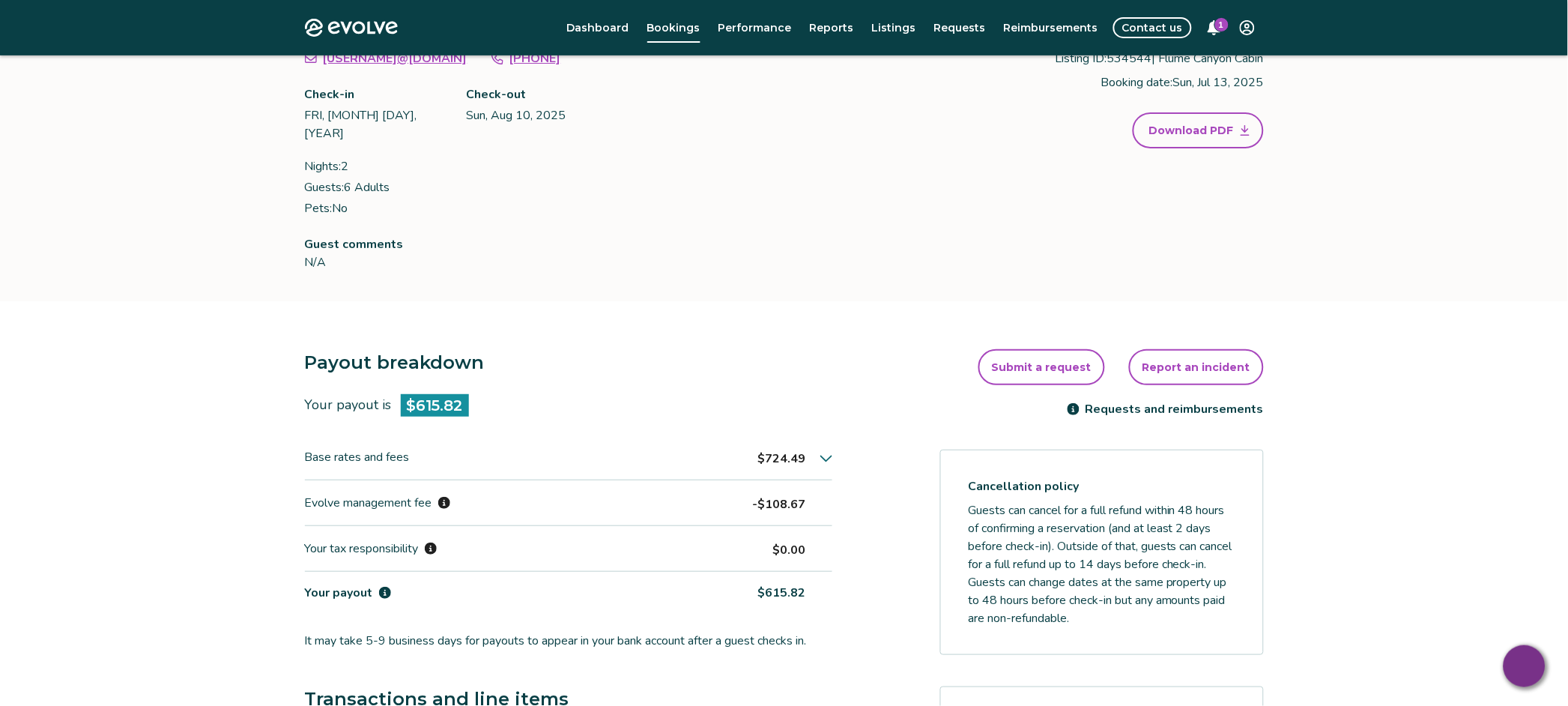 scroll, scrollTop: 0, scrollLeft: 0, axis: both 